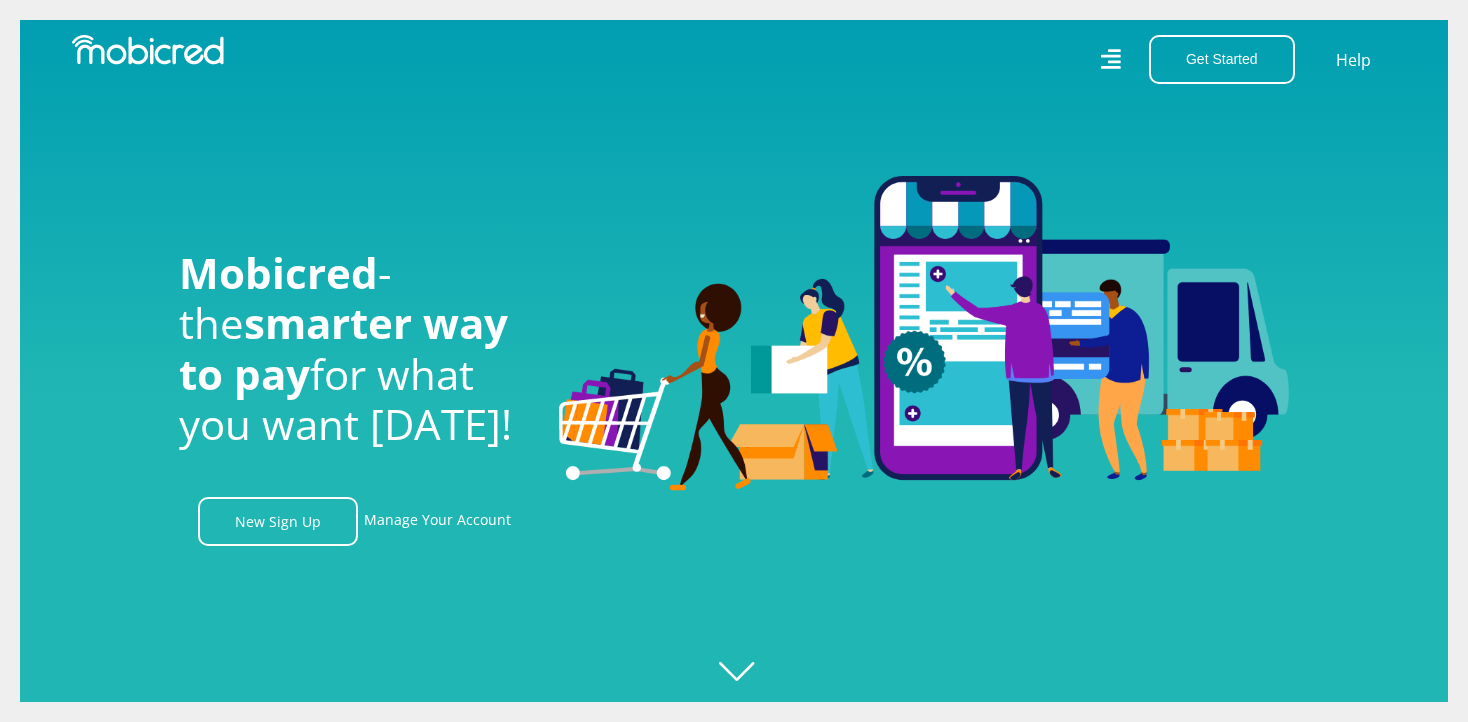 scroll, scrollTop: 0, scrollLeft: 0, axis: both 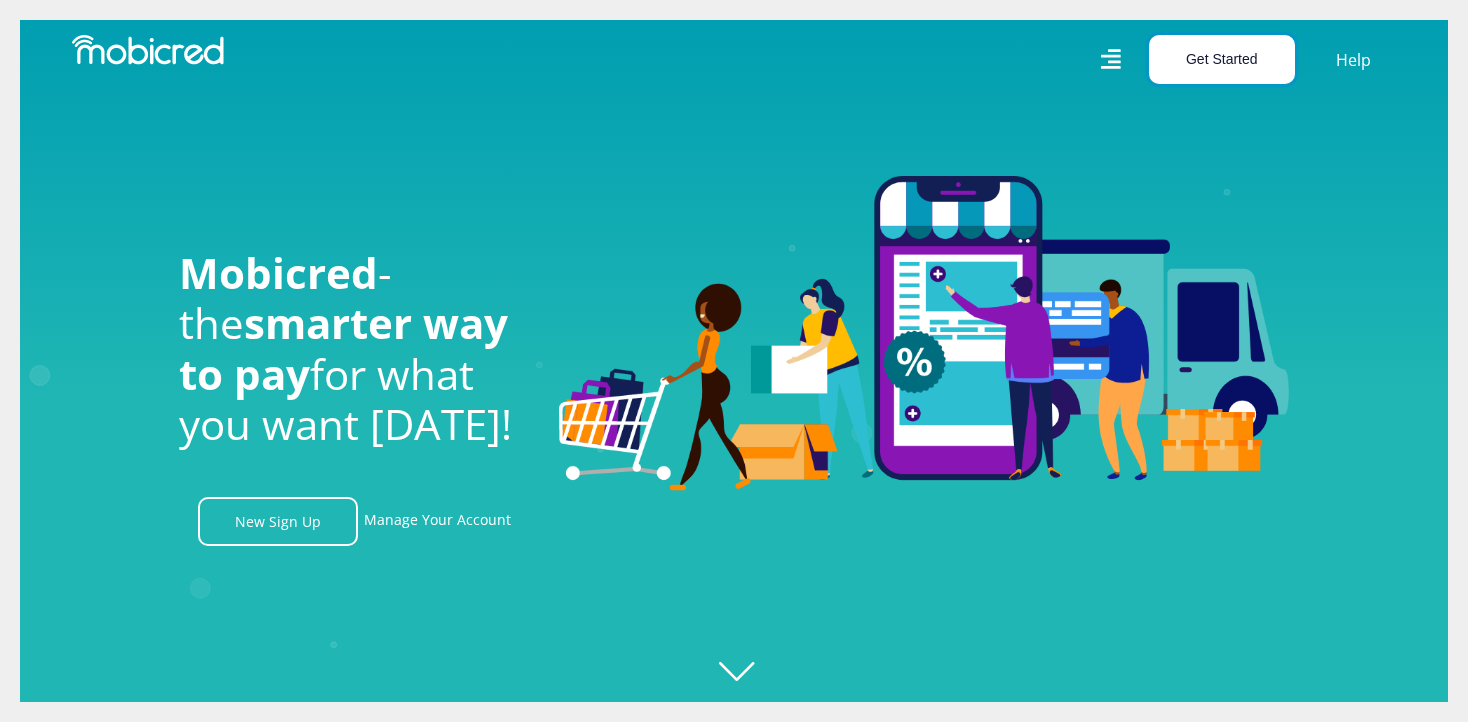 click on "Get Started" at bounding box center [1222, 59] 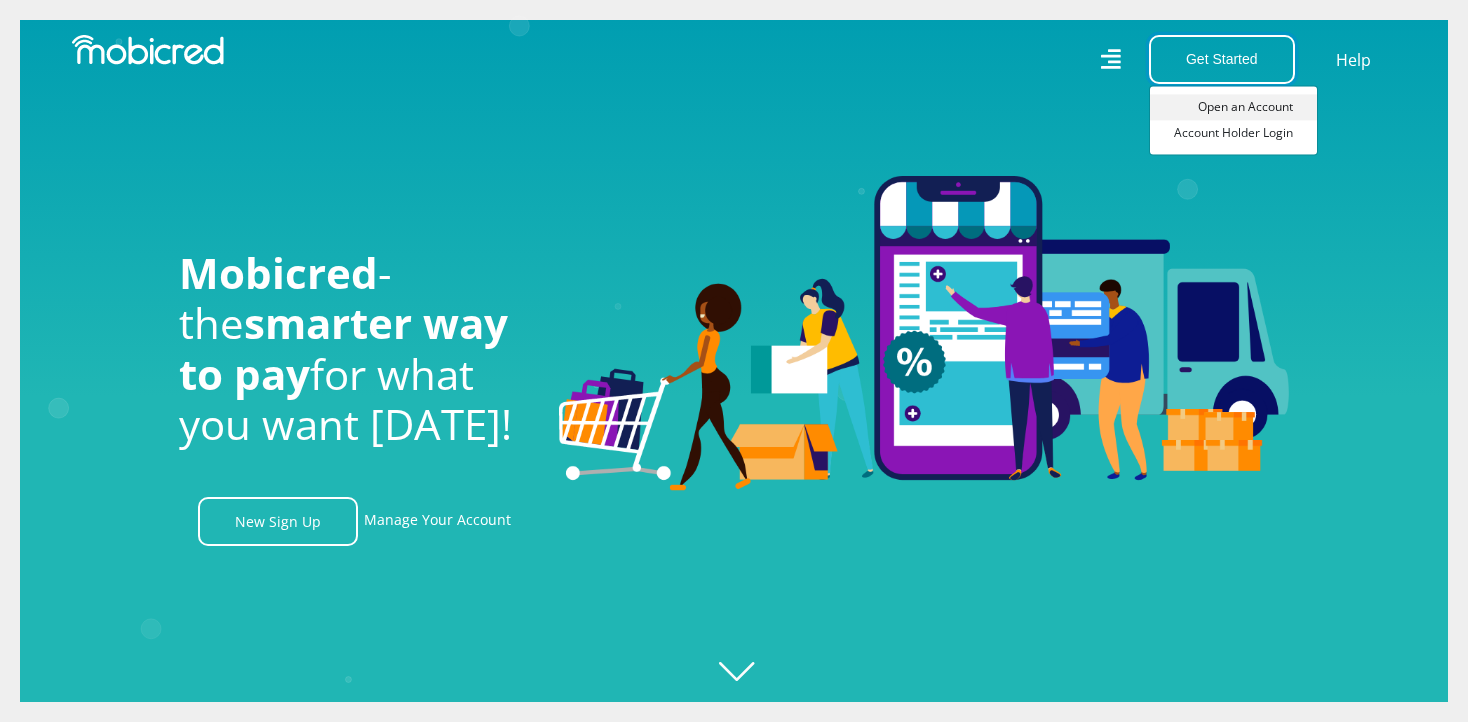 scroll, scrollTop: 0, scrollLeft: 4560, axis: horizontal 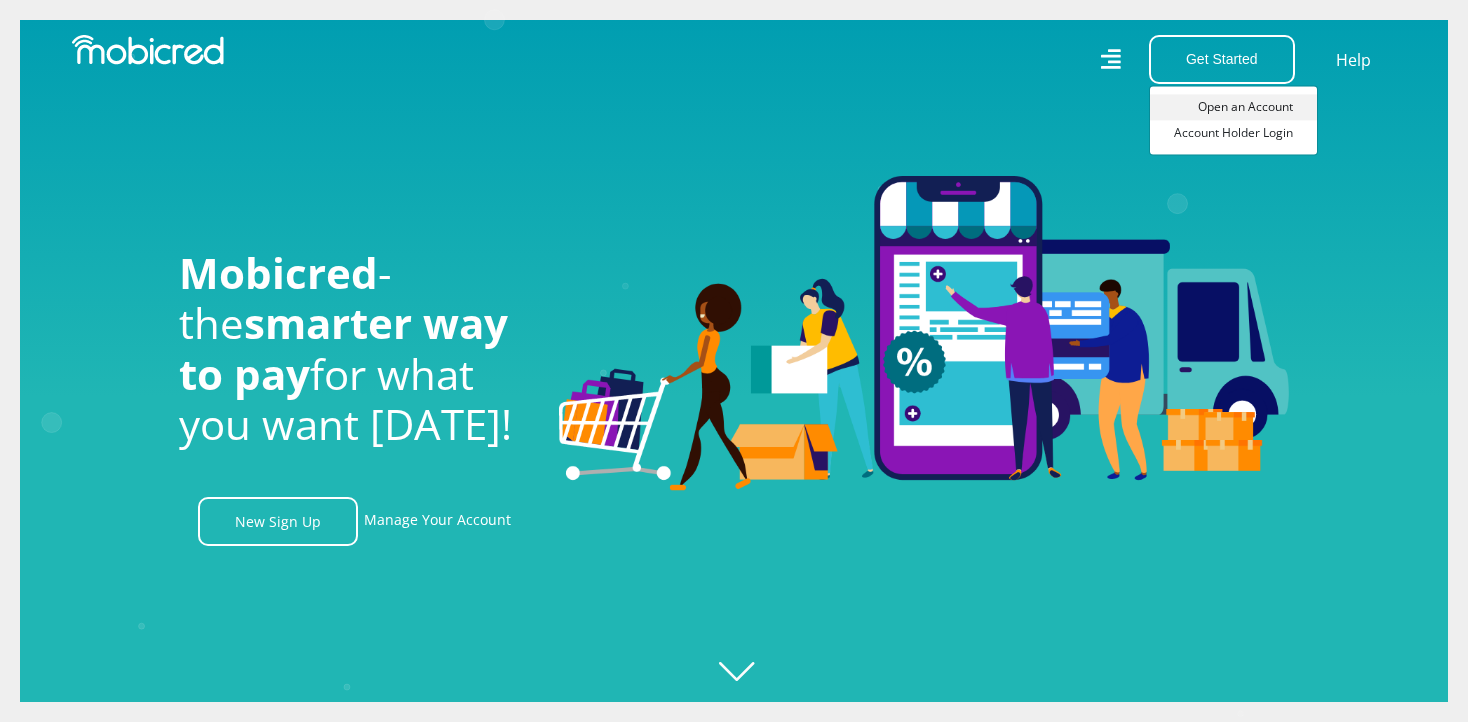 click on "Open an Account" at bounding box center [1233, 107] 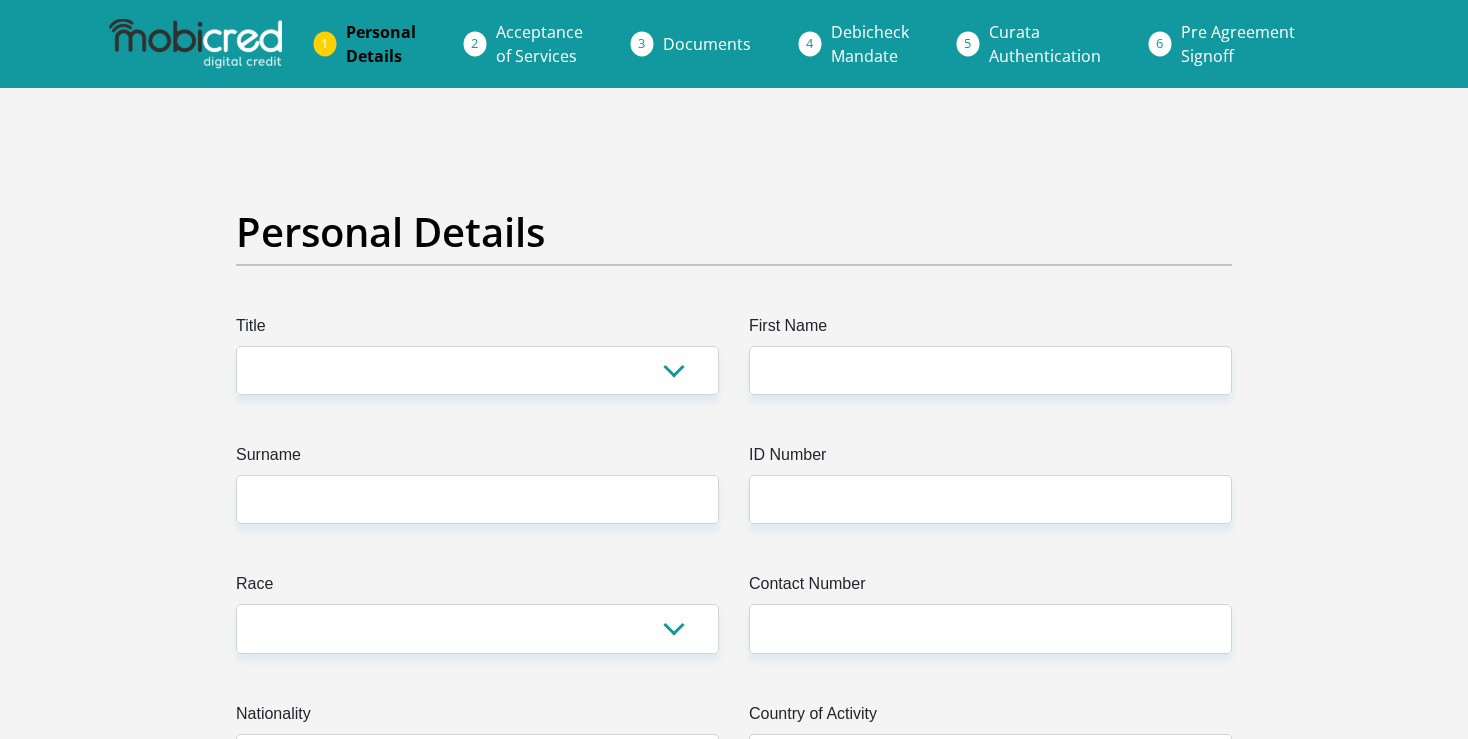 scroll, scrollTop: 0, scrollLeft: 0, axis: both 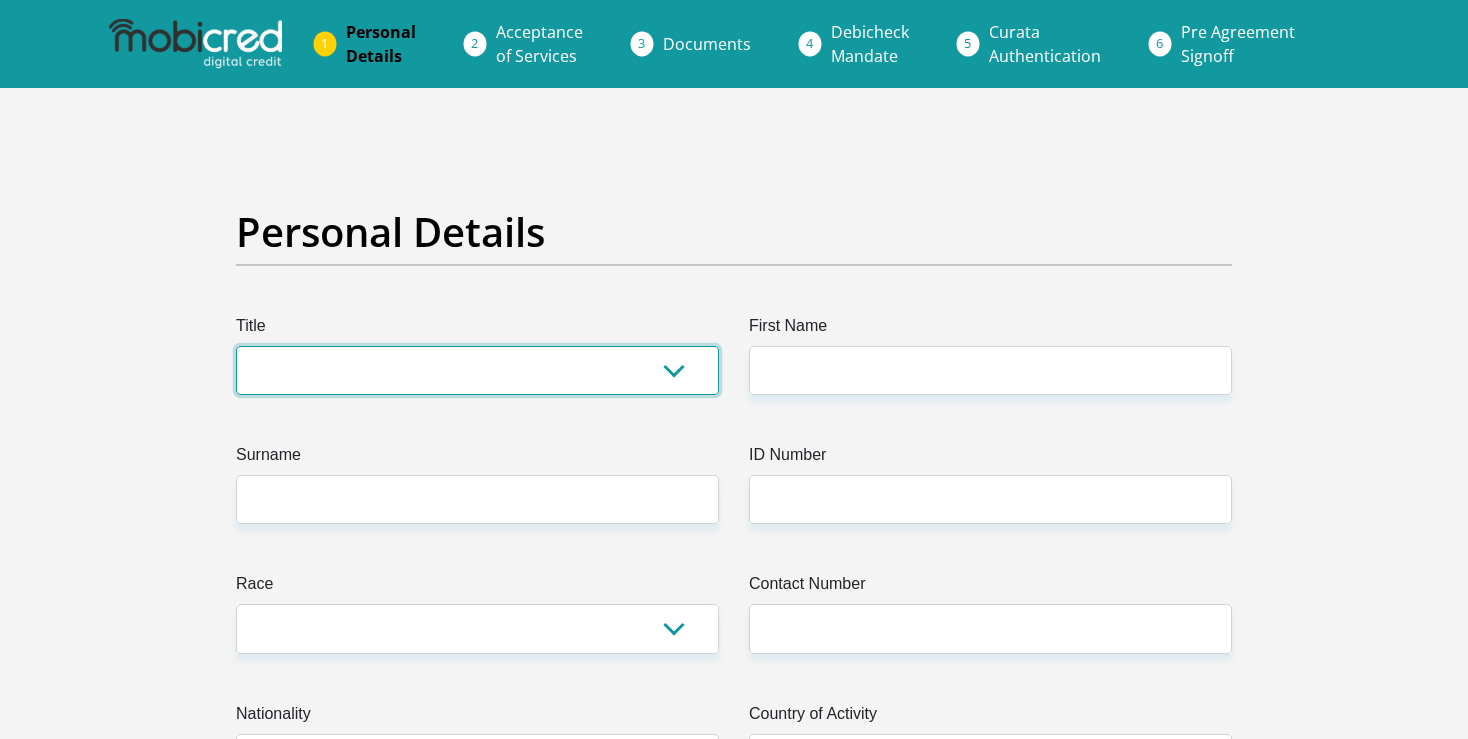 click on "Mr
Ms
Mrs
Dr
Other" at bounding box center [477, 370] 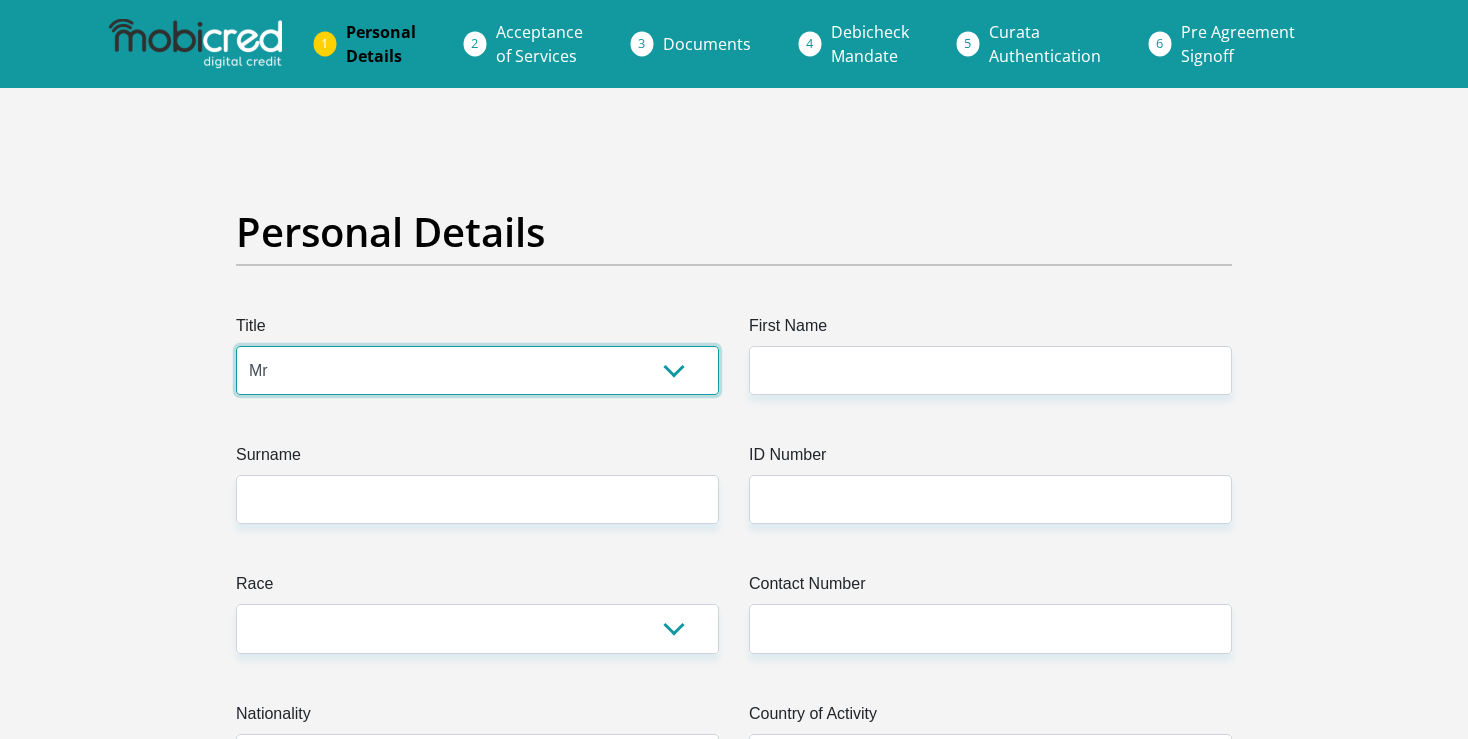 click on "Mr" at bounding box center [0, 0] 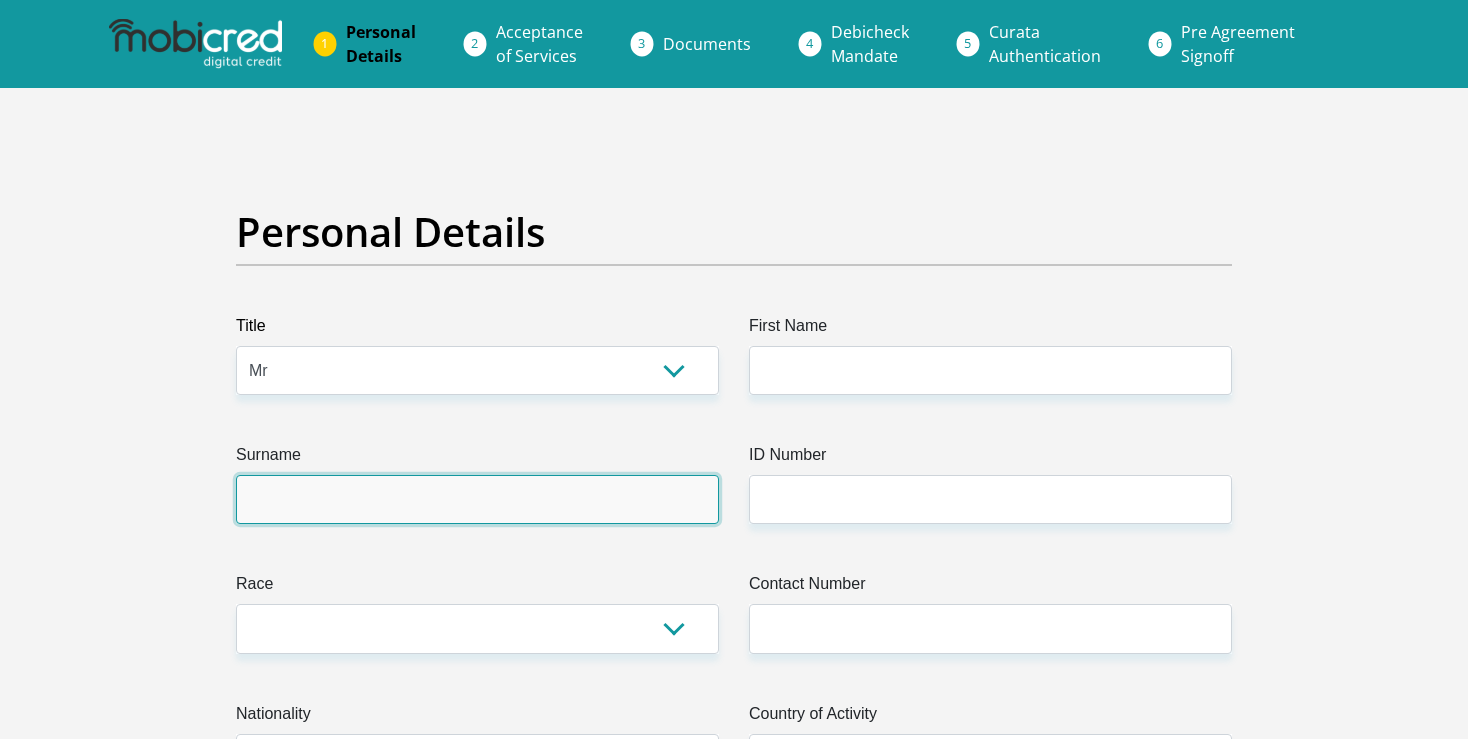 click on "Surname" at bounding box center [477, 499] 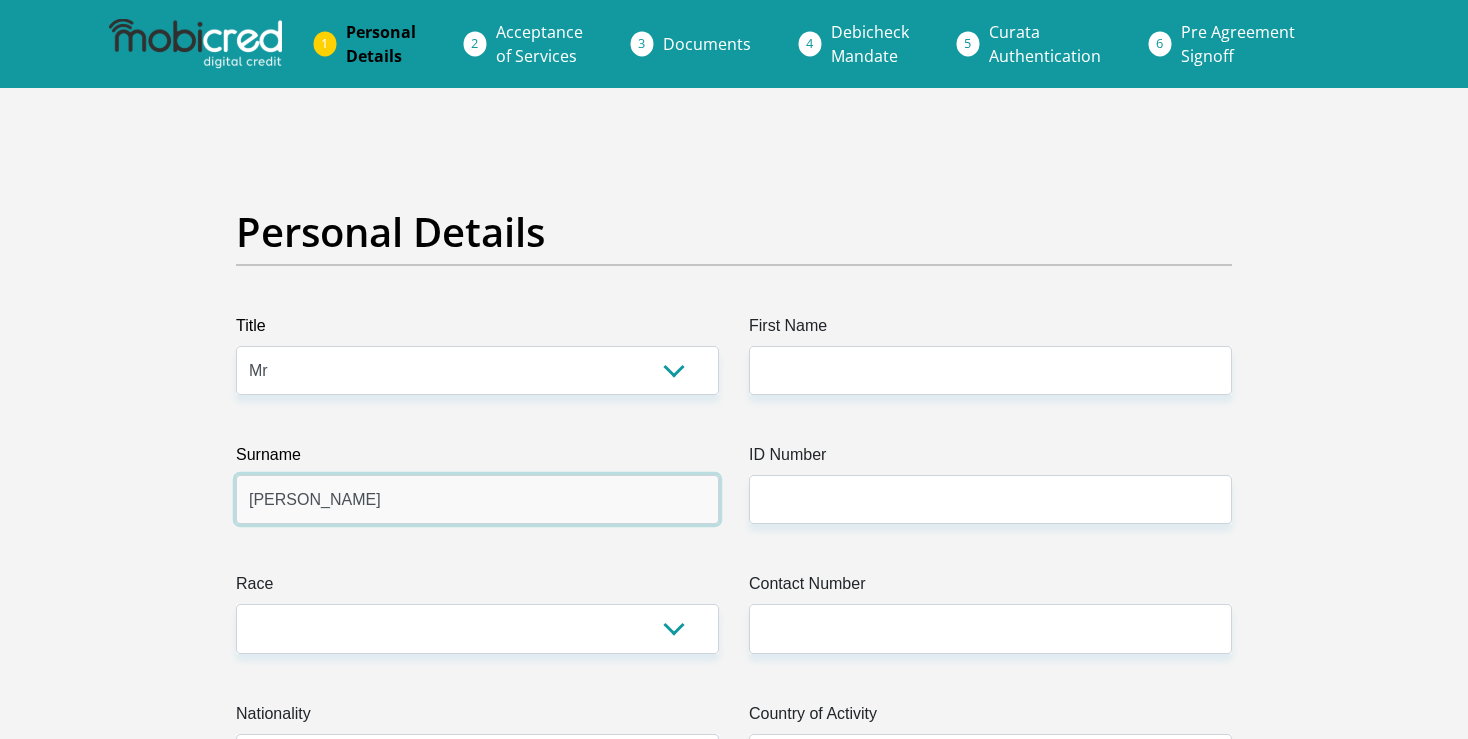 type on "Jackson" 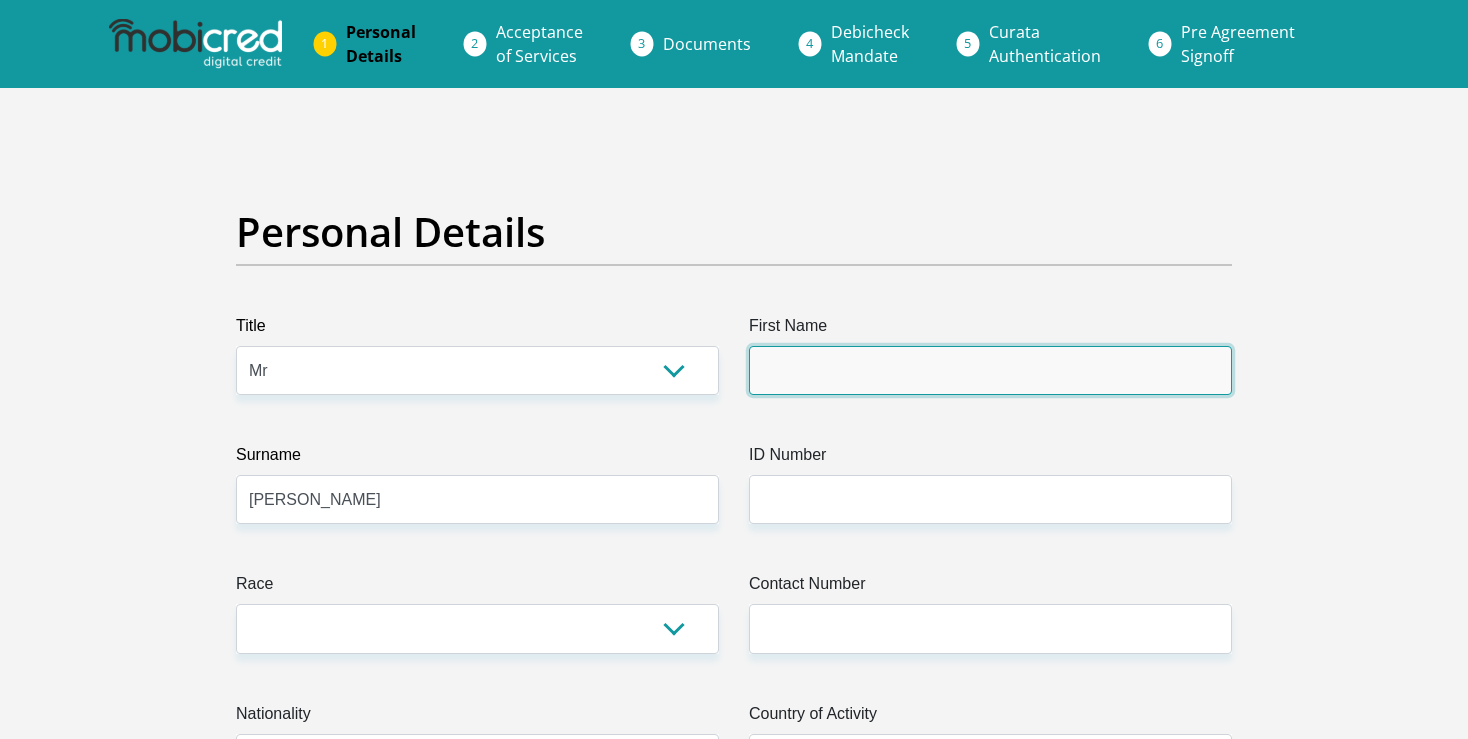 click on "First Name" at bounding box center [990, 370] 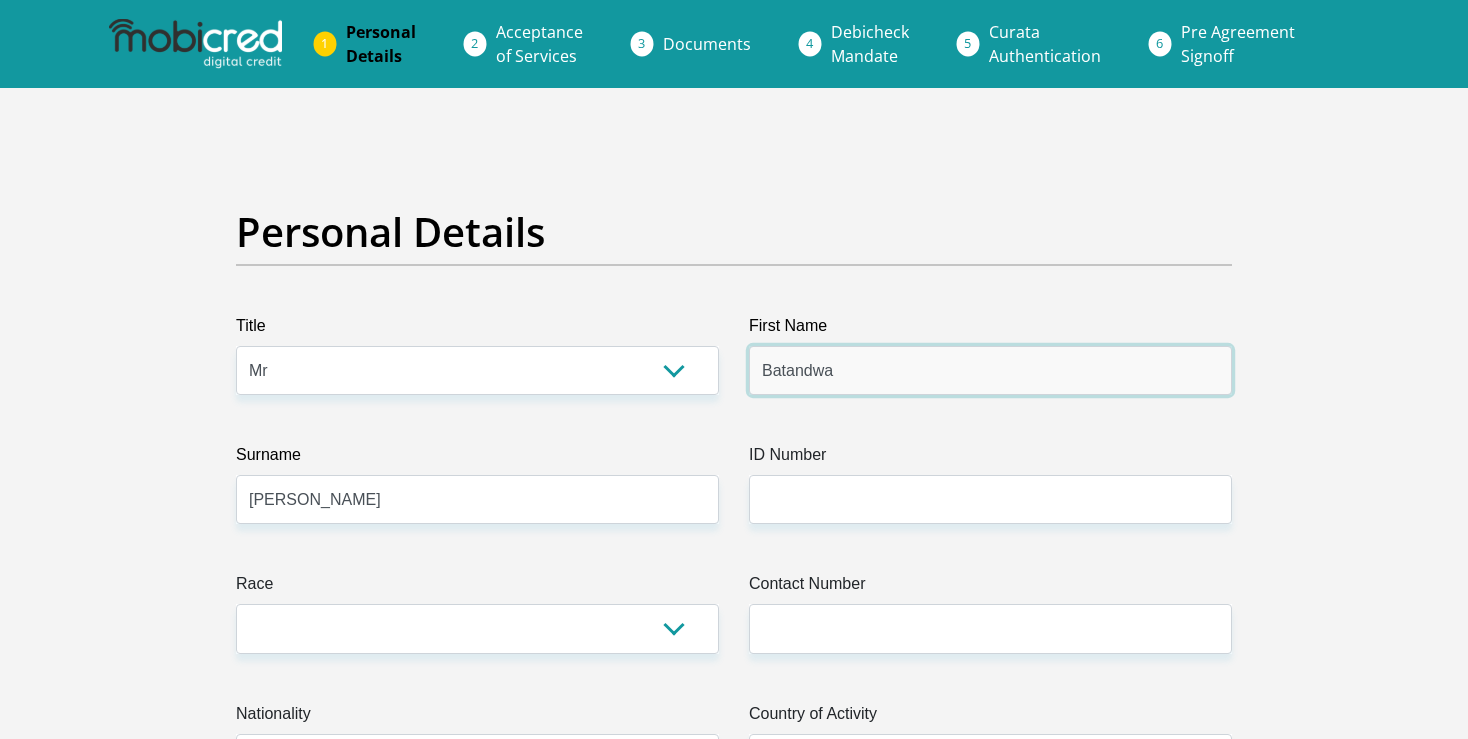 type on "Batandwa" 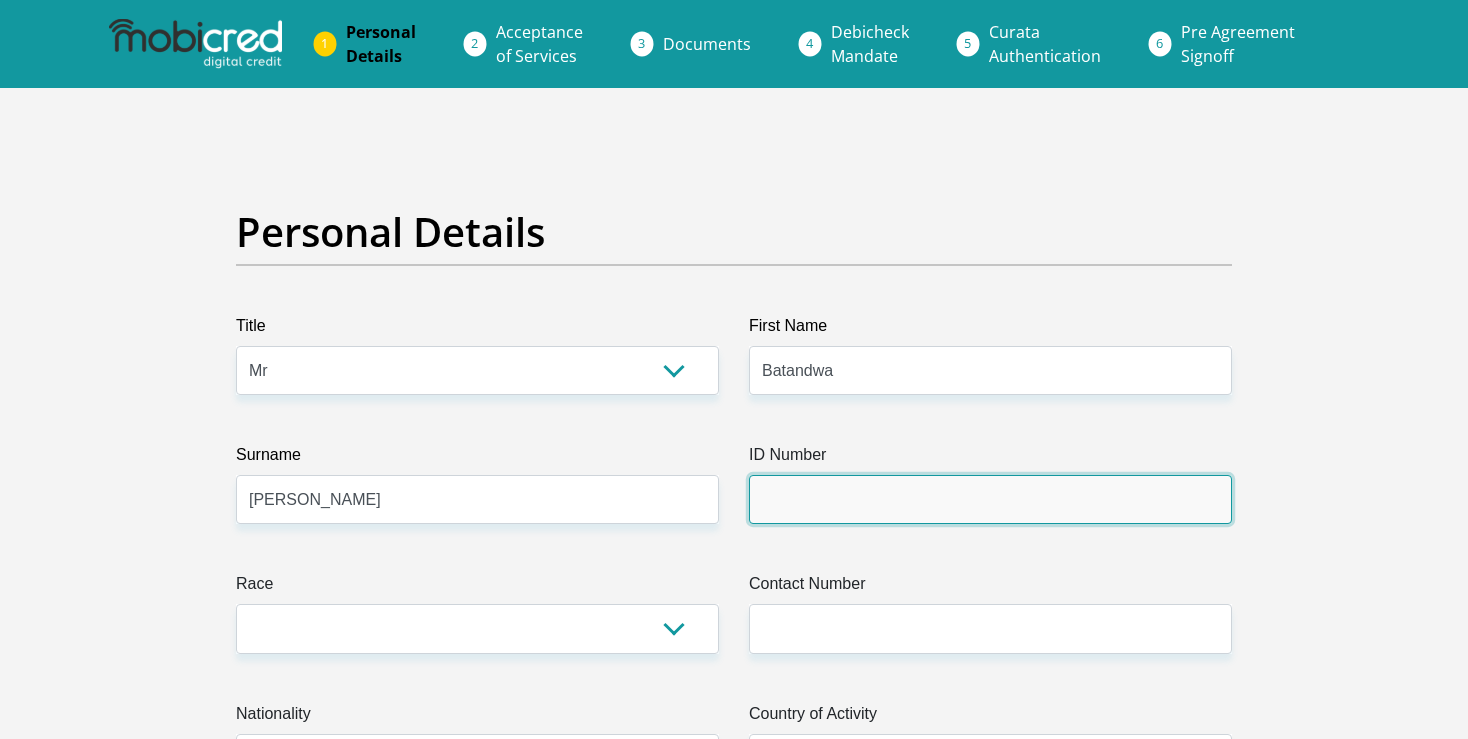 click on "ID Number" at bounding box center [990, 499] 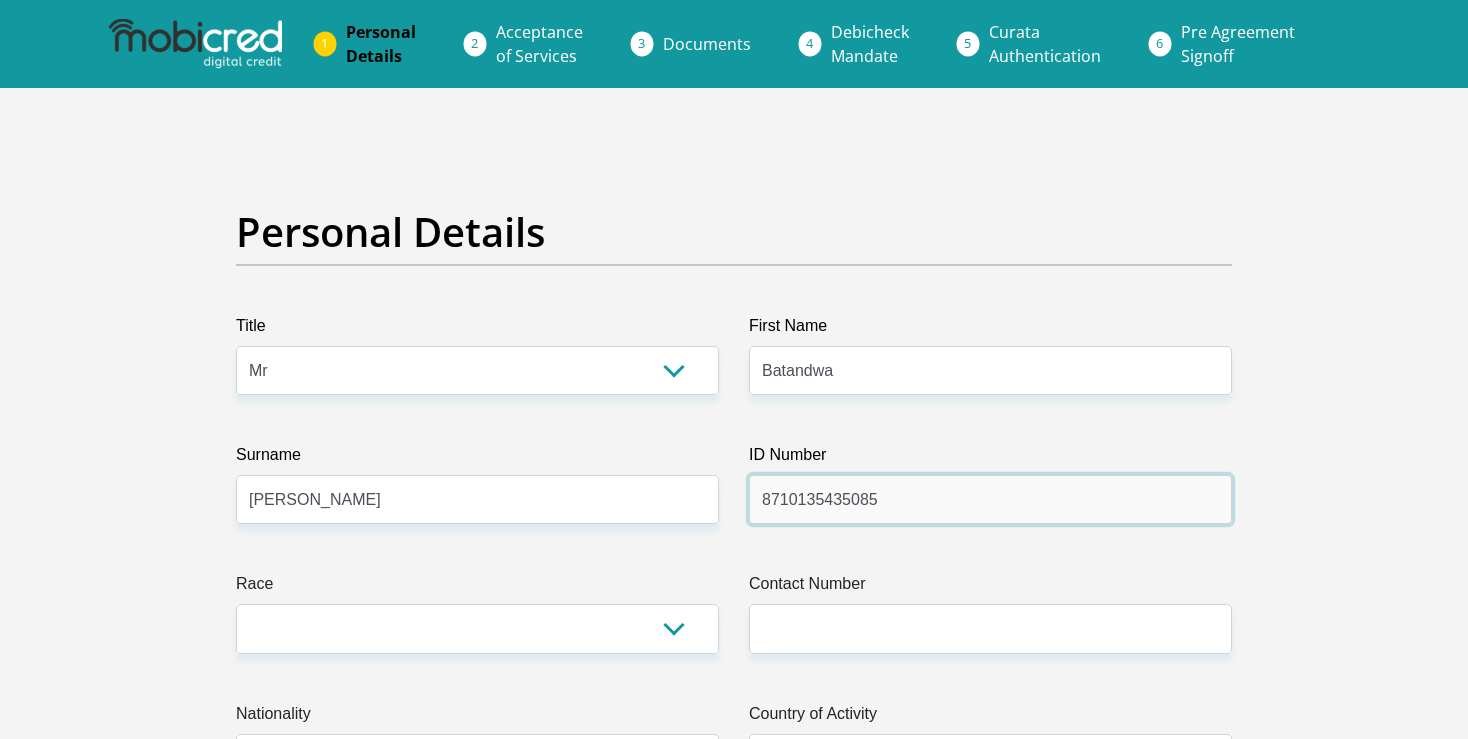 type on "8710135435085" 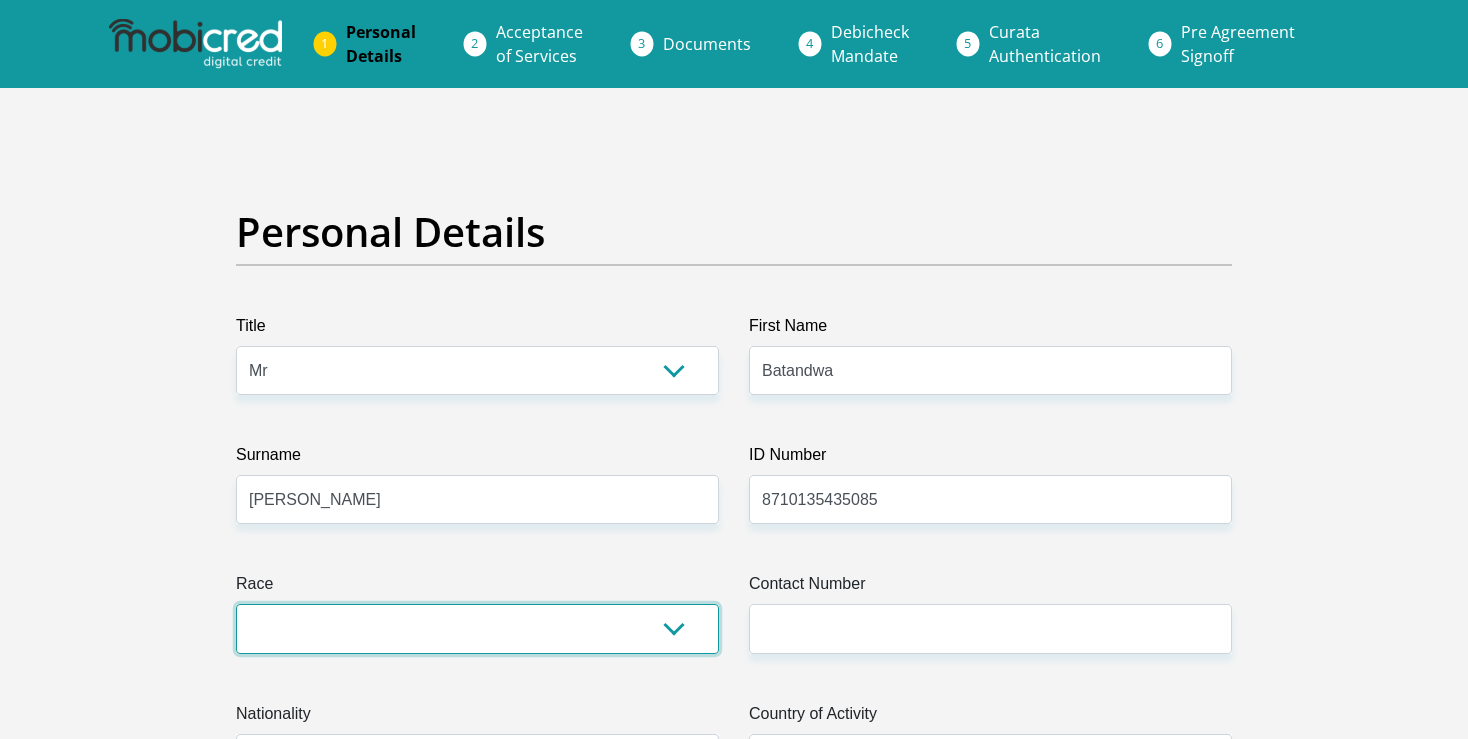 click on "Black
Coloured
Indian
White
Other" at bounding box center [477, 628] 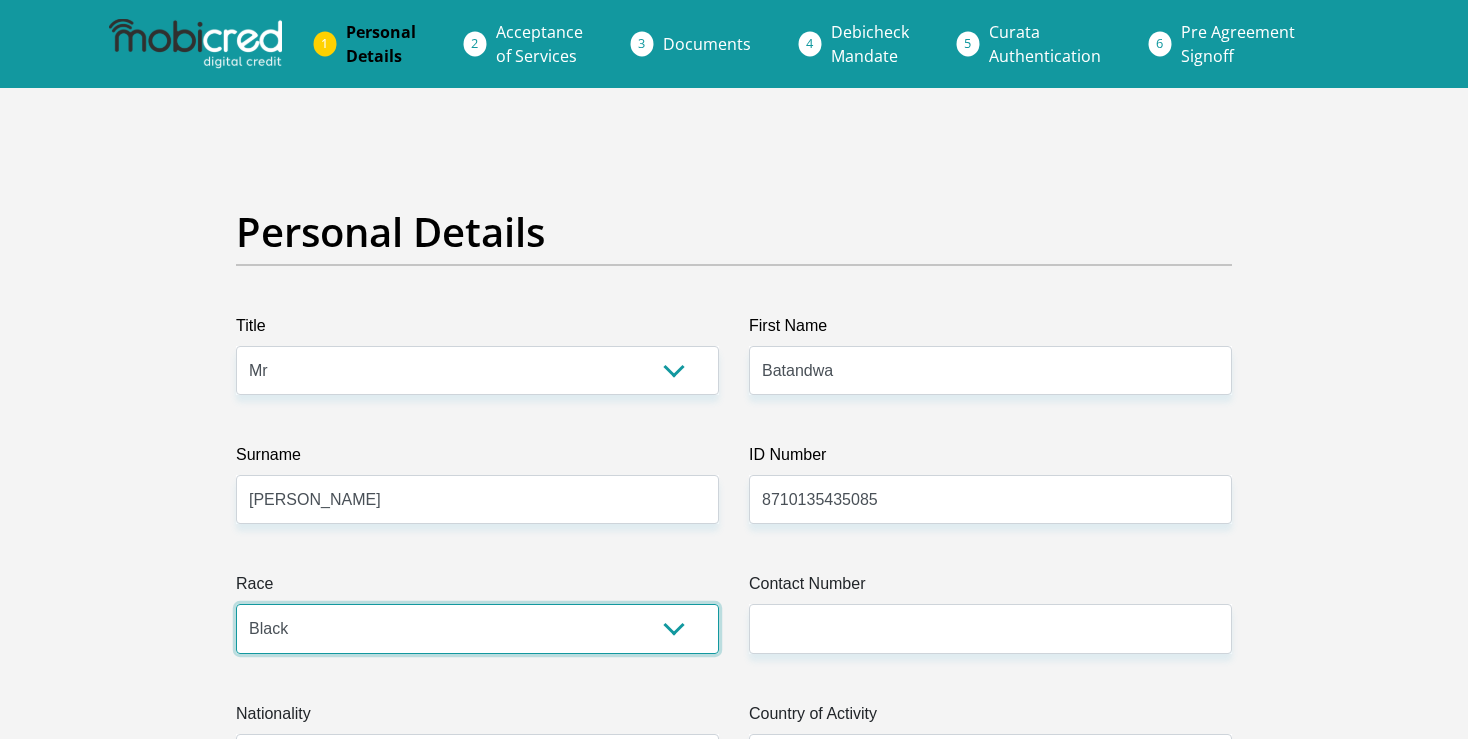 click on "Black" at bounding box center (0, 0) 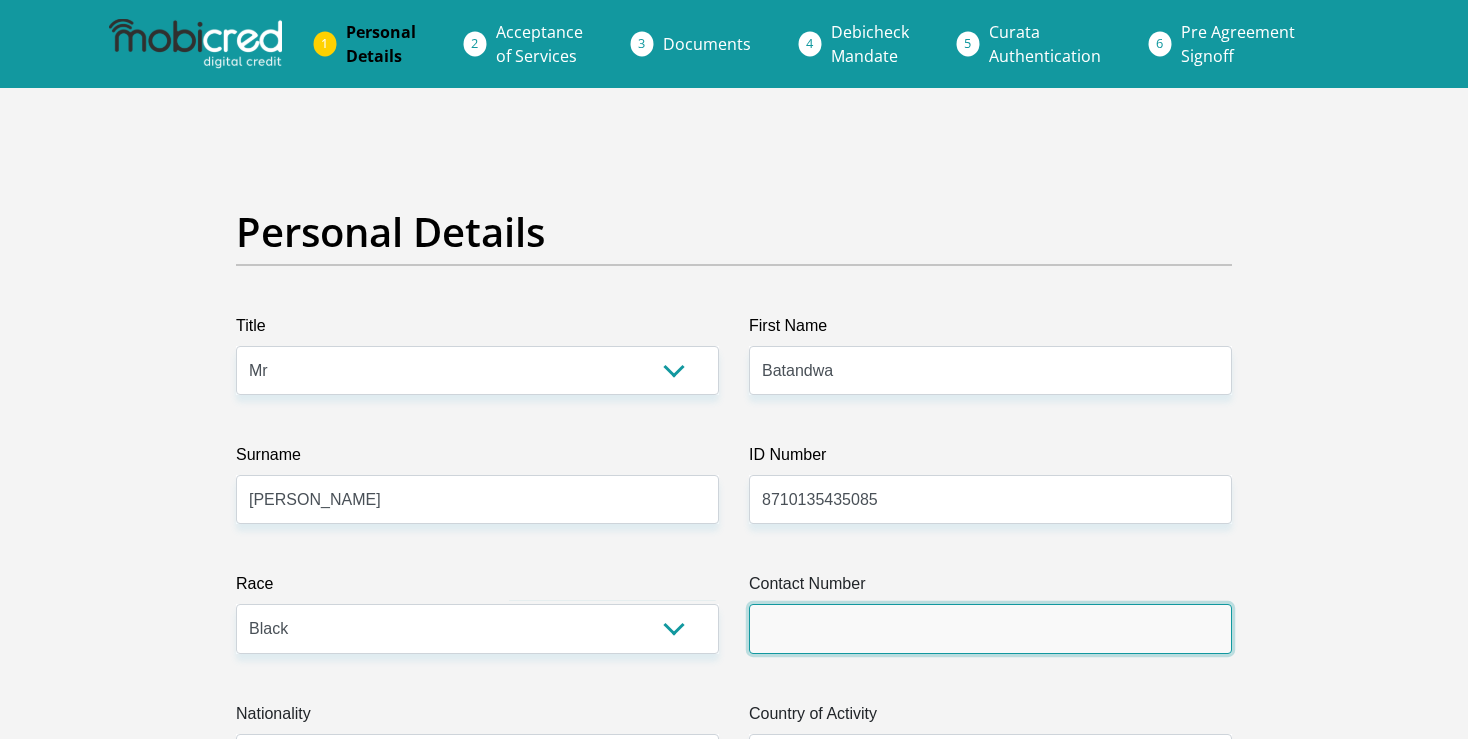 click on "Contact Number" at bounding box center [990, 628] 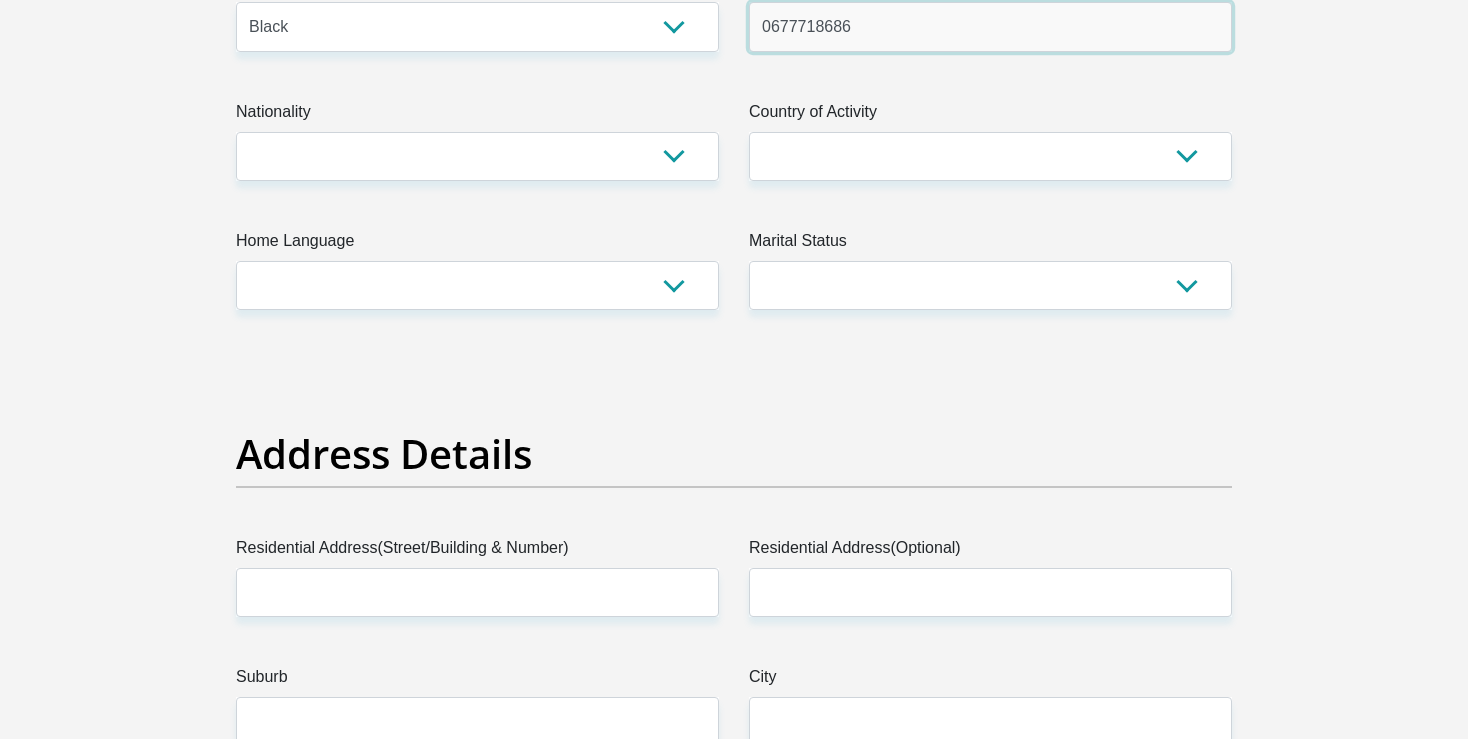 scroll, scrollTop: 616, scrollLeft: 0, axis: vertical 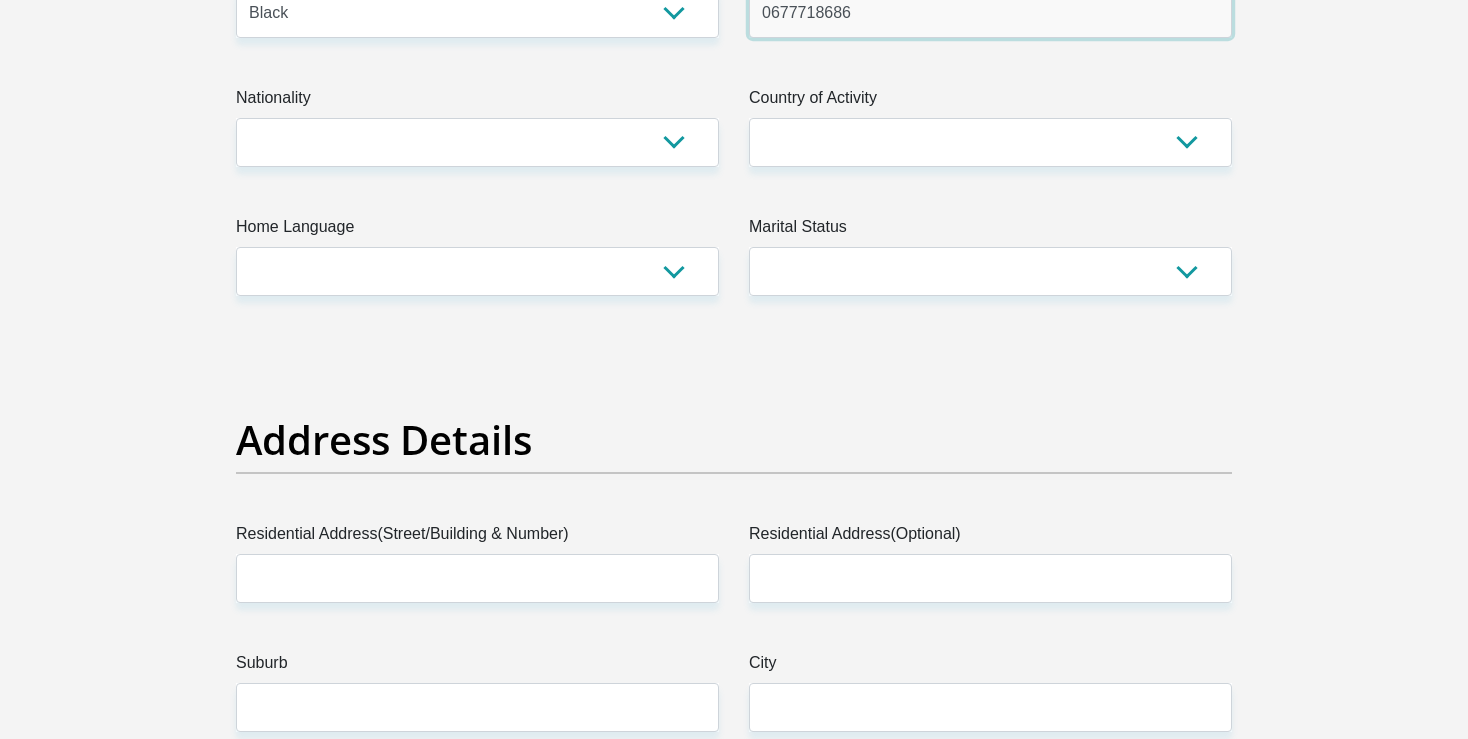 type on "0677718686" 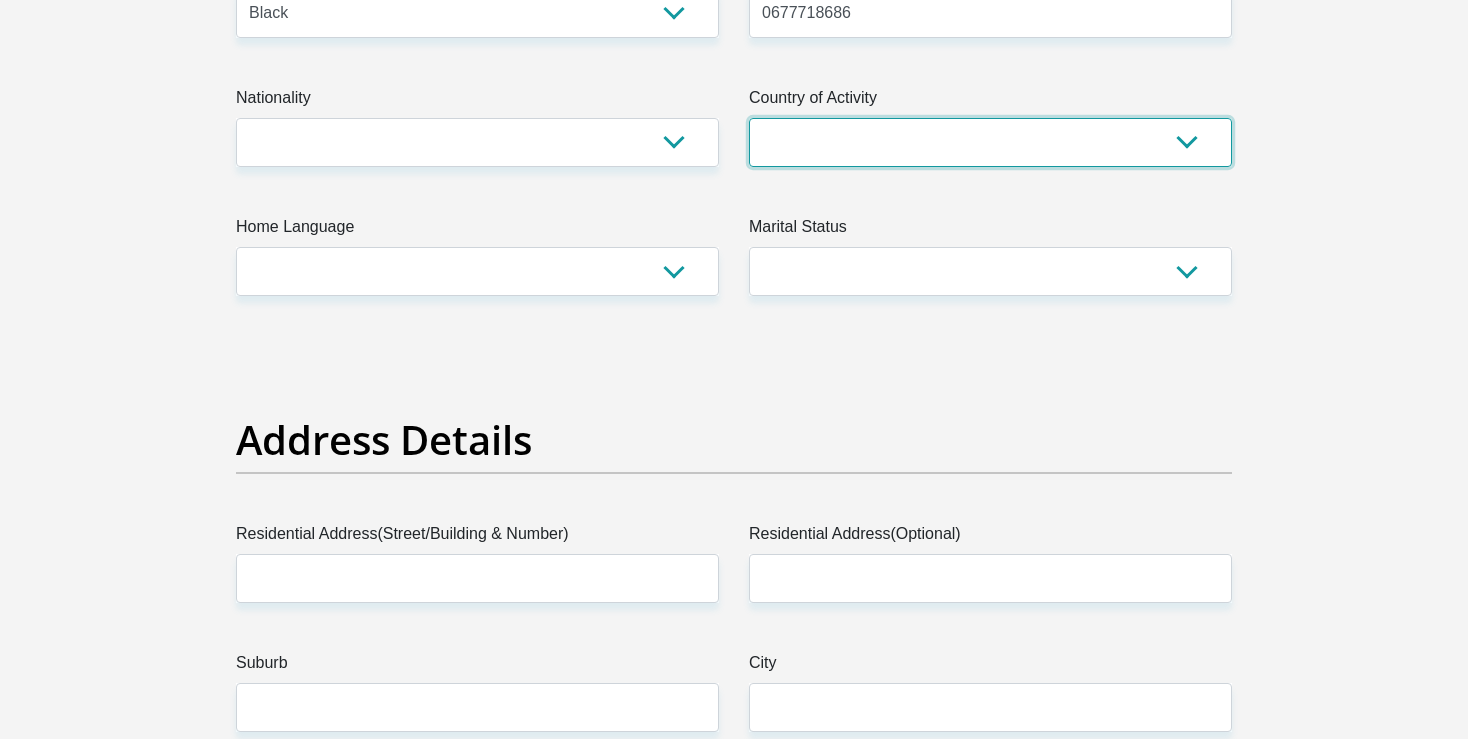 click on "South Africa
Afghanistan
Aland Islands
Albania
Algeria
America Samoa
American Virgin Islands
Andorra
Angola
Anguilla
Antarctica
Antigua and Barbuda
Argentina
Armenia
Aruba
Ascension Island
Australia
Austria
Azerbaijan
Chad" at bounding box center [990, 142] 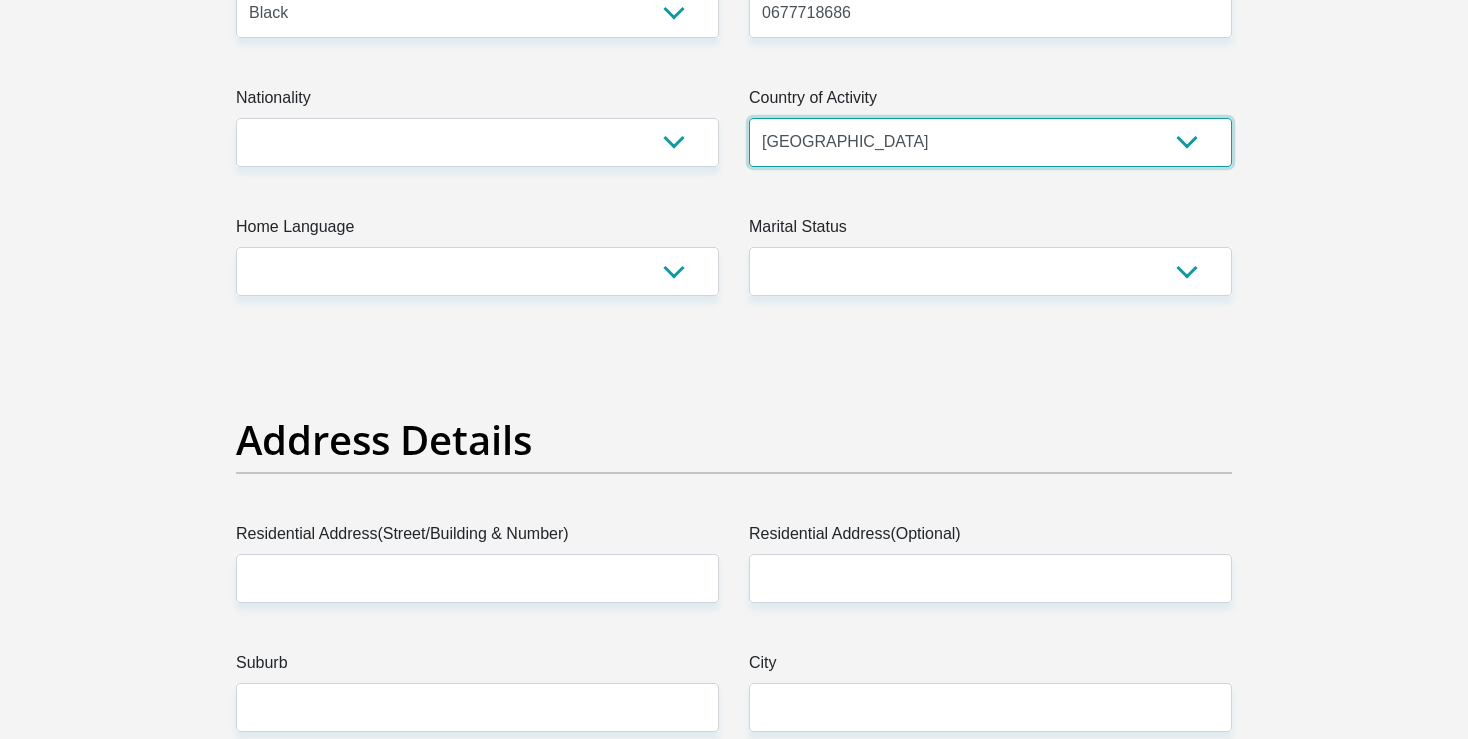 click on "South Africa" at bounding box center (0, 0) 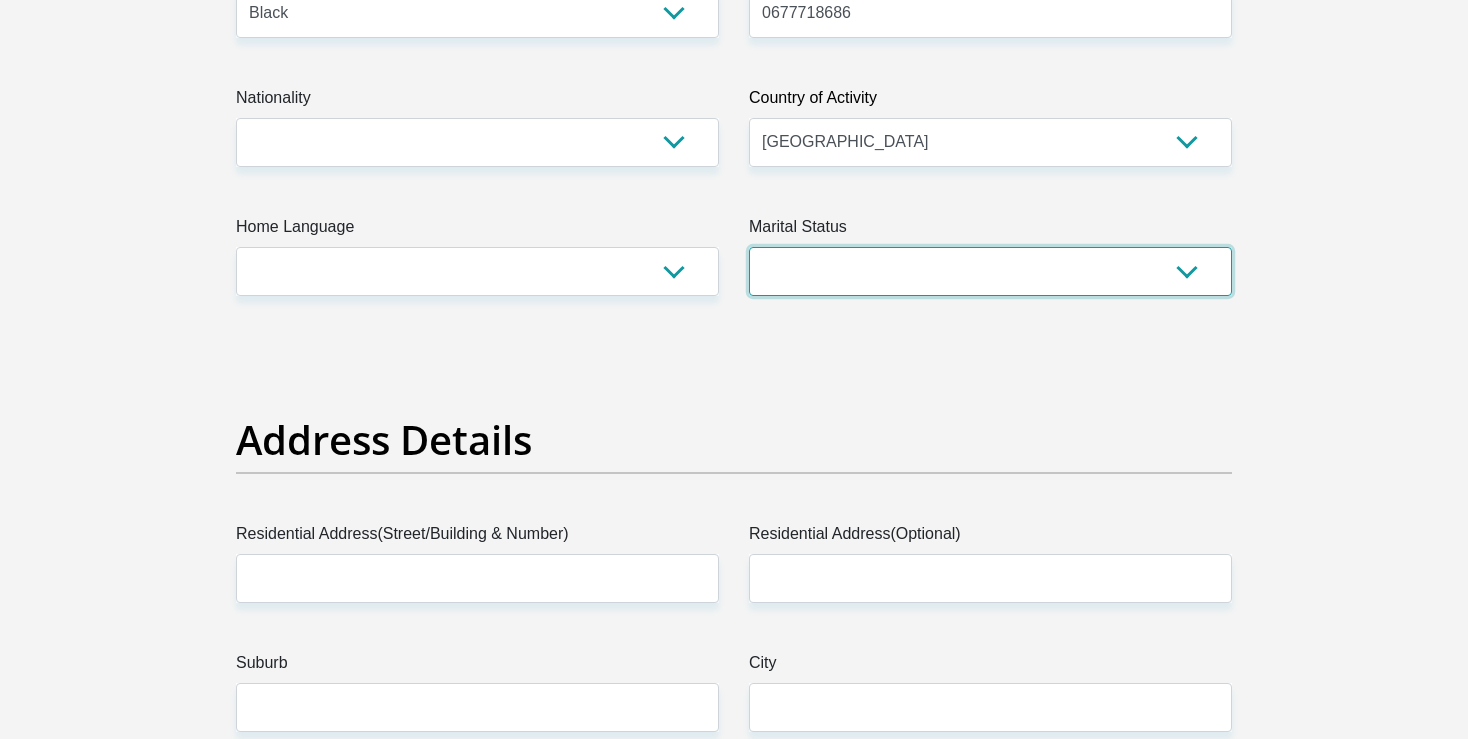 click on "Married ANC
Single
Divorced
Widowed
Married COP or Customary Law" at bounding box center [990, 271] 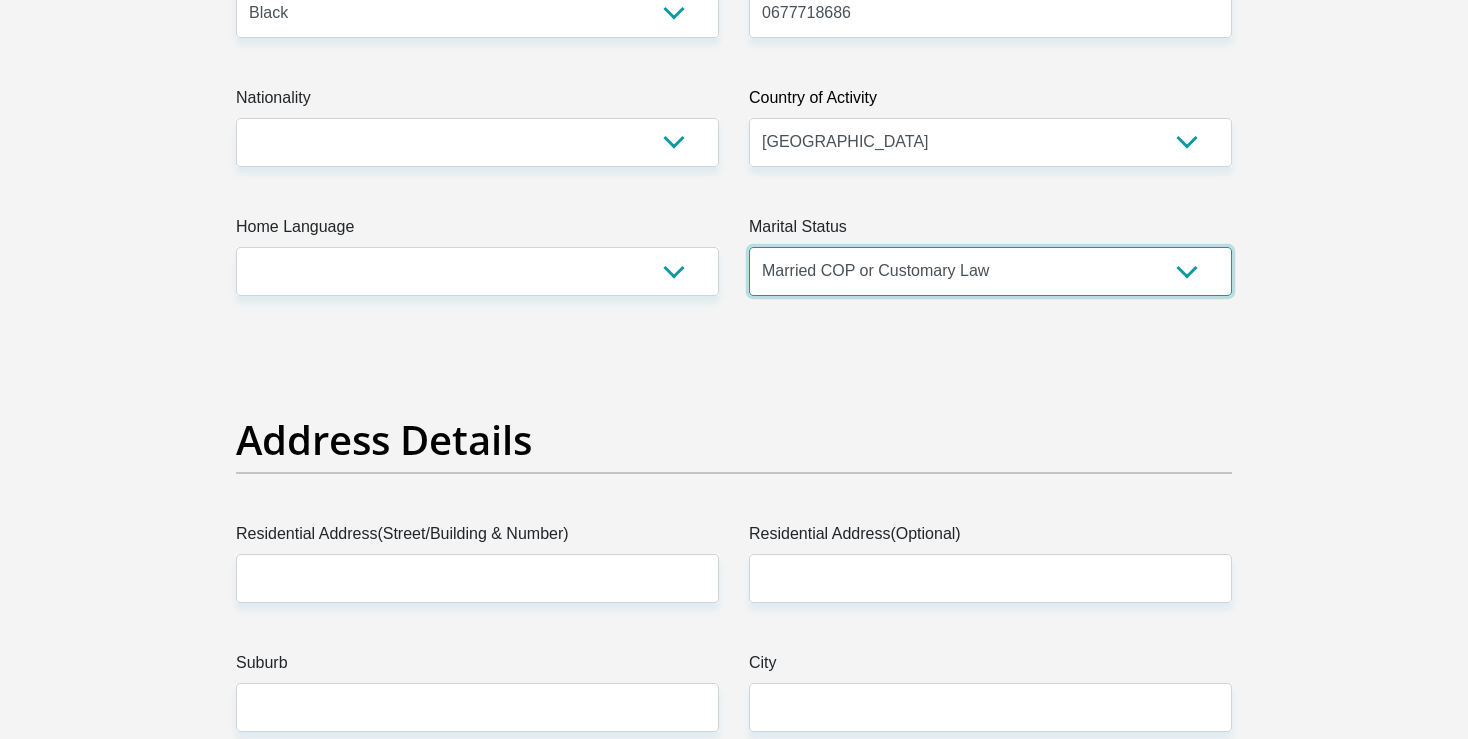 click on "Married COP or Customary Law" at bounding box center (0, 0) 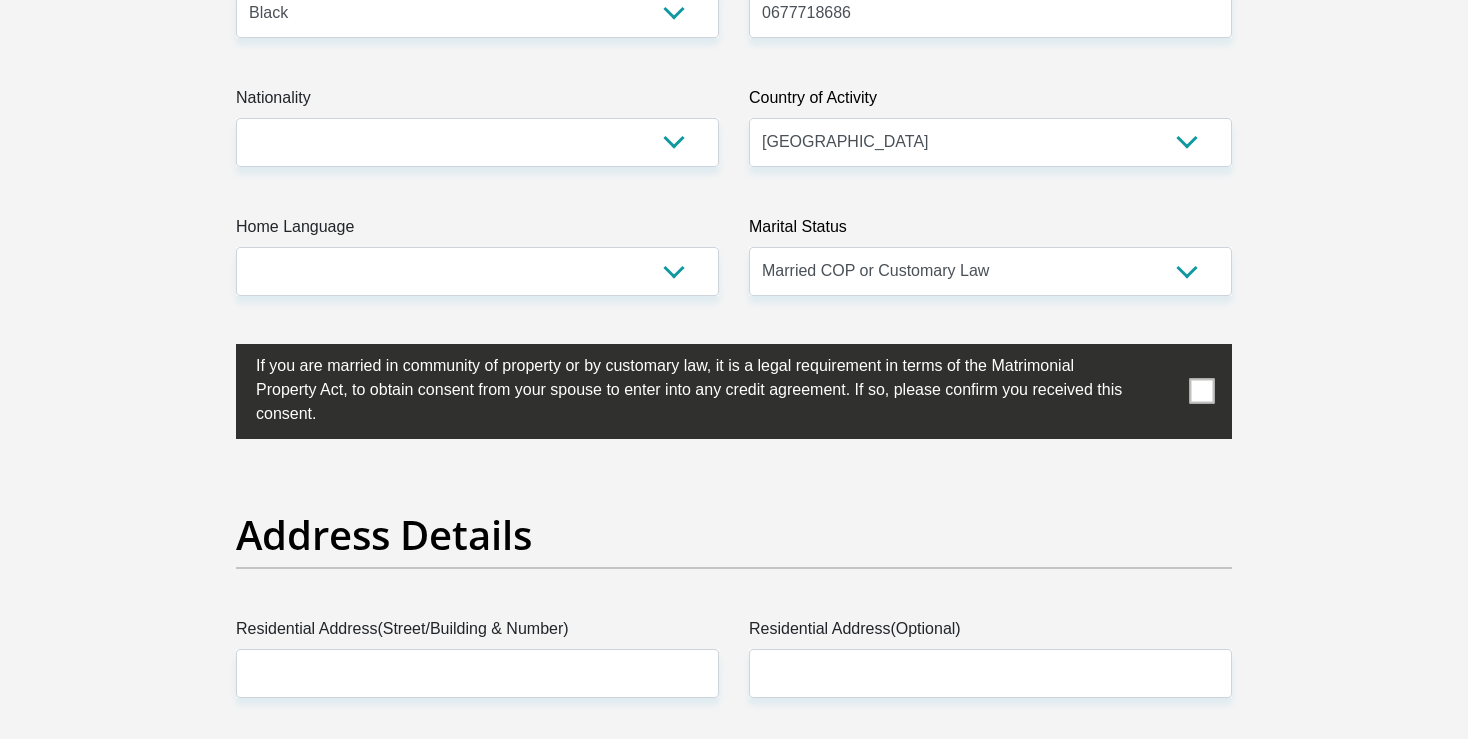 click at bounding box center [1202, 391] 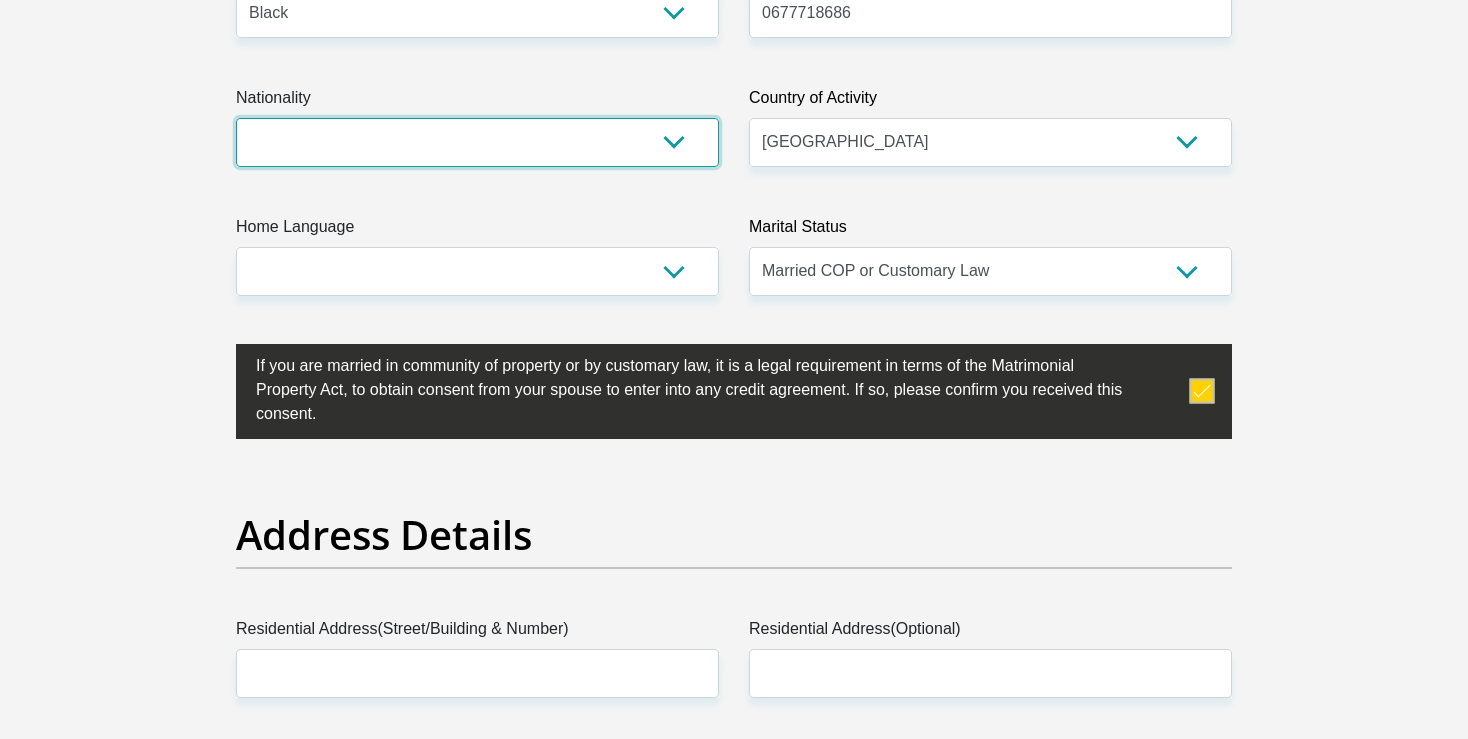 click on "South Africa
Afghanistan
Aland Islands
Albania
Algeria
America Samoa
American Virgin Islands
Andorra
Angola
Anguilla
Antarctica
Antigua and Barbuda
Argentina
Armenia
Aruba
Ascension Island
Australia
Austria
Azerbaijan
Bahamas
Bahrain
Bangladesh
Barbados
Chad" at bounding box center [477, 142] 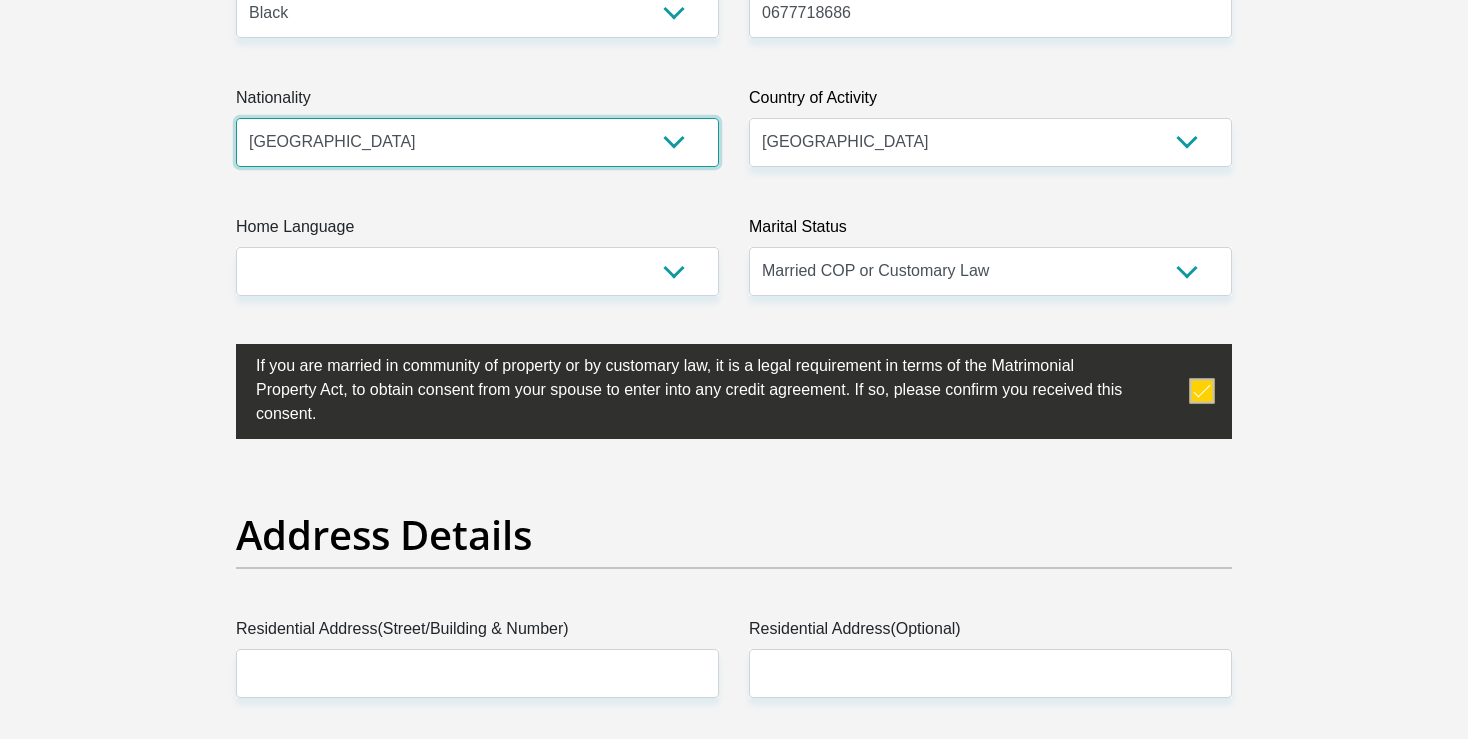 click on "South Africa" at bounding box center (0, 0) 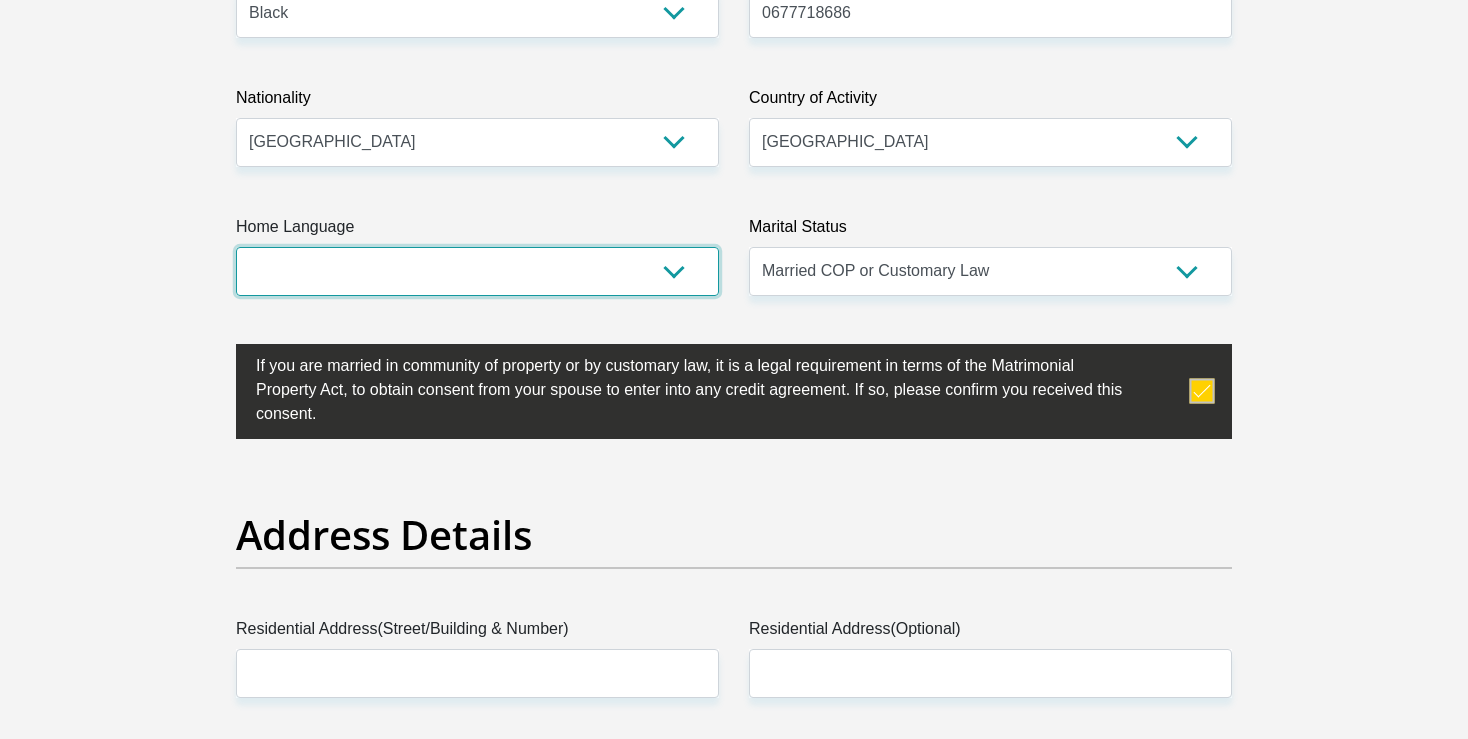 click on "Afrikaans
English
Sepedi
South Ndebele
Southern Sotho
Swati
Tsonga
Tswana
Venda
Xhosa
Zulu
Other" at bounding box center (477, 271) 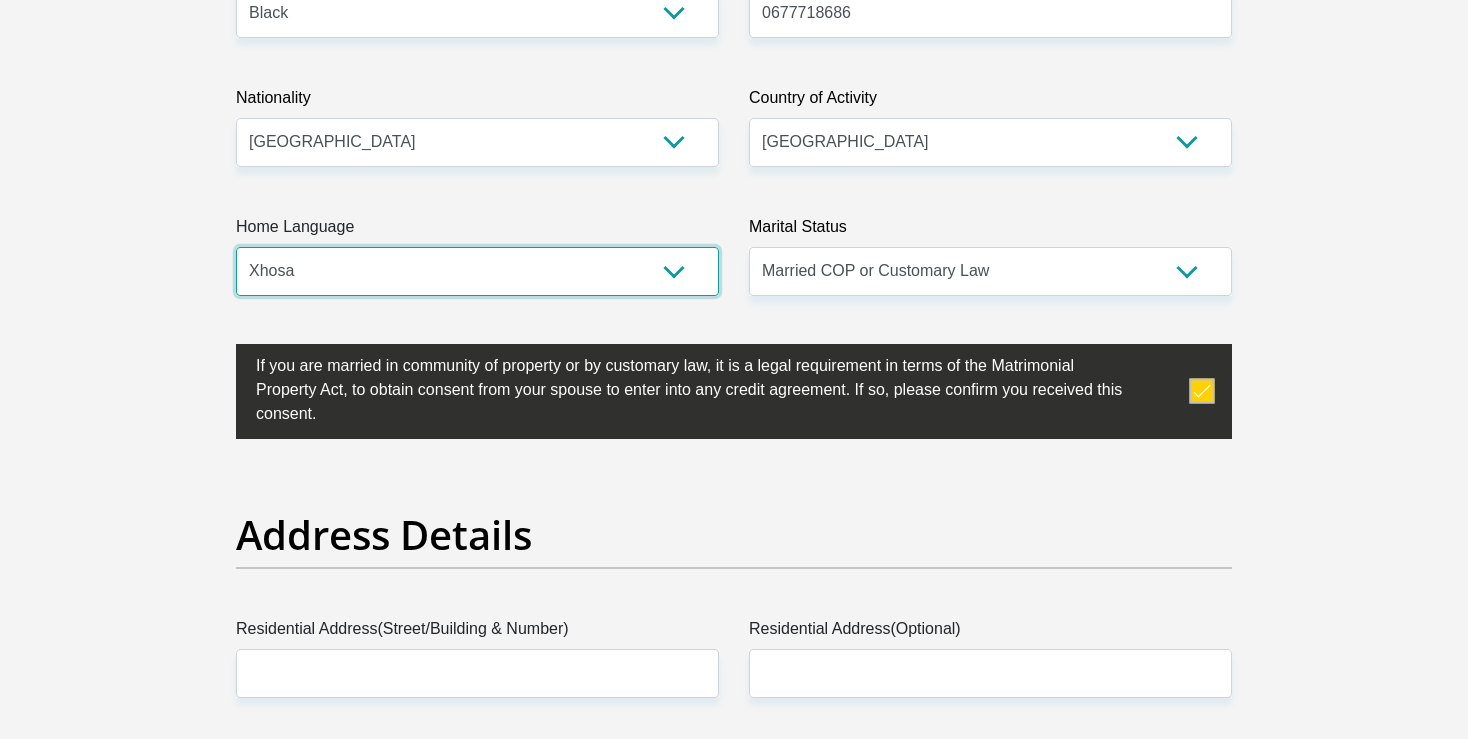 click on "Xhosa" at bounding box center (0, 0) 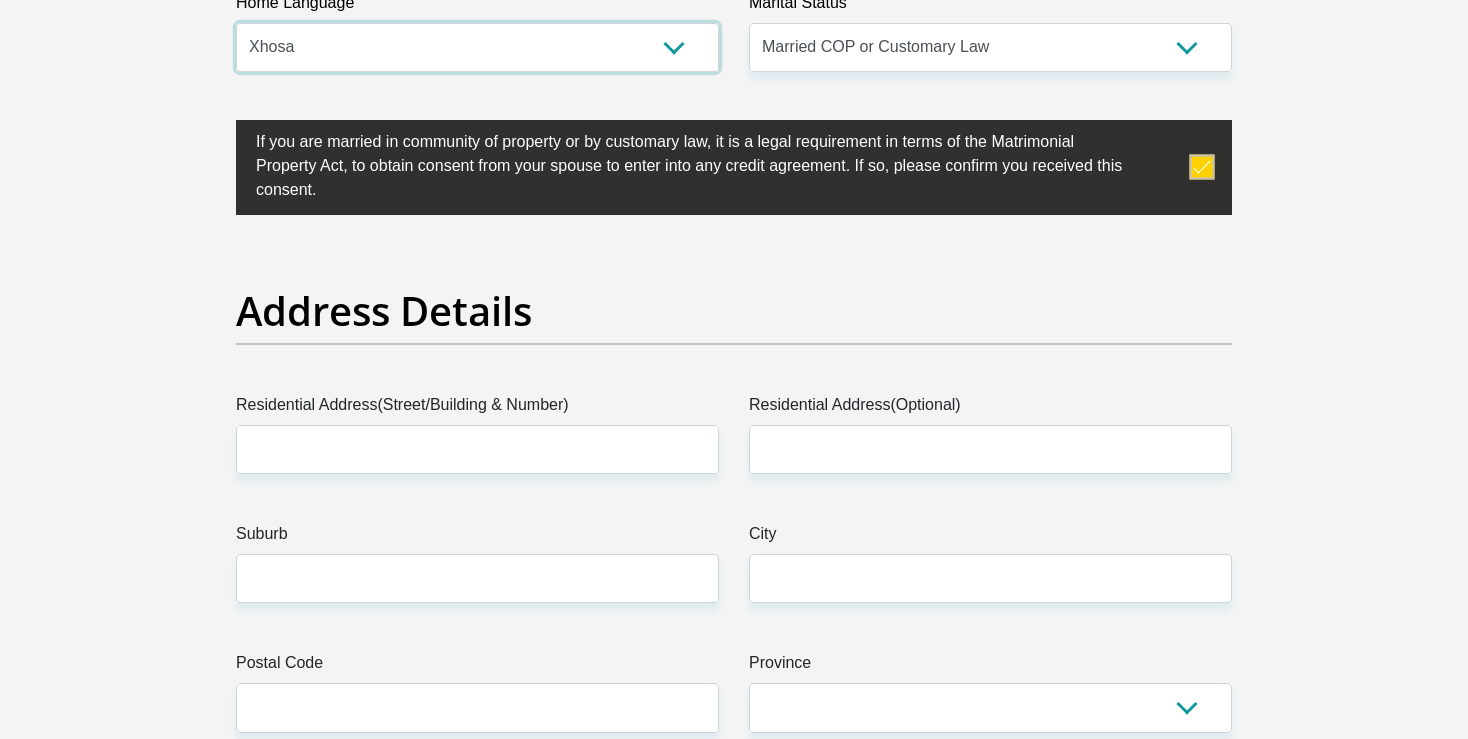 scroll, scrollTop: 844, scrollLeft: 0, axis: vertical 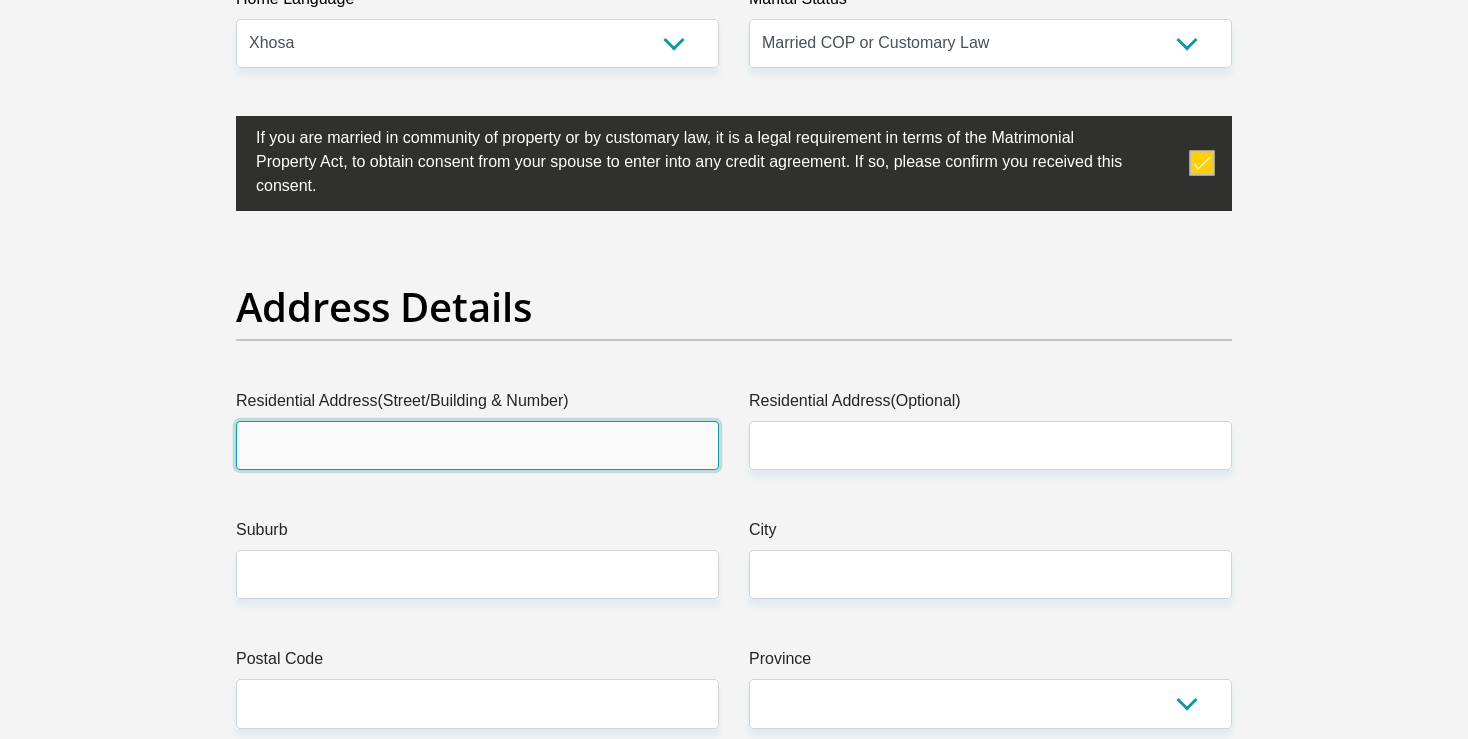 click on "Residential Address(Street/Building & Number)" at bounding box center (477, 445) 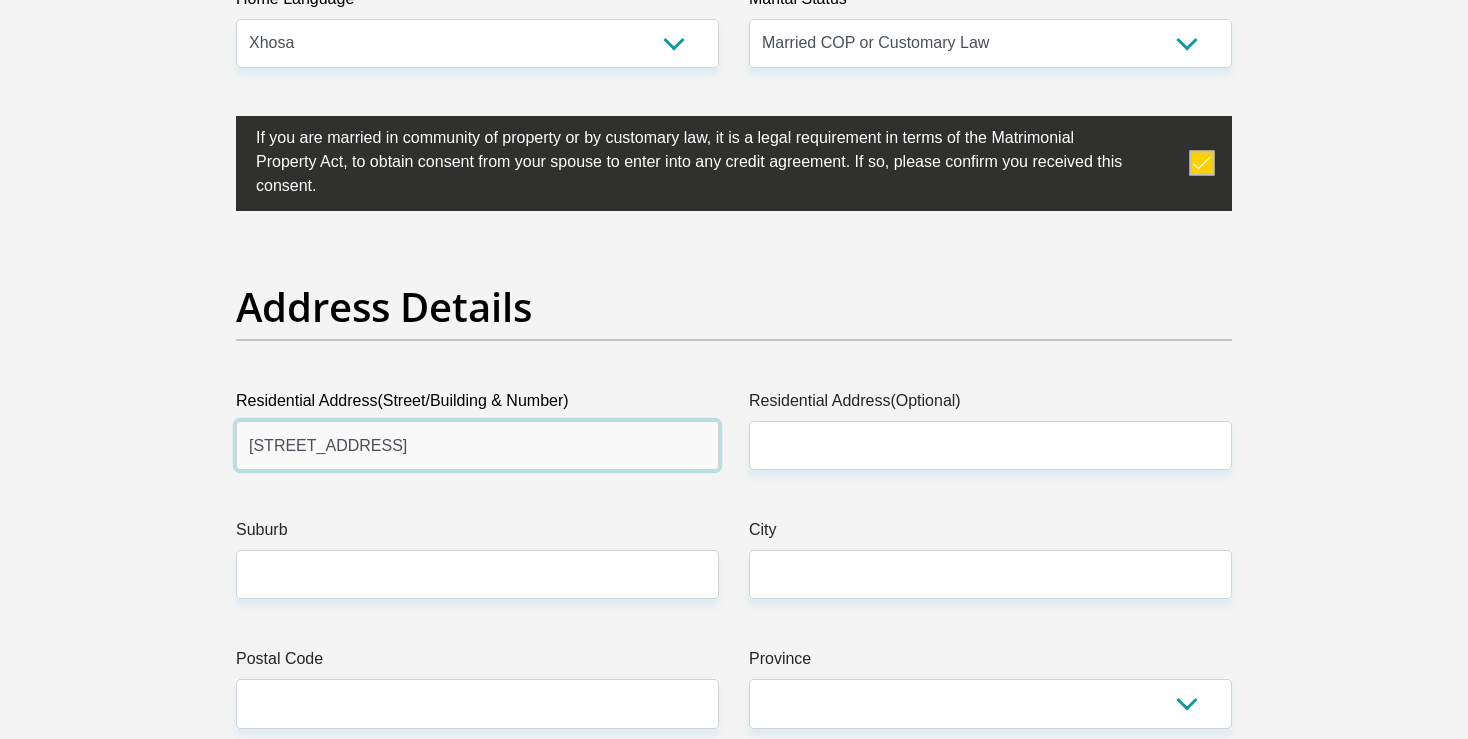 type on "65 Zinnia avenue" 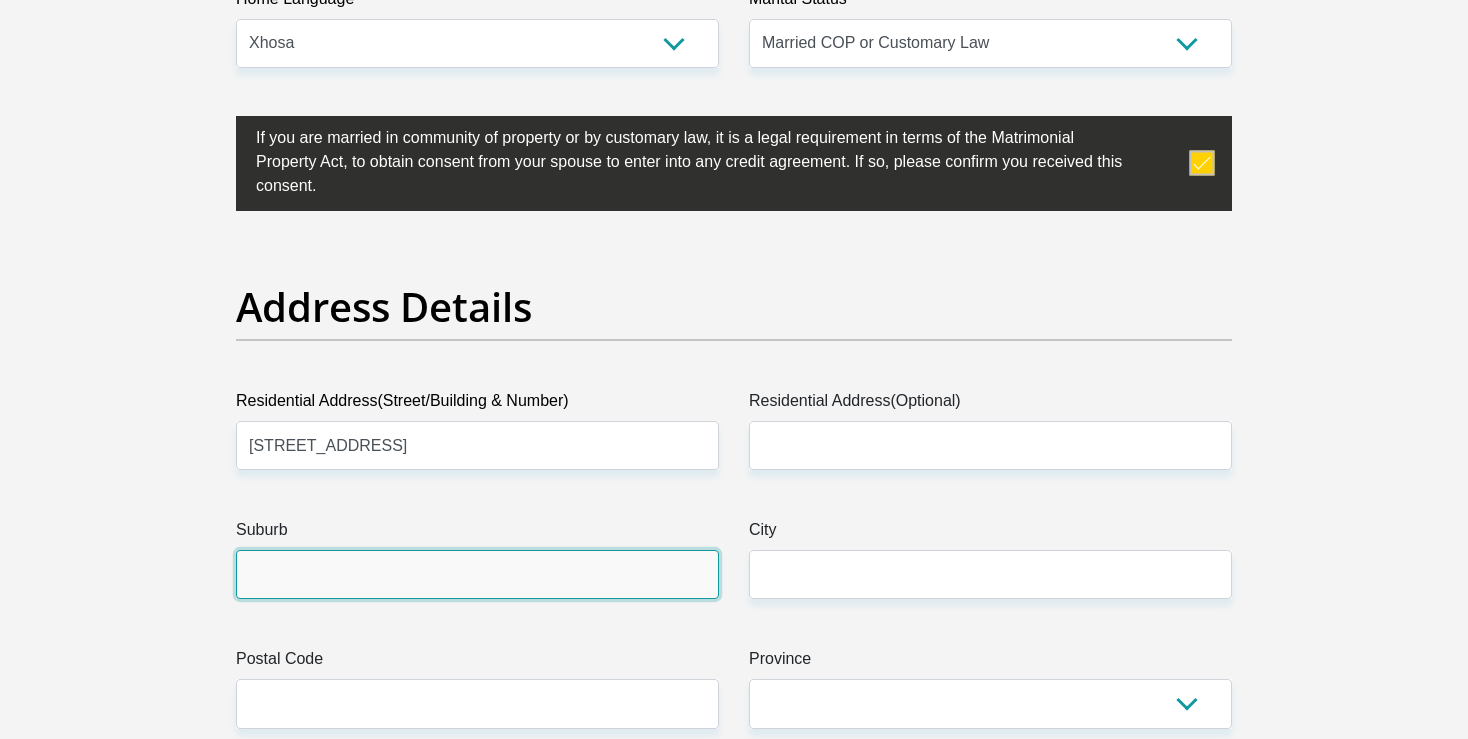 click on "Suburb" at bounding box center (477, 574) 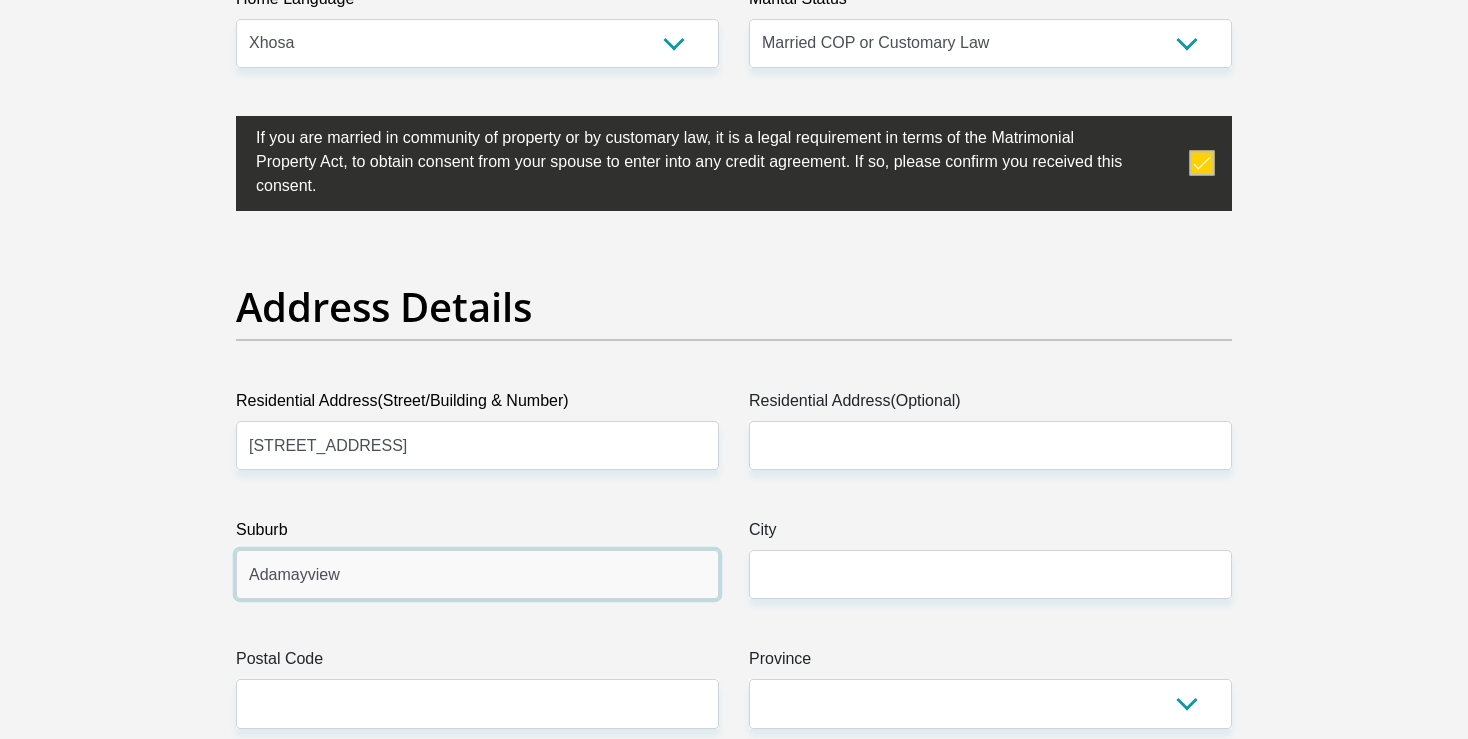 type on "Adamayview" 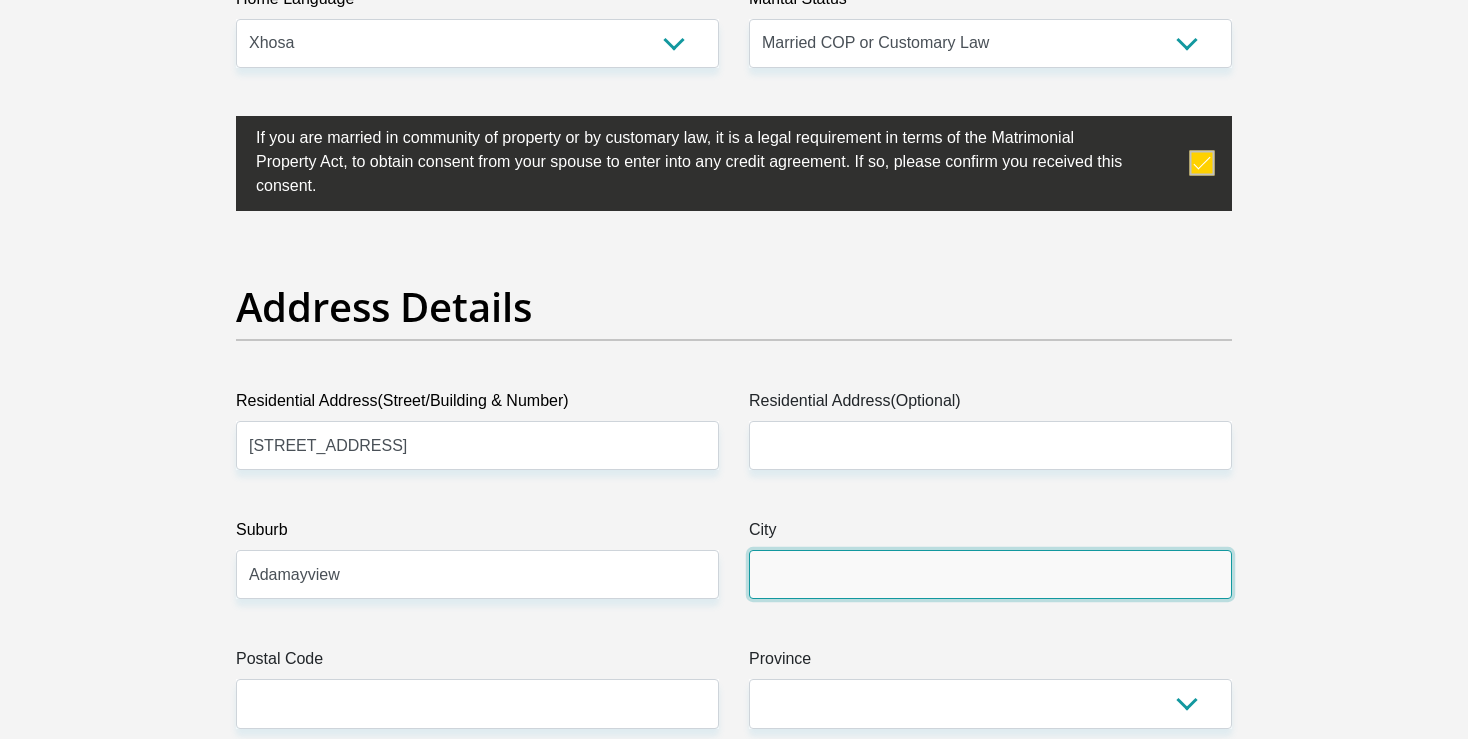 click on "City" at bounding box center (990, 574) 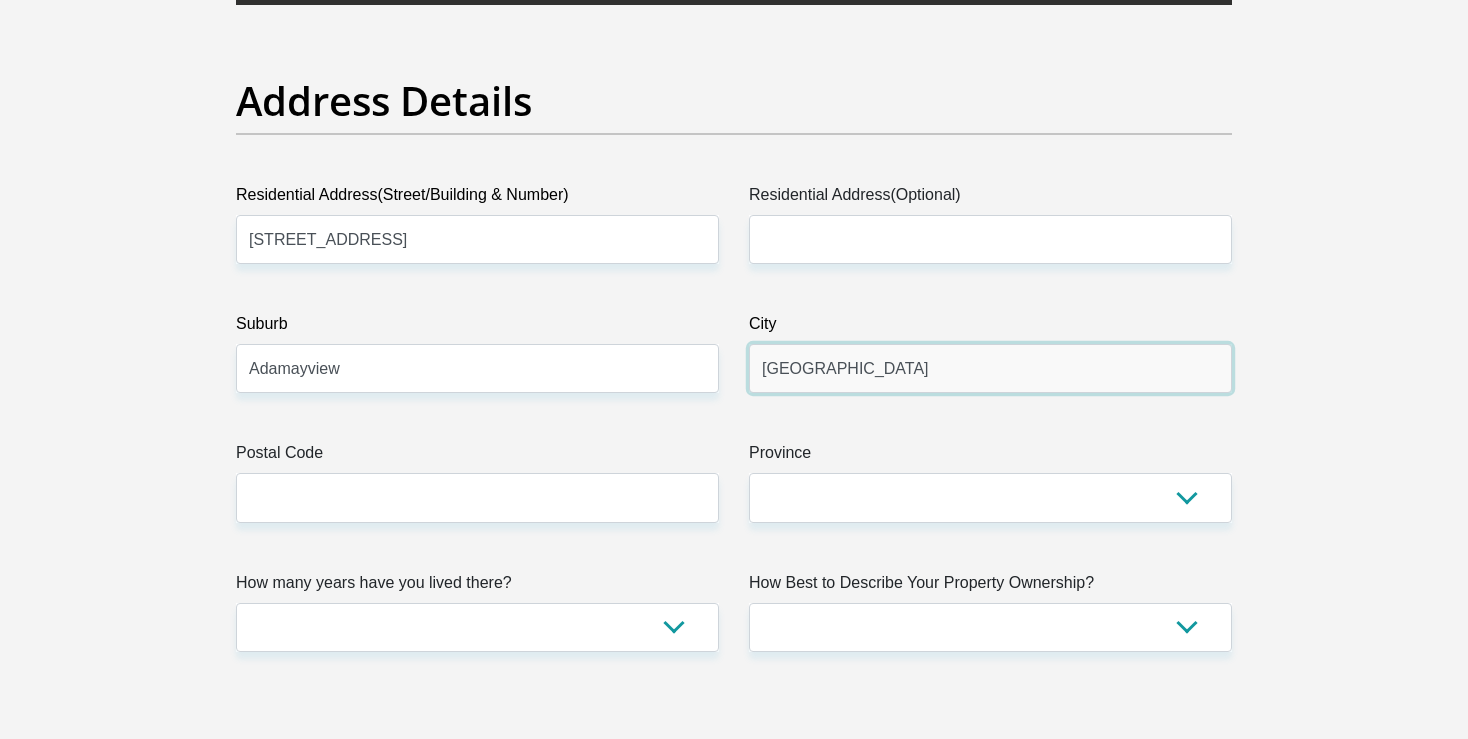 scroll, scrollTop: 1056, scrollLeft: 0, axis: vertical 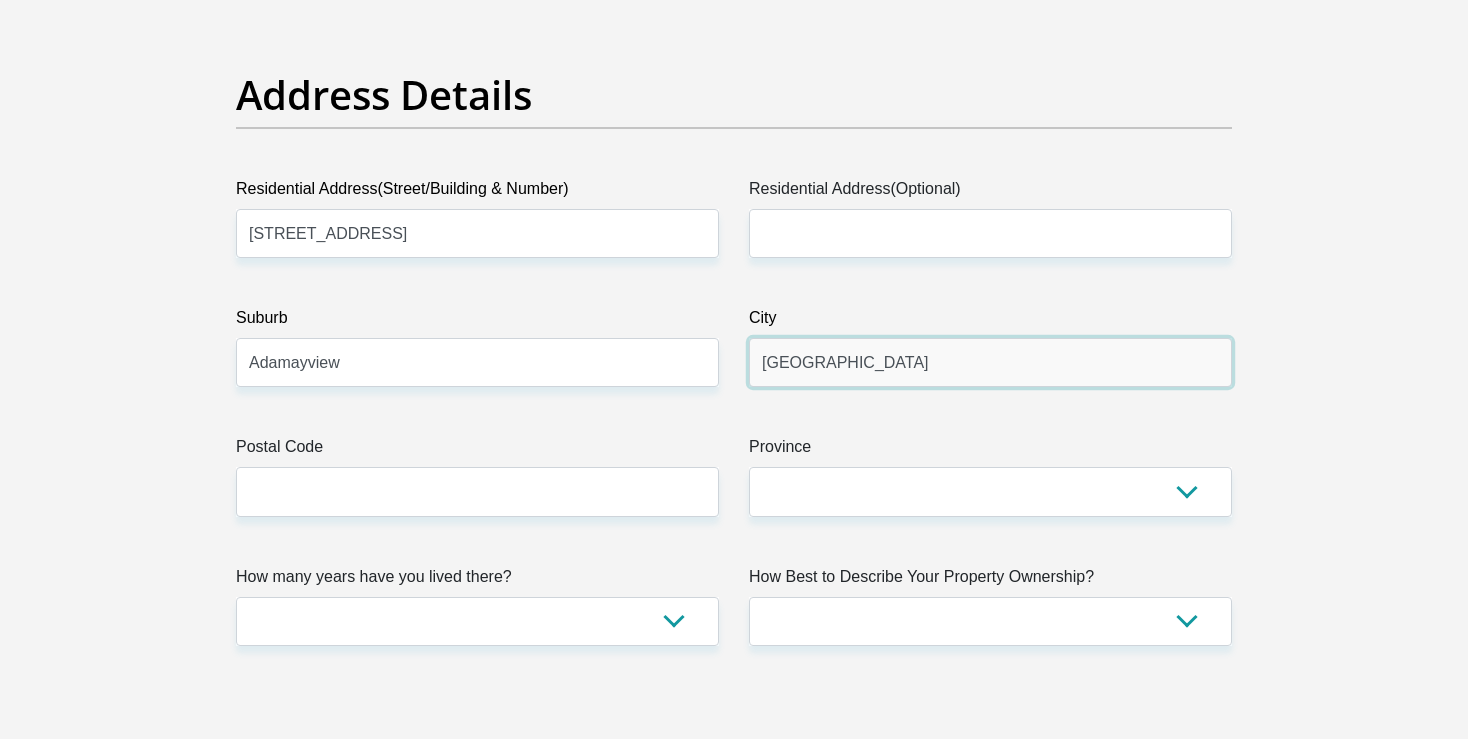 type on "Klerksdorp" 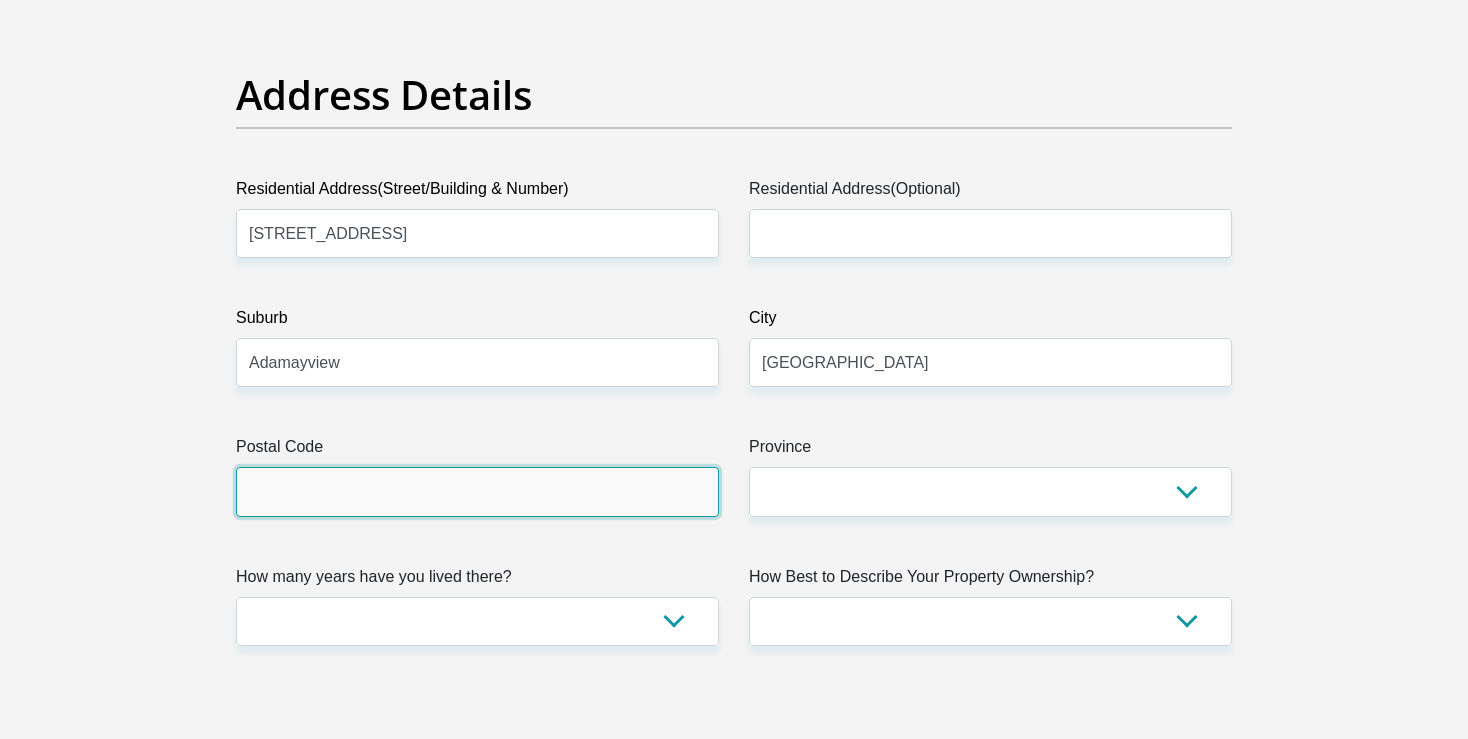 click on "Postal Code" at bounding box center [477, 491] 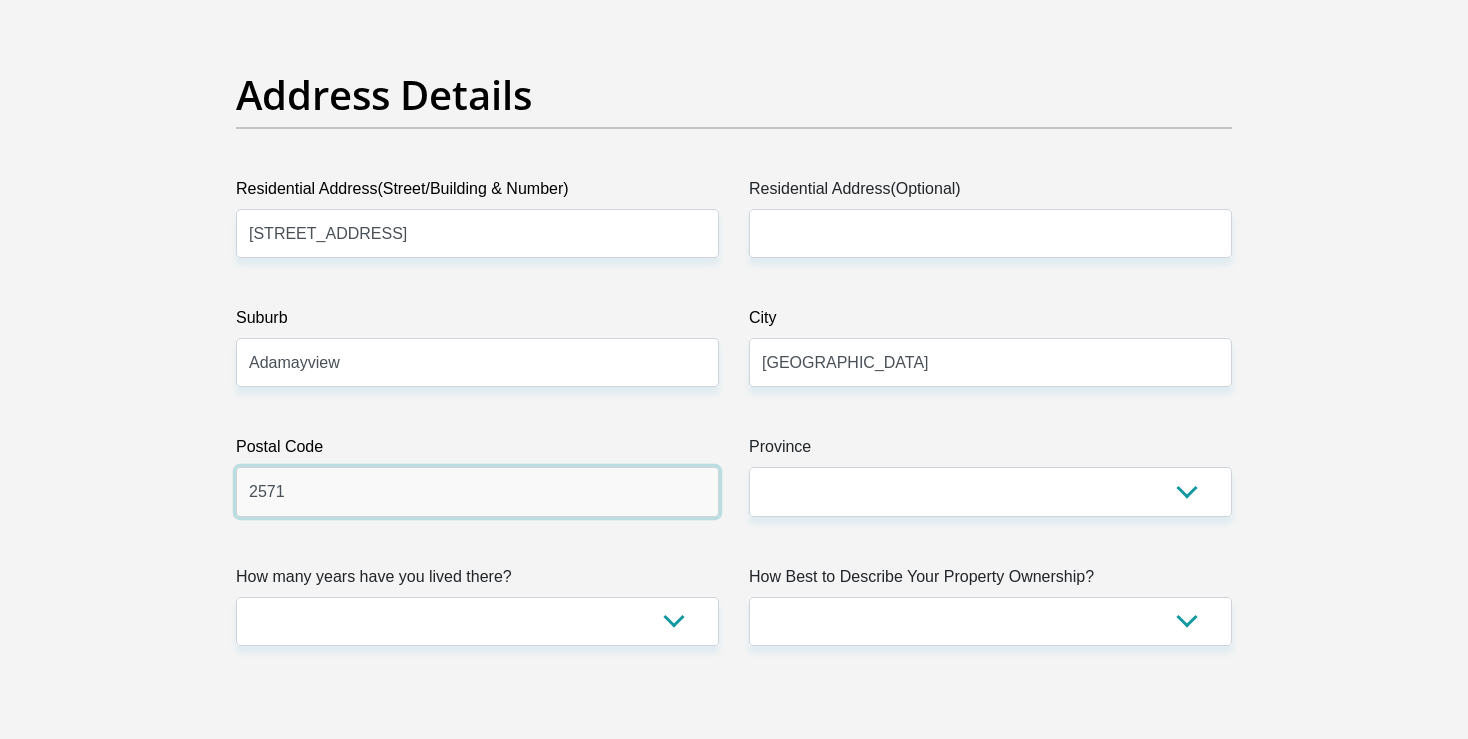 type on "2571" 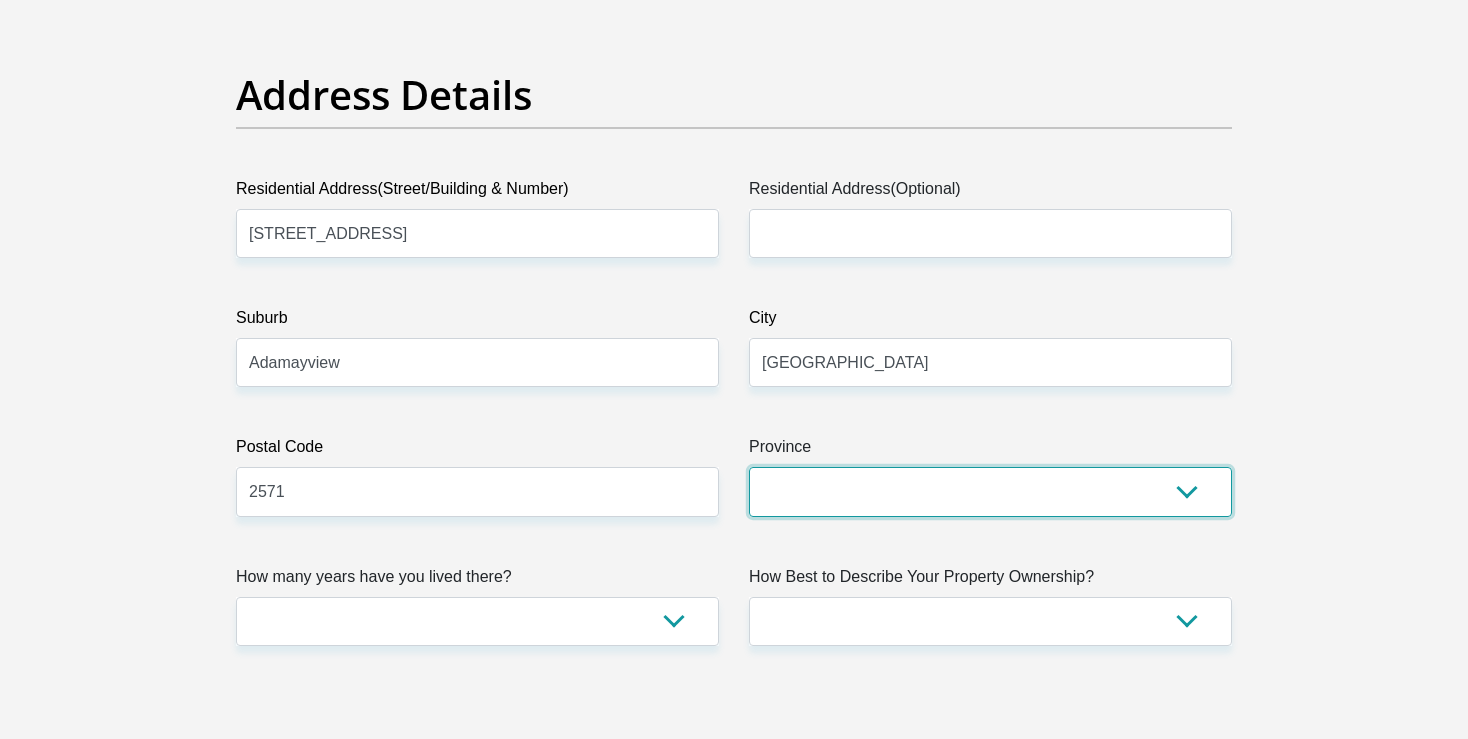 click on "Eastern Cape
Free State
Gauteng
KwaZulu-Natal
Limpopo
Mpumalanga
Northern Cape
North West
Western Cape" at bounding box center (990, 491) 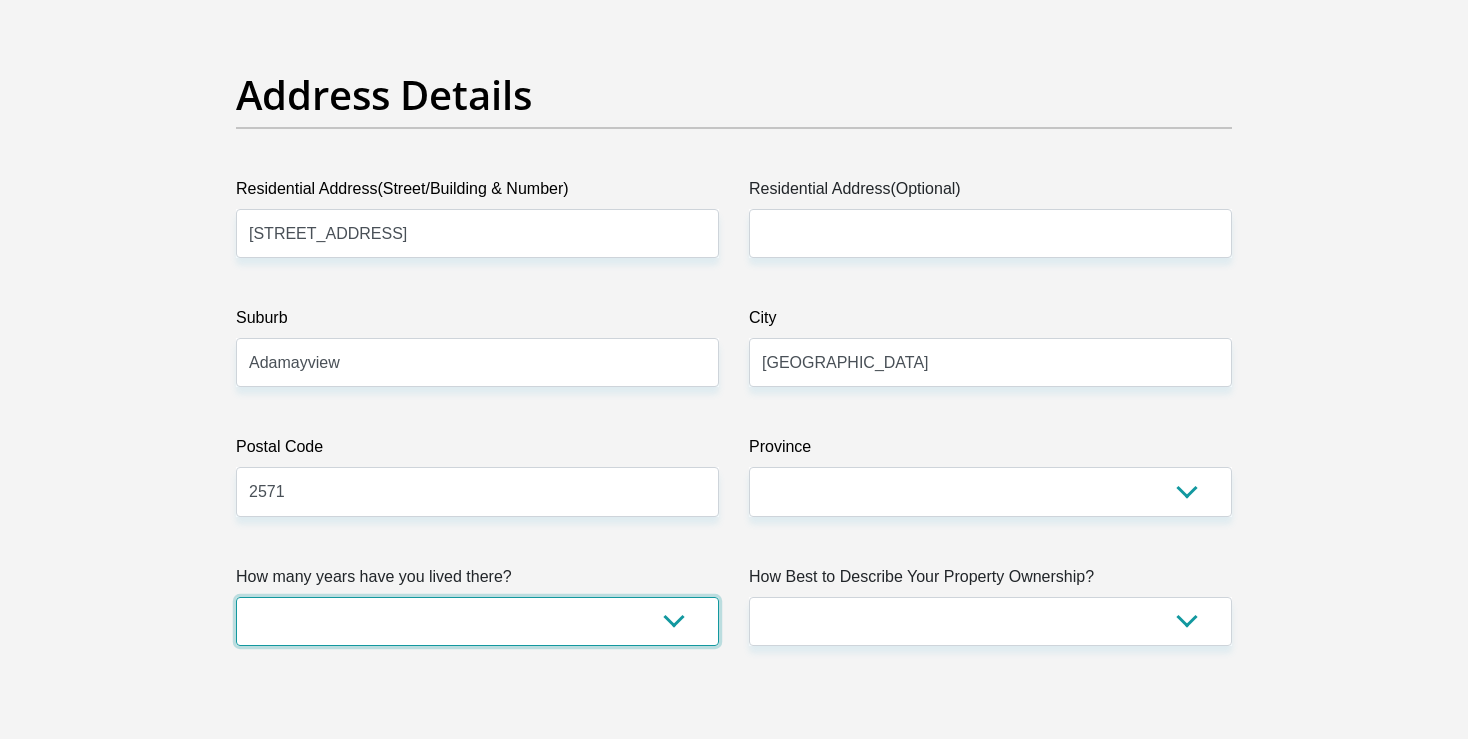 click on "less than 1 year
1-3 years
3-5 years
5+ years" at bounding box center (477, 621) 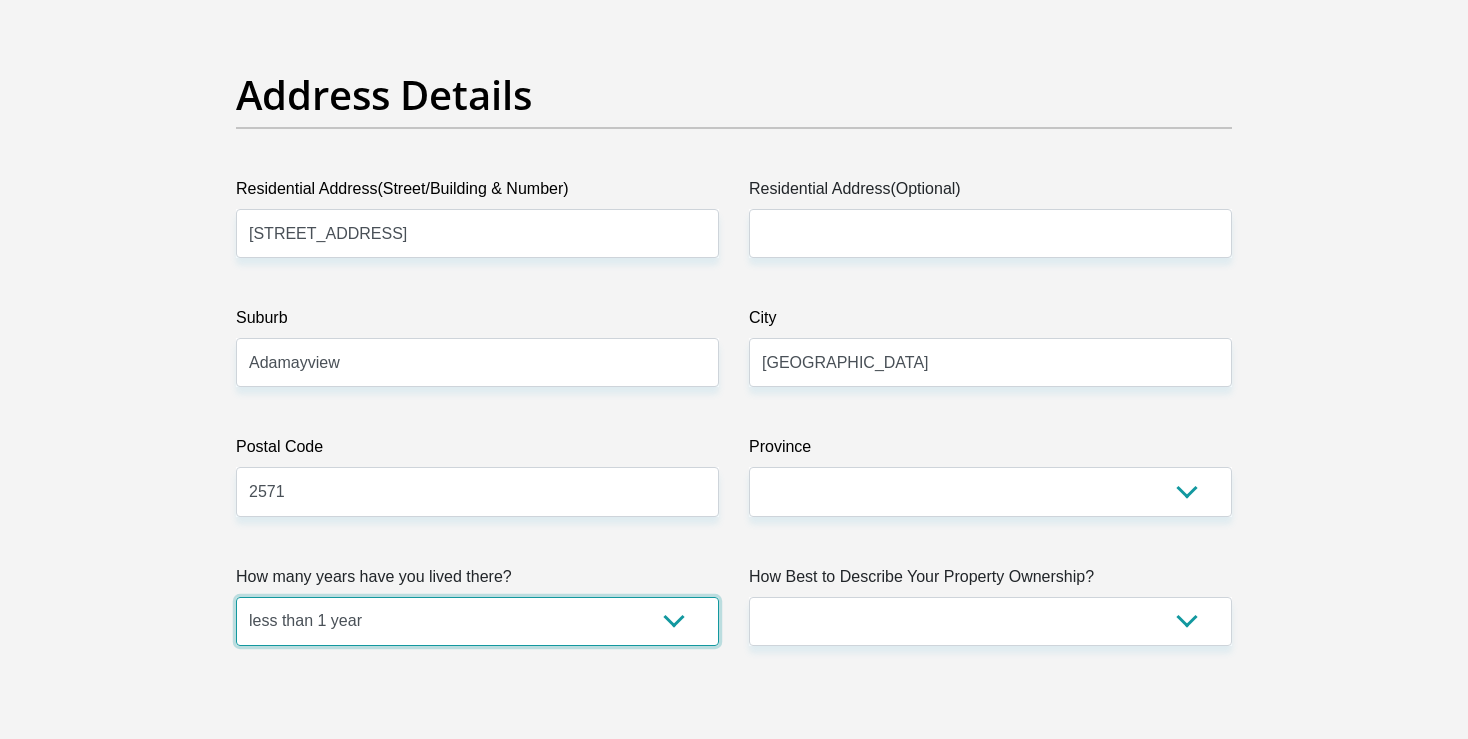 click on "less than 1 year" at bounding box center (0, 0) 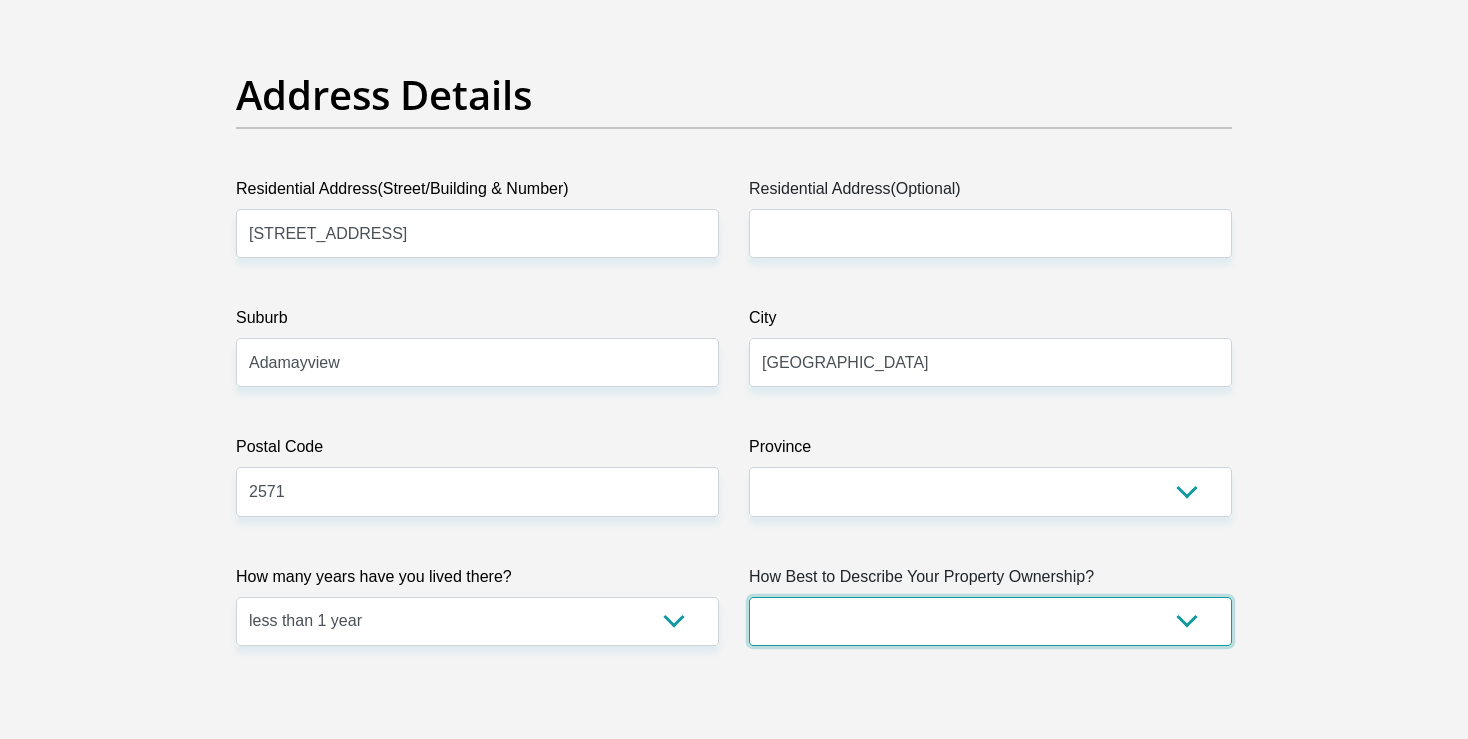 click on "Owned
Rented
Family Owned
Company Dwelling" at bounding box center (990, 621) 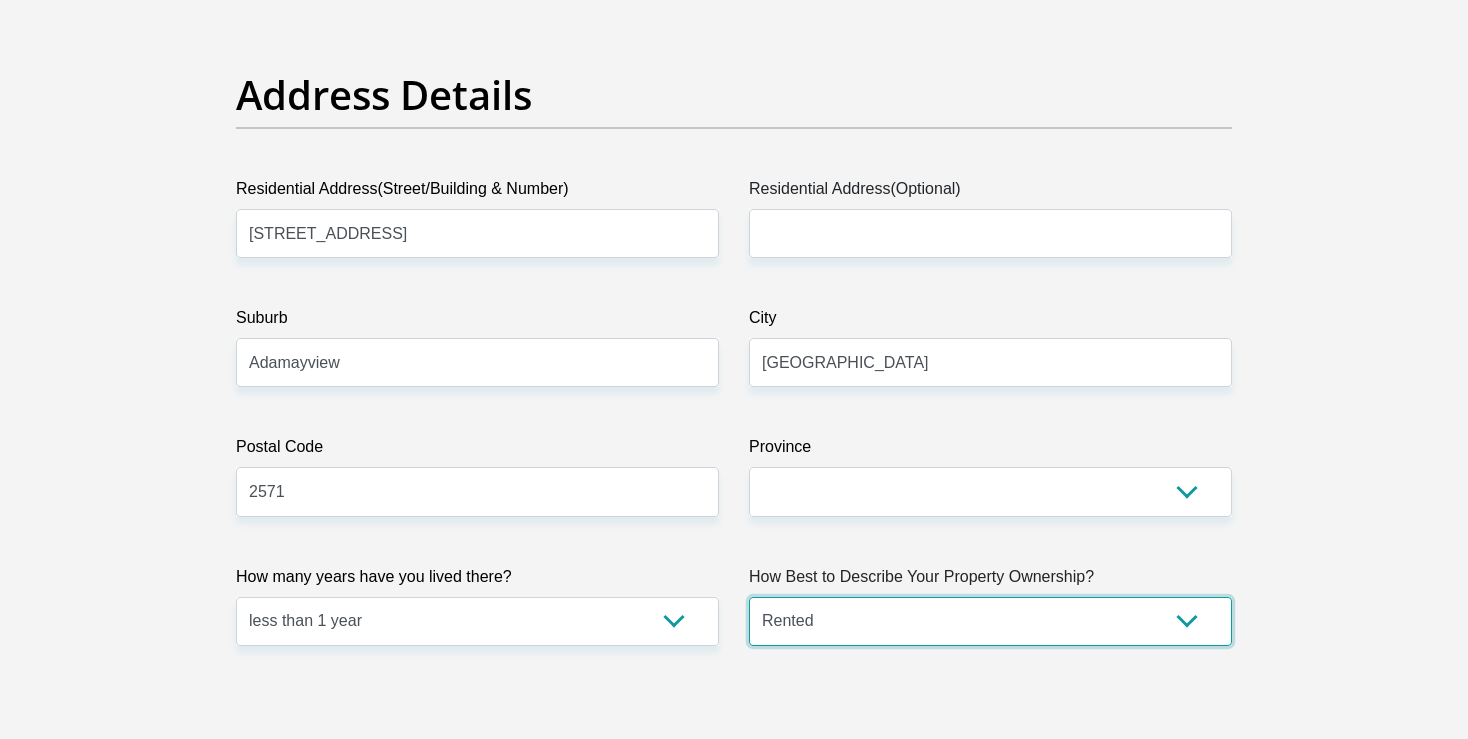 click on "Rented" at bounding box center (0, 0) 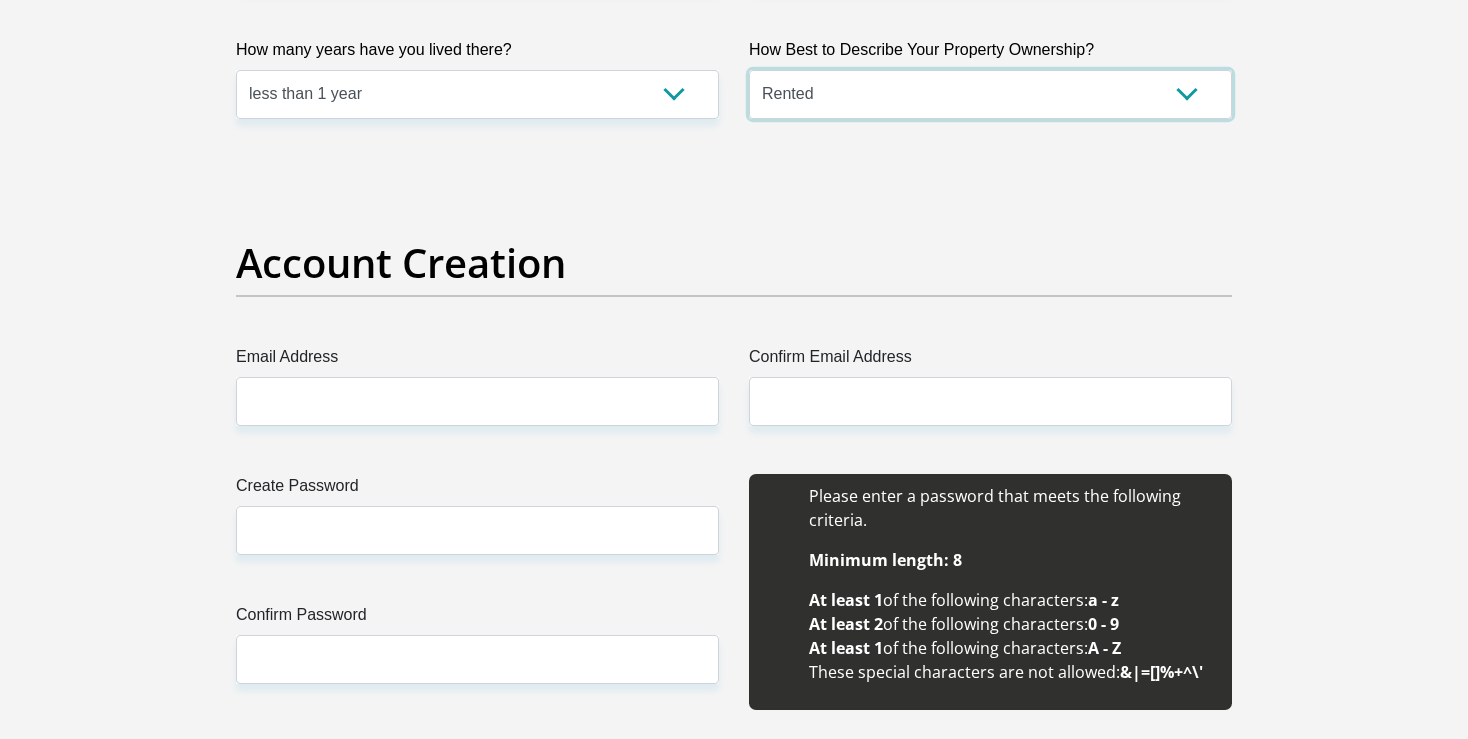 scroll, scrollTop: 1584, scrollLeft: 0, axis: vertical 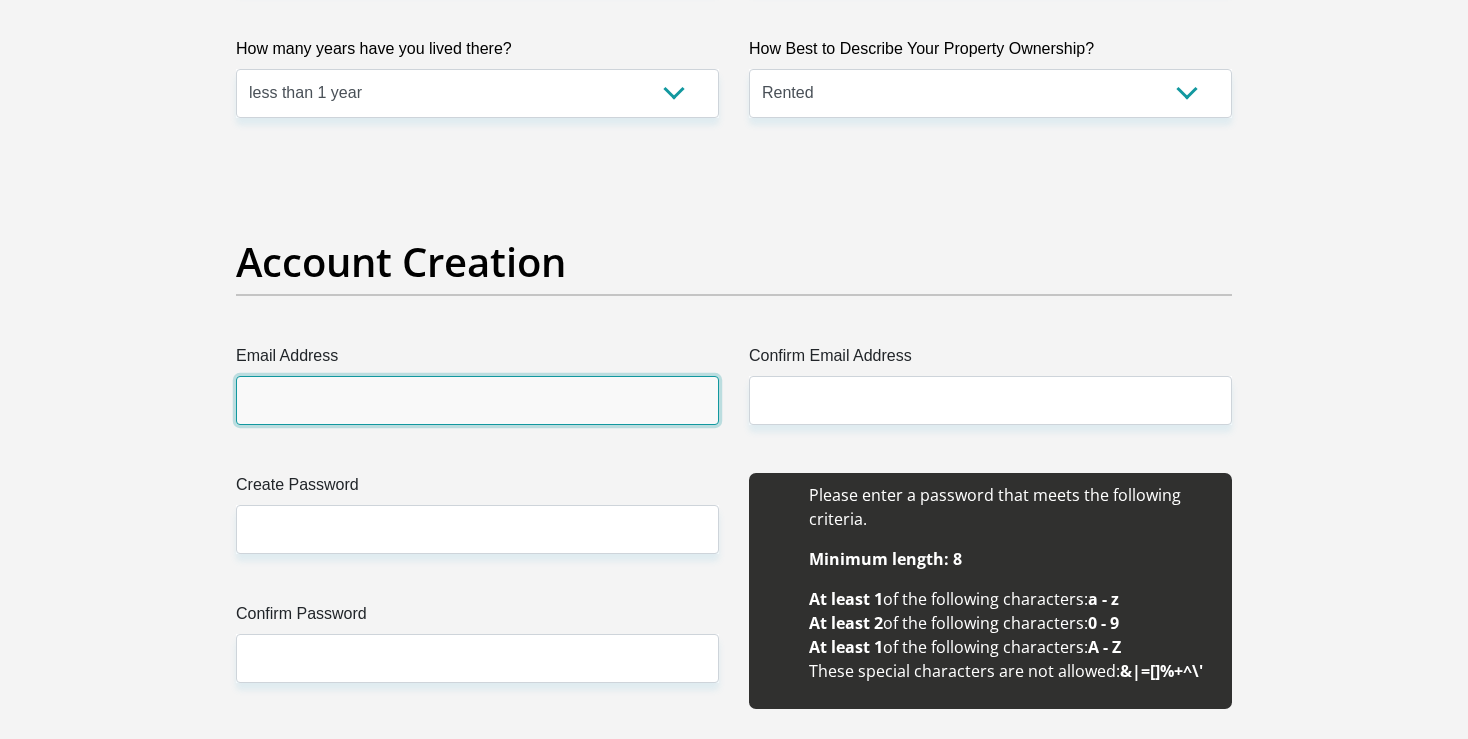 click on "Email Address" at bounding box center [477, 400] 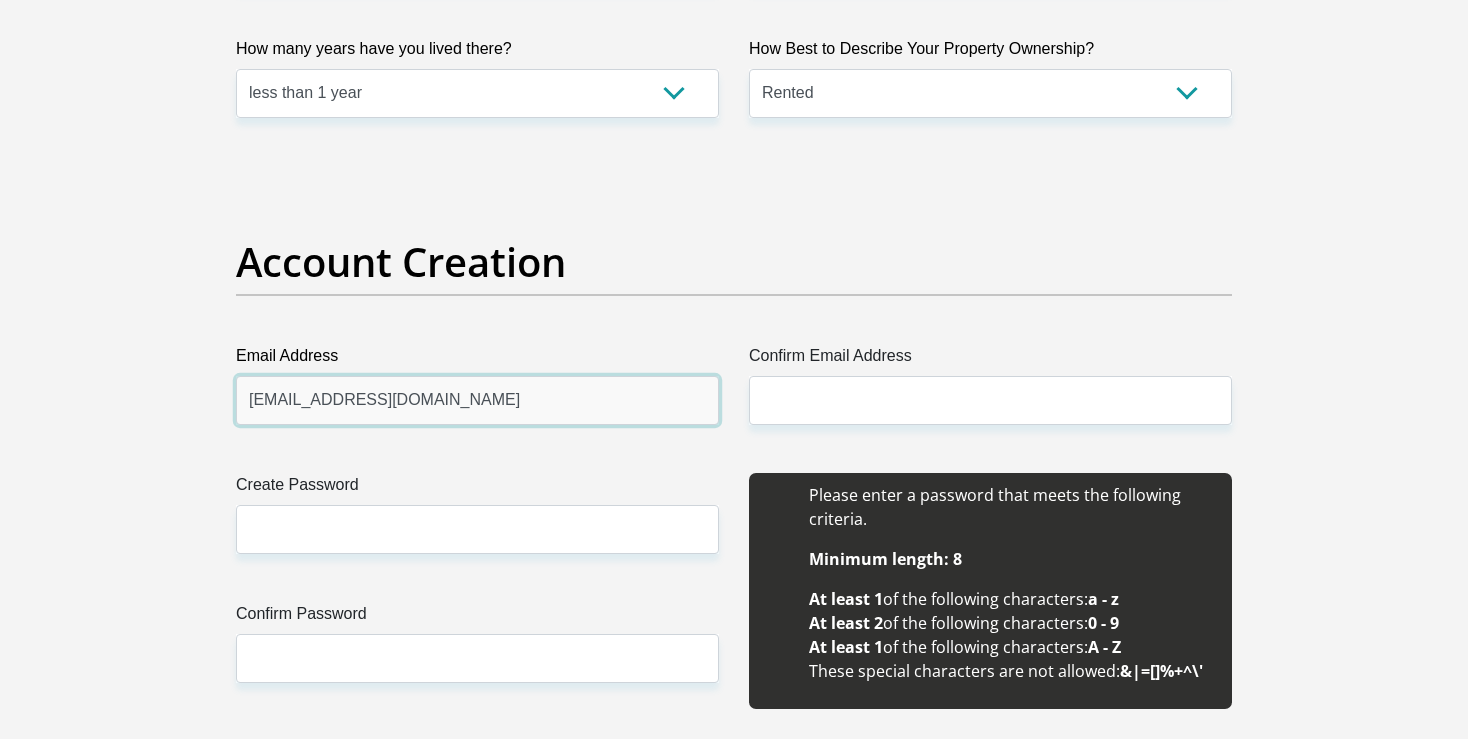 type on "[EMAIL_ADDRESS][DOMAIN_NAME]" 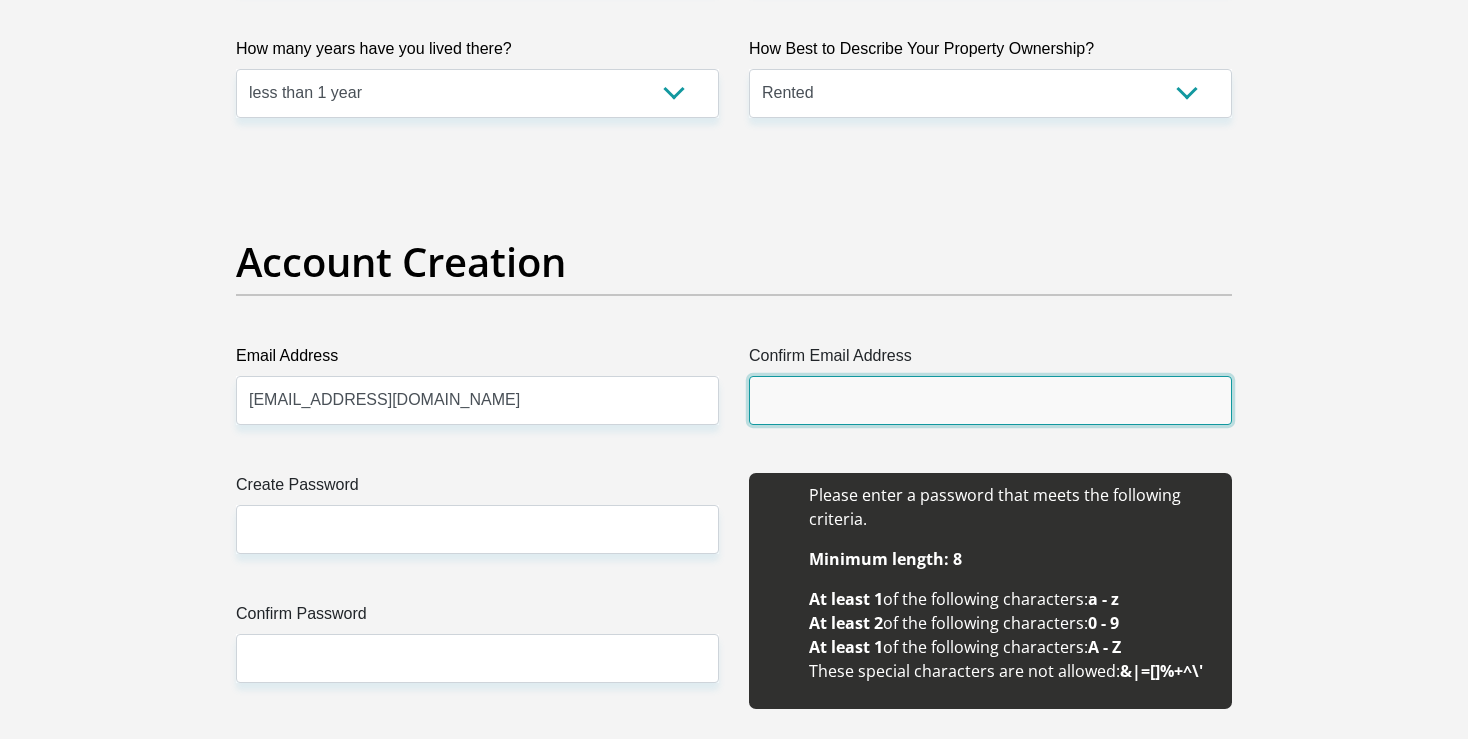 click on "Confirm Email Address" at bounding box center (990, 400) 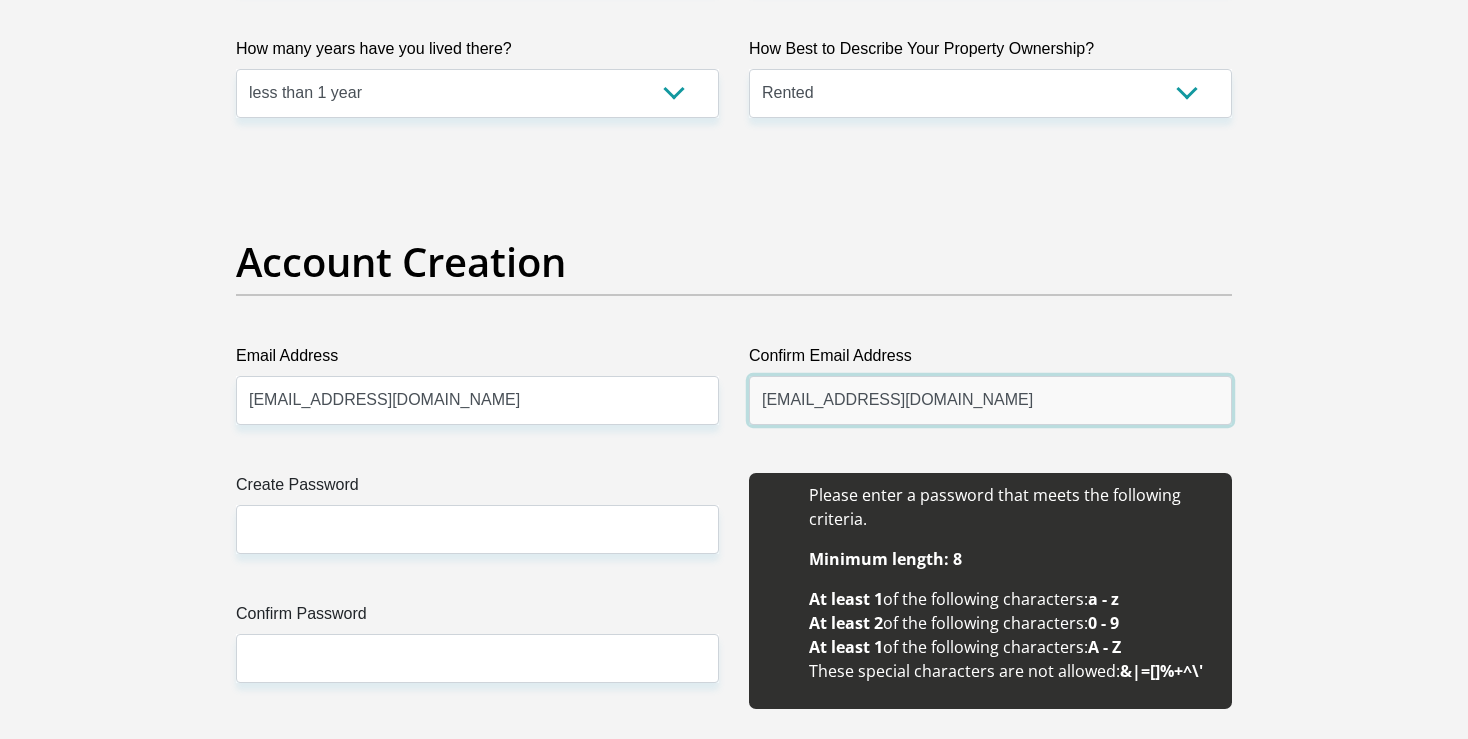 type on "[EMAIL_ADDRESS][DOMAIN_NAME]" 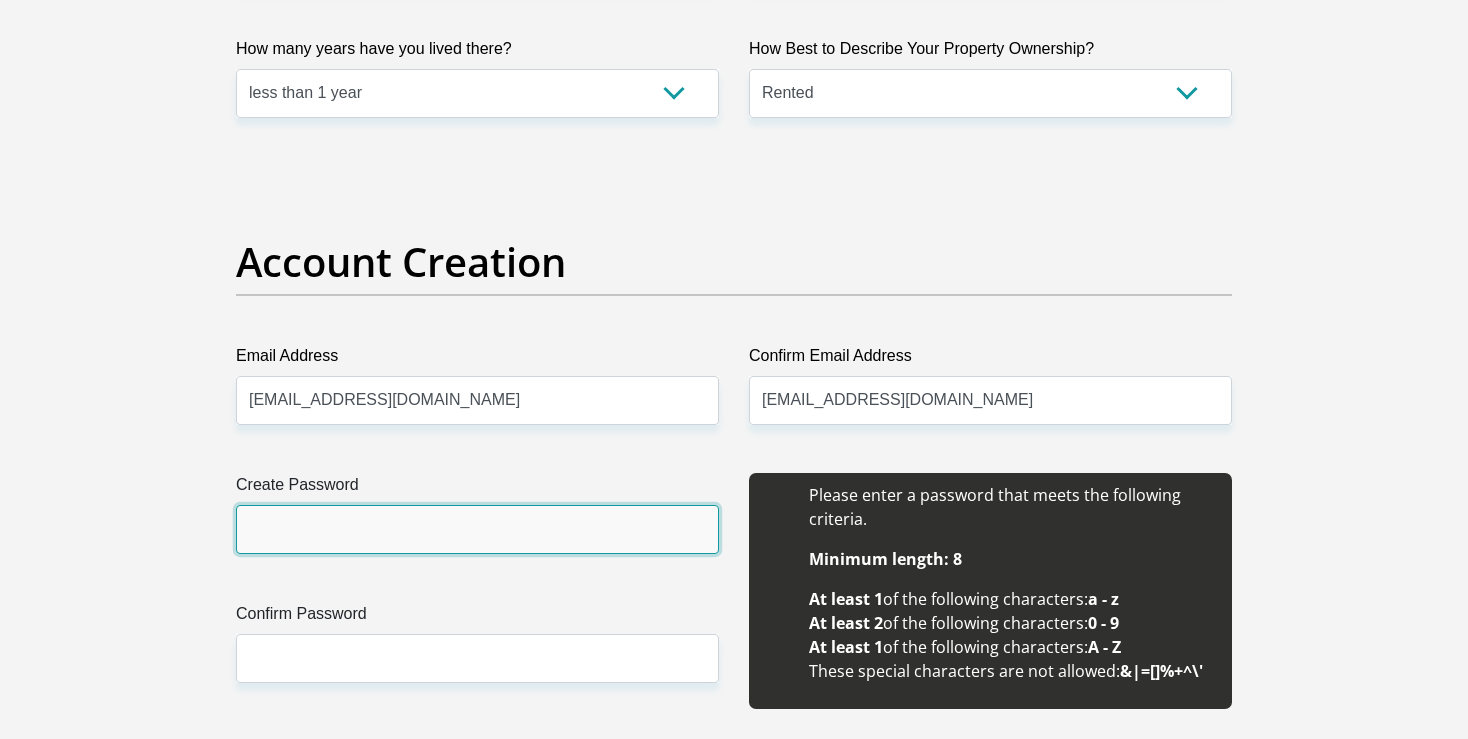 click on "Create Password" at bounding box center (477, 529) 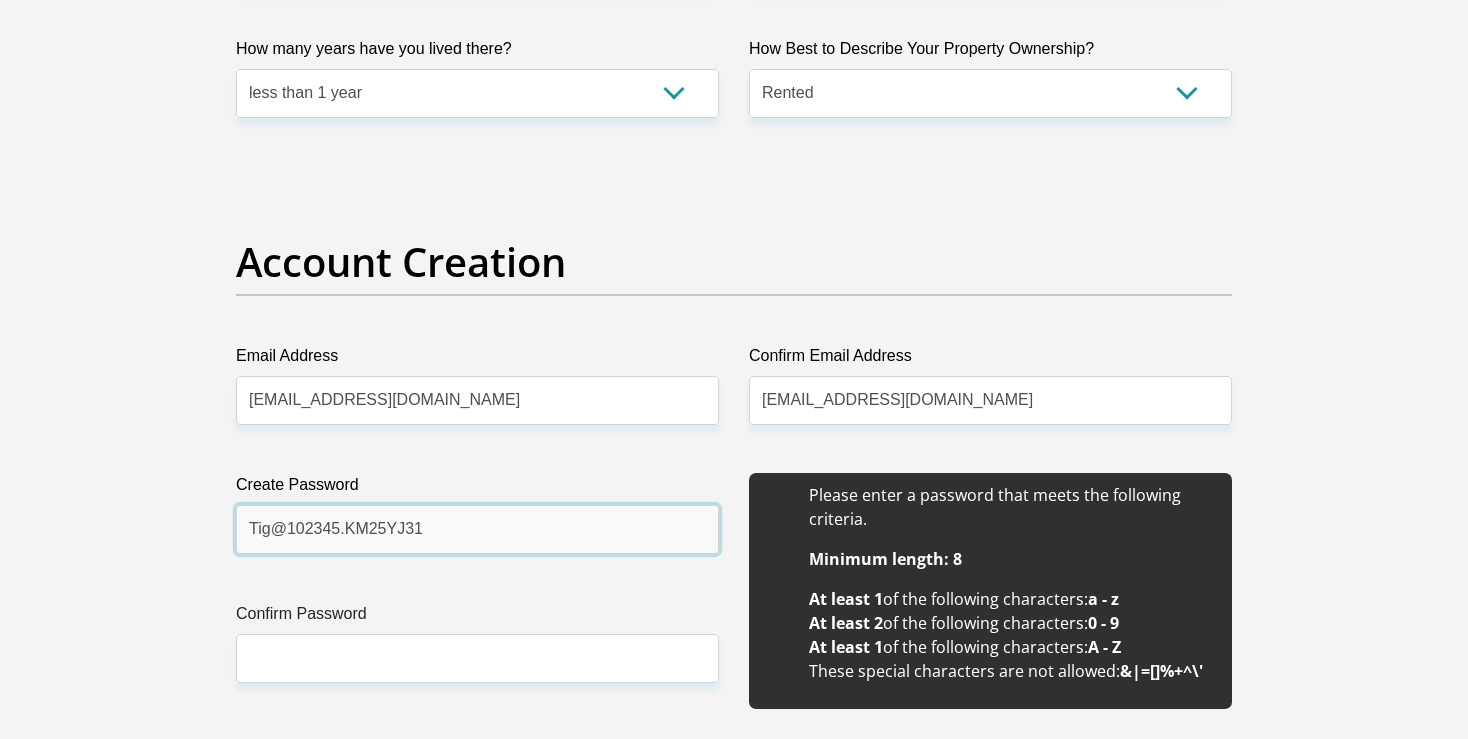 type on "Tig@102345.KM25YJ31" 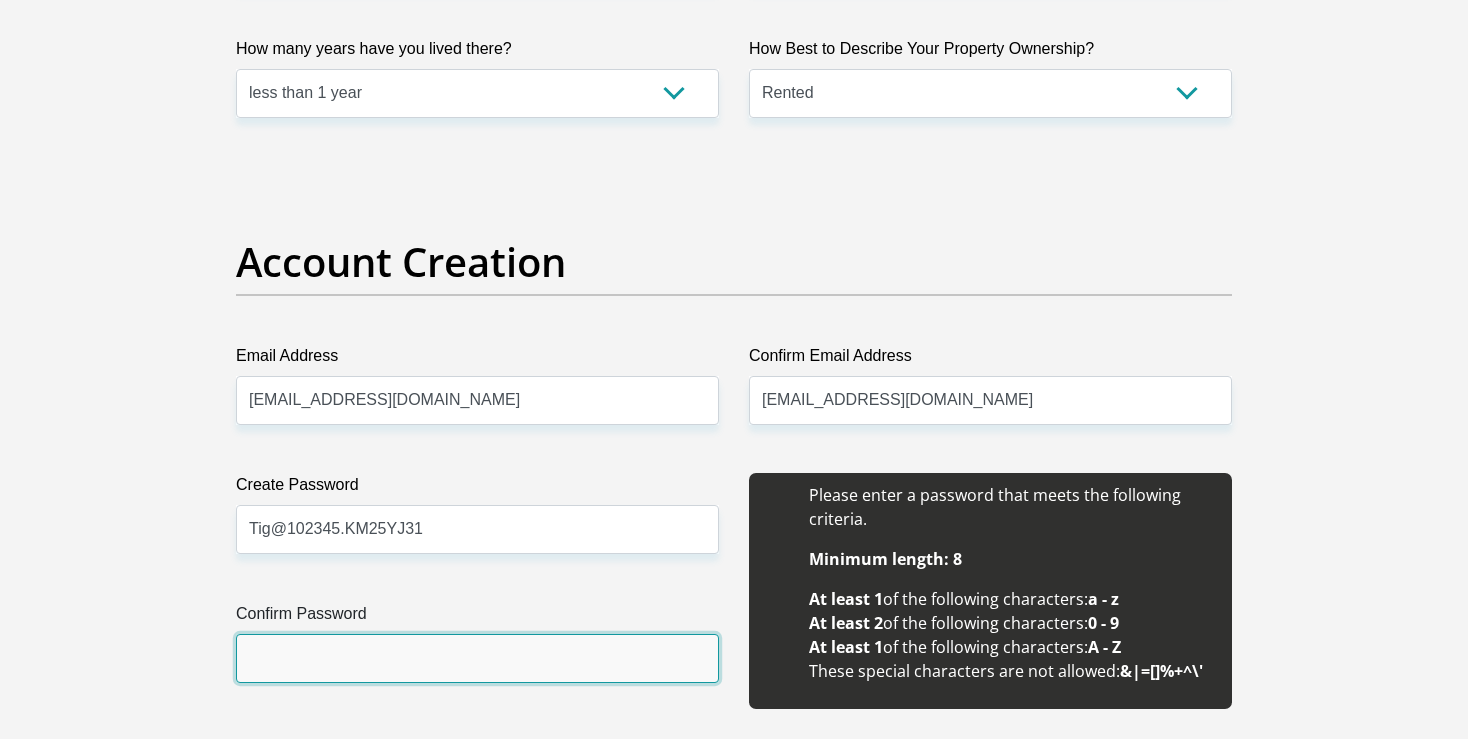click on "Confirm Password" at bounding box center (477, 658) 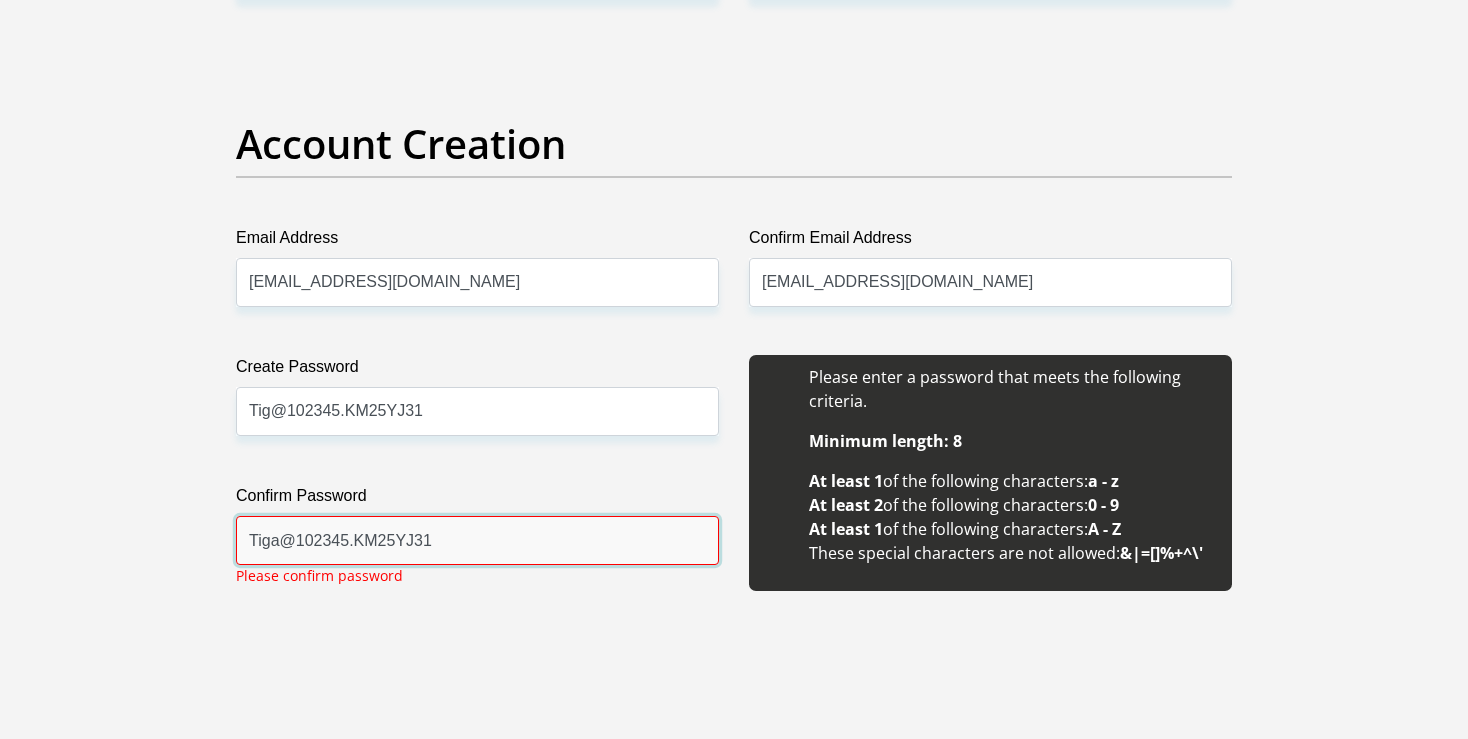 scroll, scrollTop: 1707, scrollLeft: 0, axis: vertical 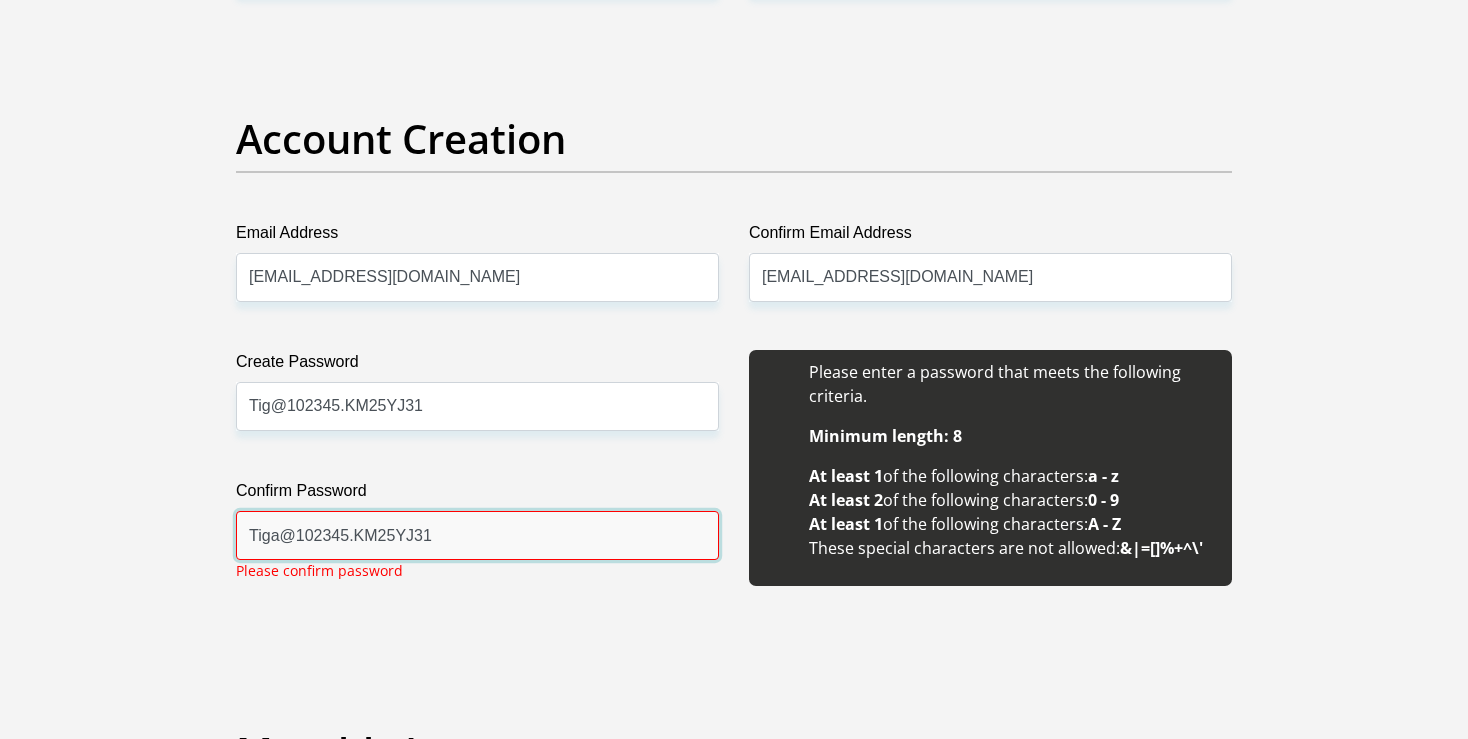 type on "Tiga@102345.KM25YJ31" 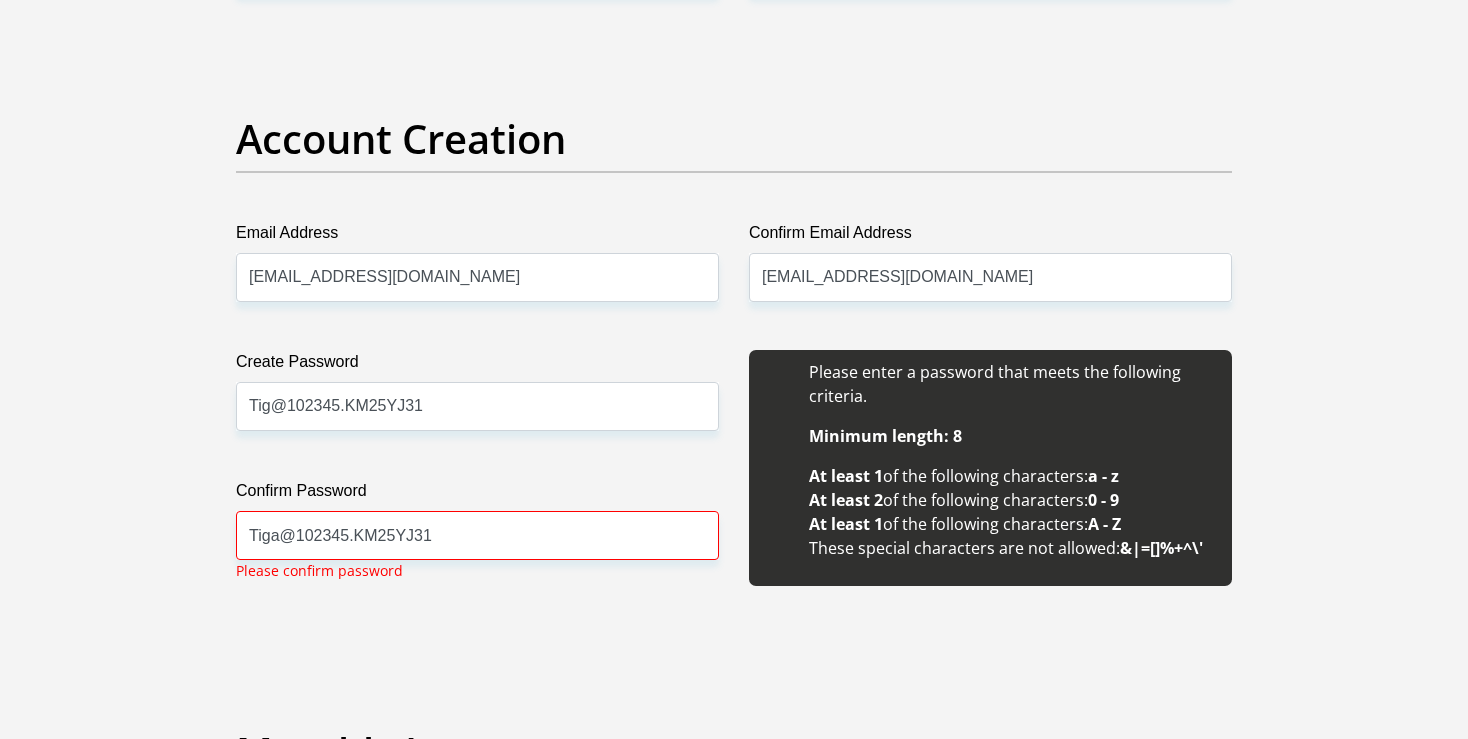 click on "Create Password
Tig@102345.KM25YJ31
Please input valid password
Confirm Password
Tiga@102345.KM25YJ31
Please confirm password" at bounding box center (477, 479) 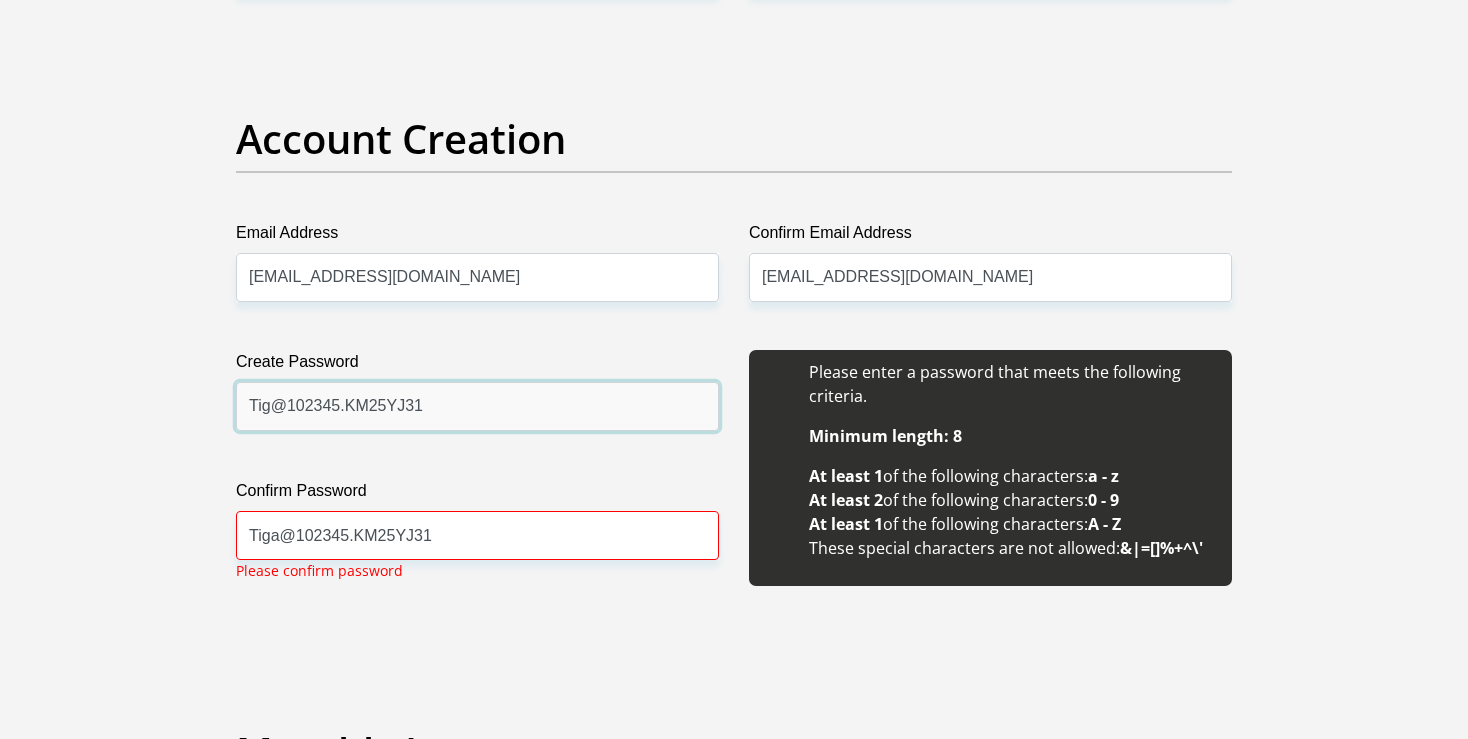 click on "Tig@102345.KM25YJ31" at bounding box center (477, 406) 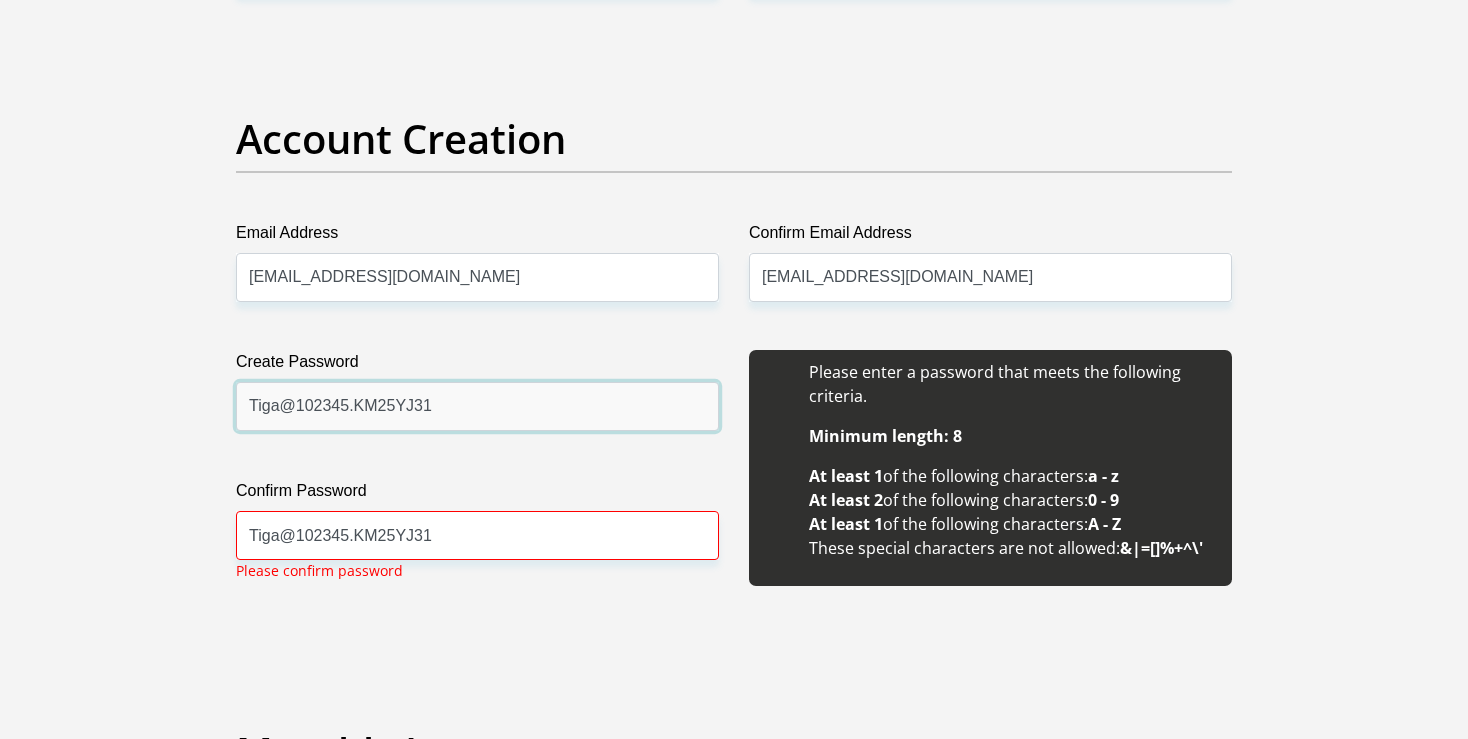type on "Tiga@102345.KM25YJ31" 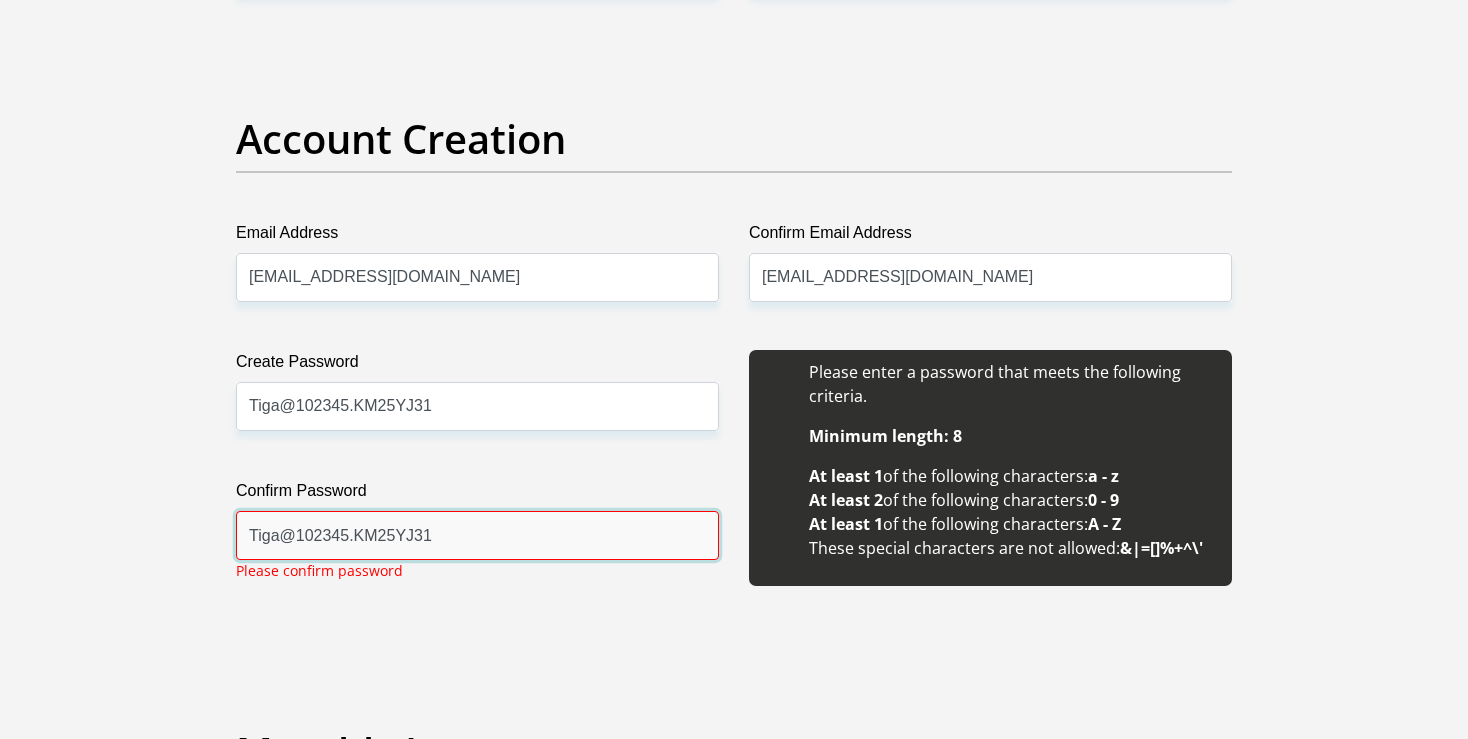 click on "Tiga@102345.KM25YJ31" at bounding box center (477, 535) 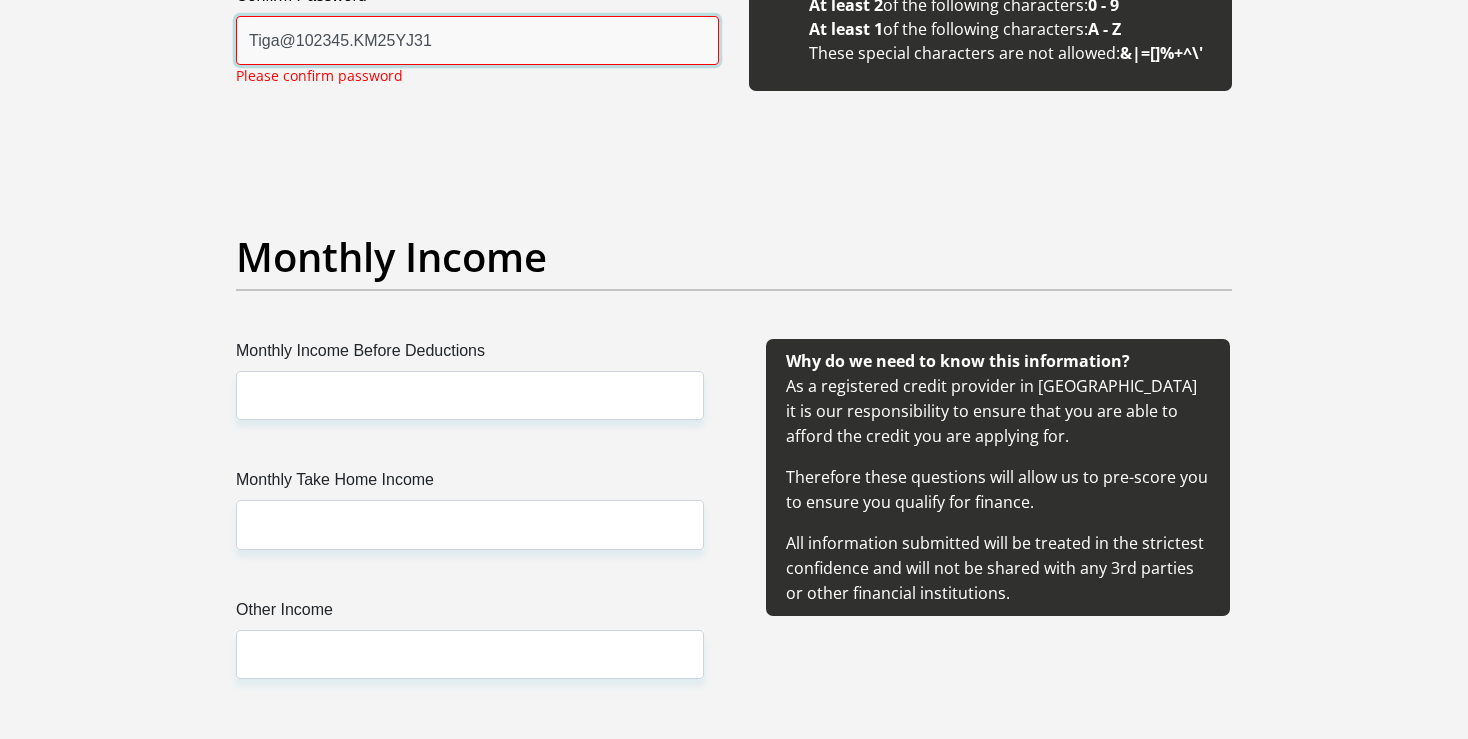 scroll, scrollTop: 2217, scrollLeft: 0, axis: vertical 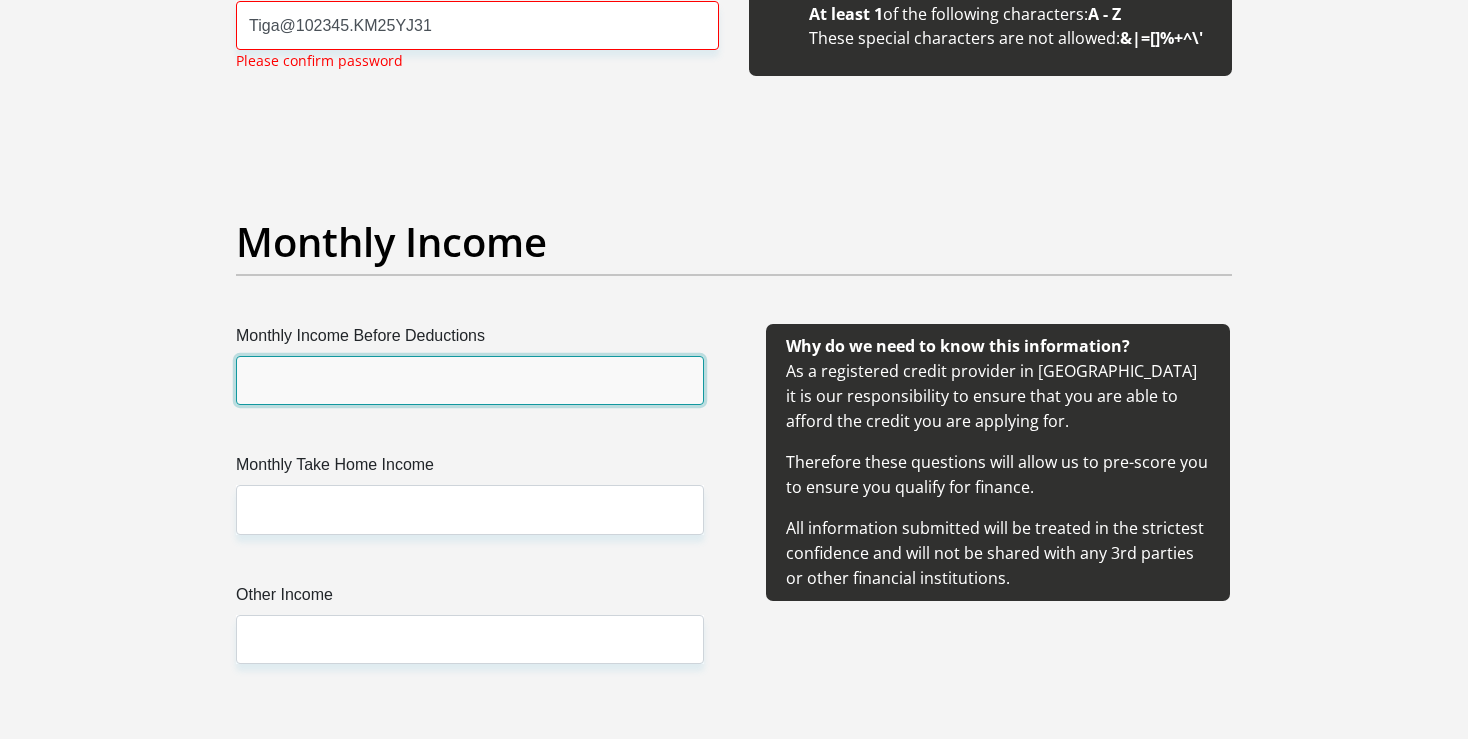 click on "Monthly Income Before Deductions" at bounding box center [470, 380] 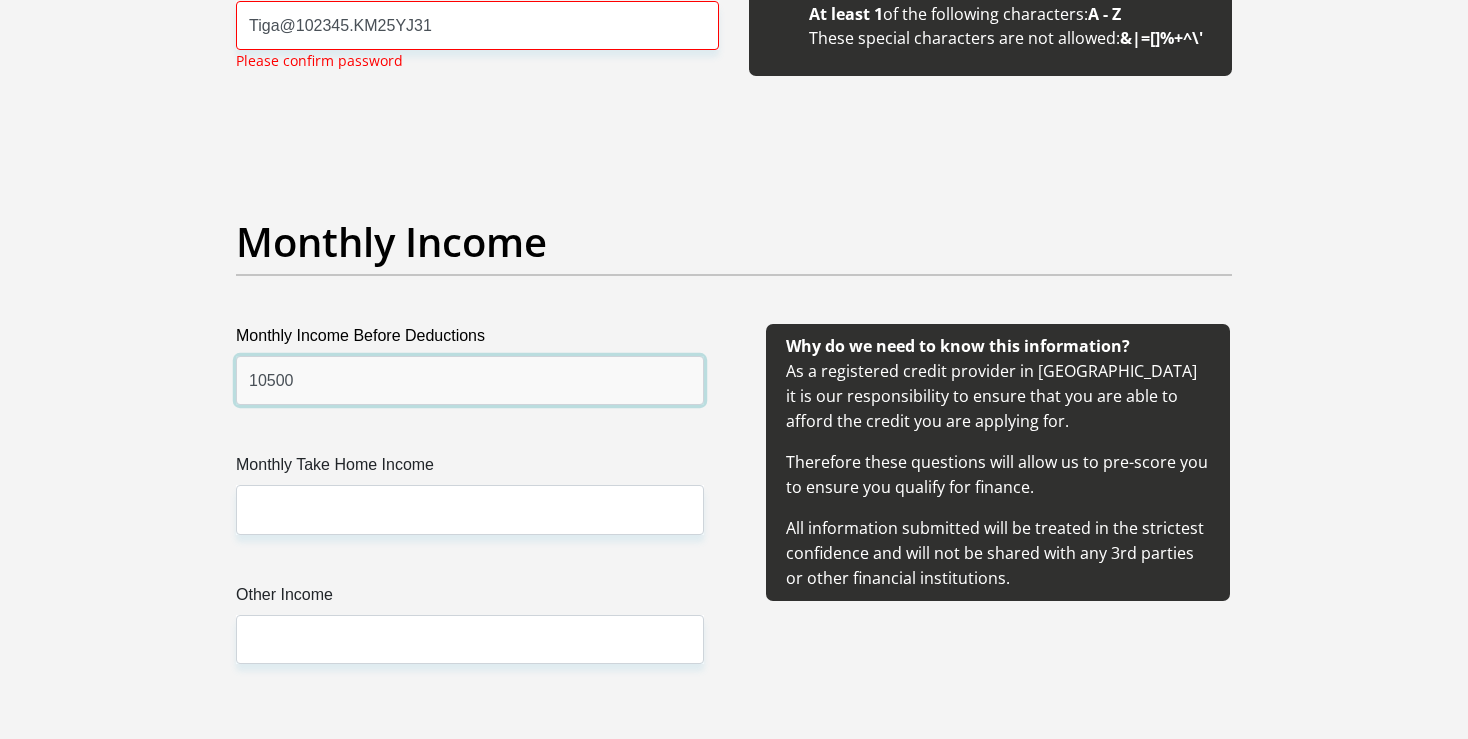 type on "10500" 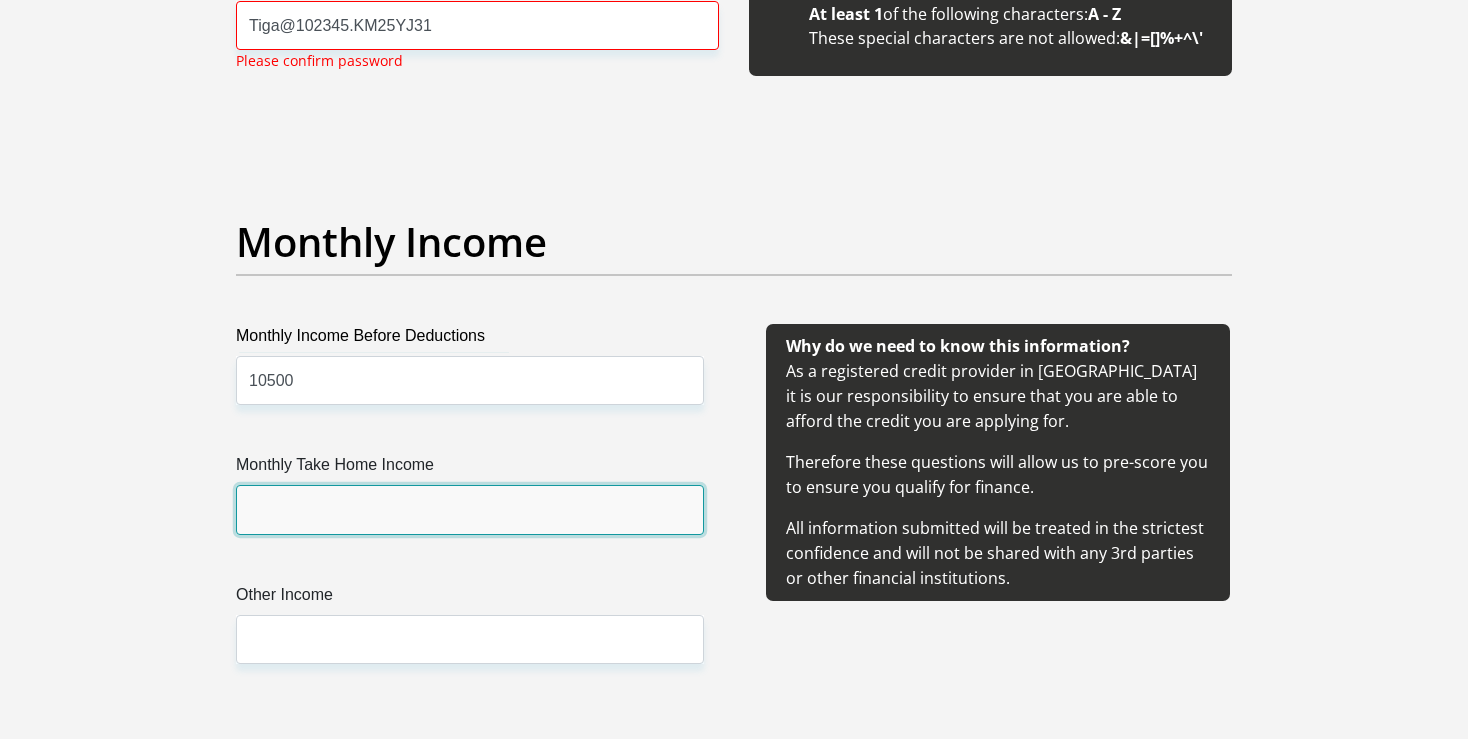click on "Monthly Take Home Income" at bounding box center (470, 509) 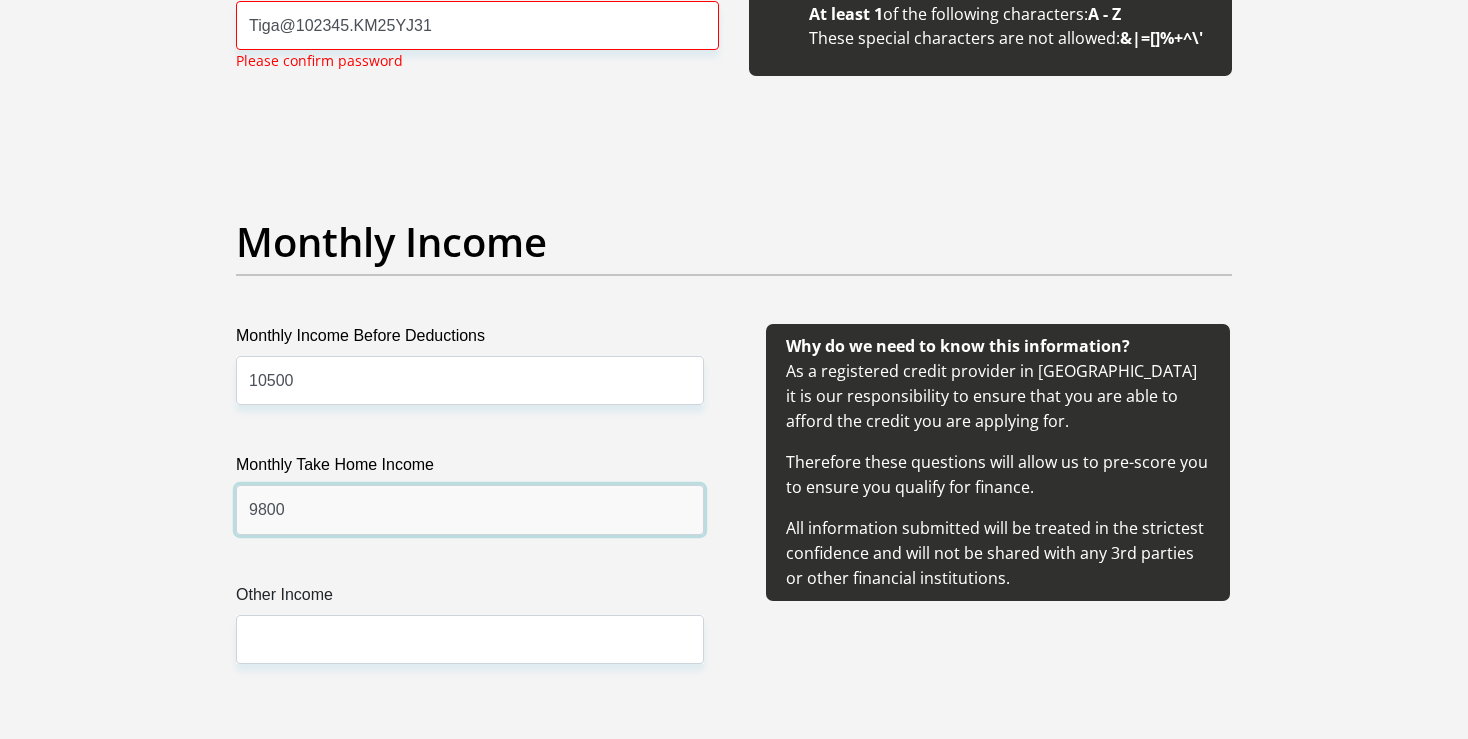 type on "9800" 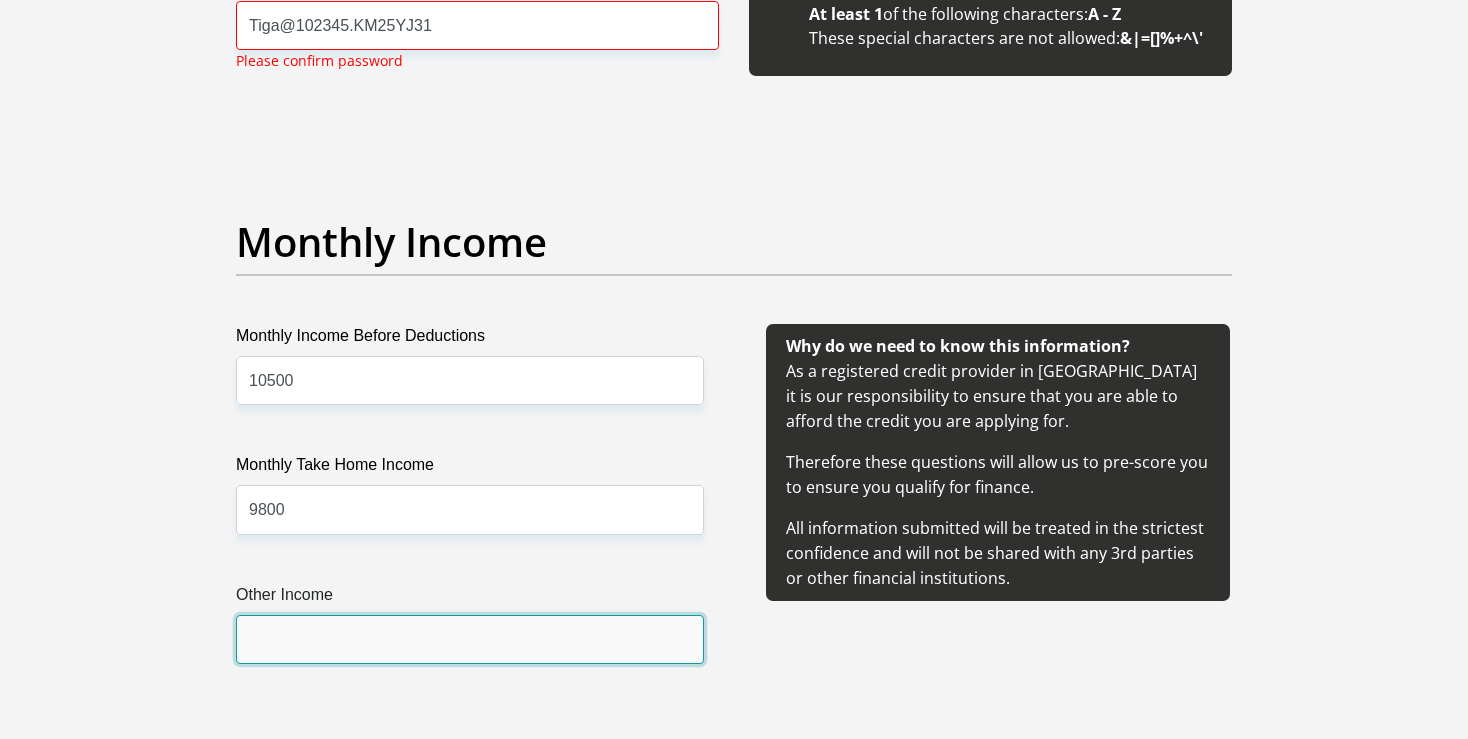 click on "Other Income" at bounding box center (470, 639) 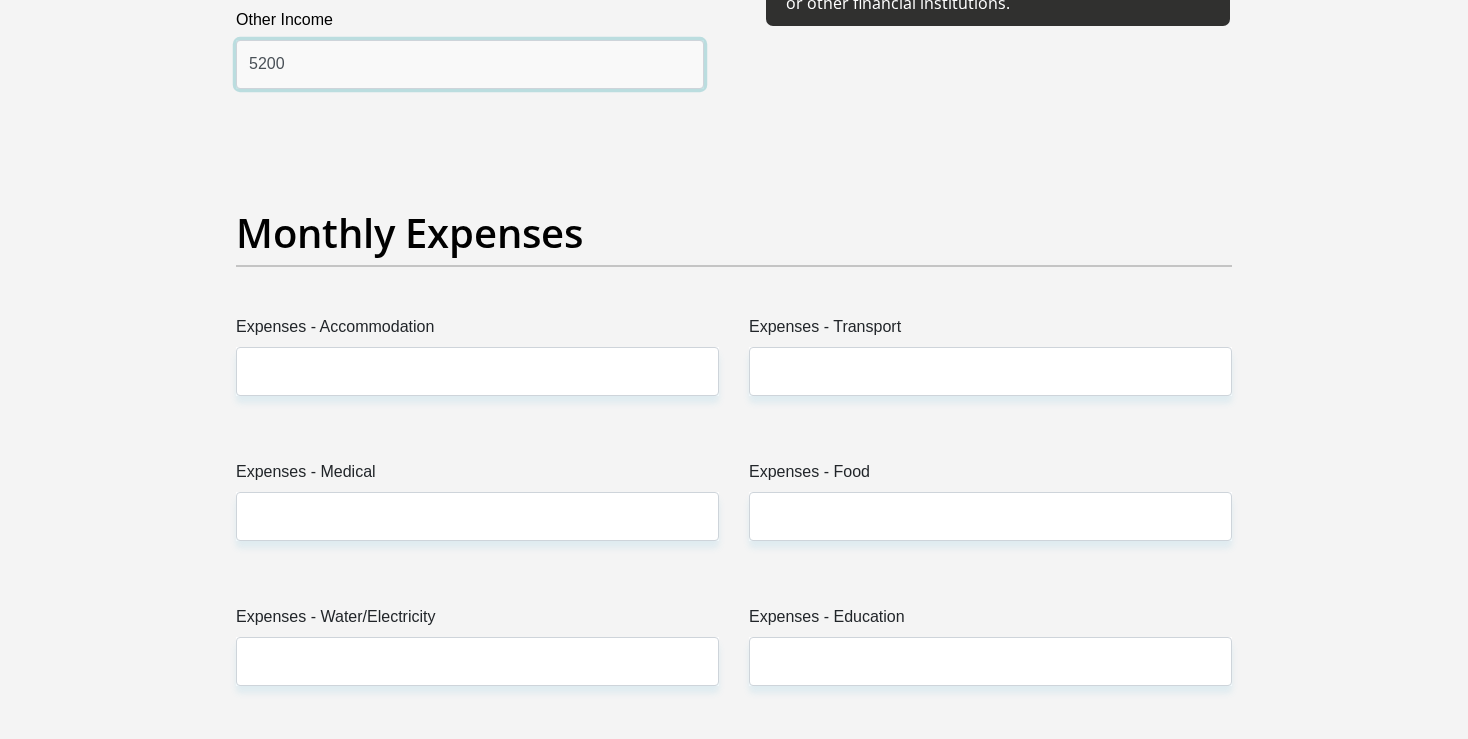 scroll, scrollTop: 2816, scrollLeft: 0, axis: vertical 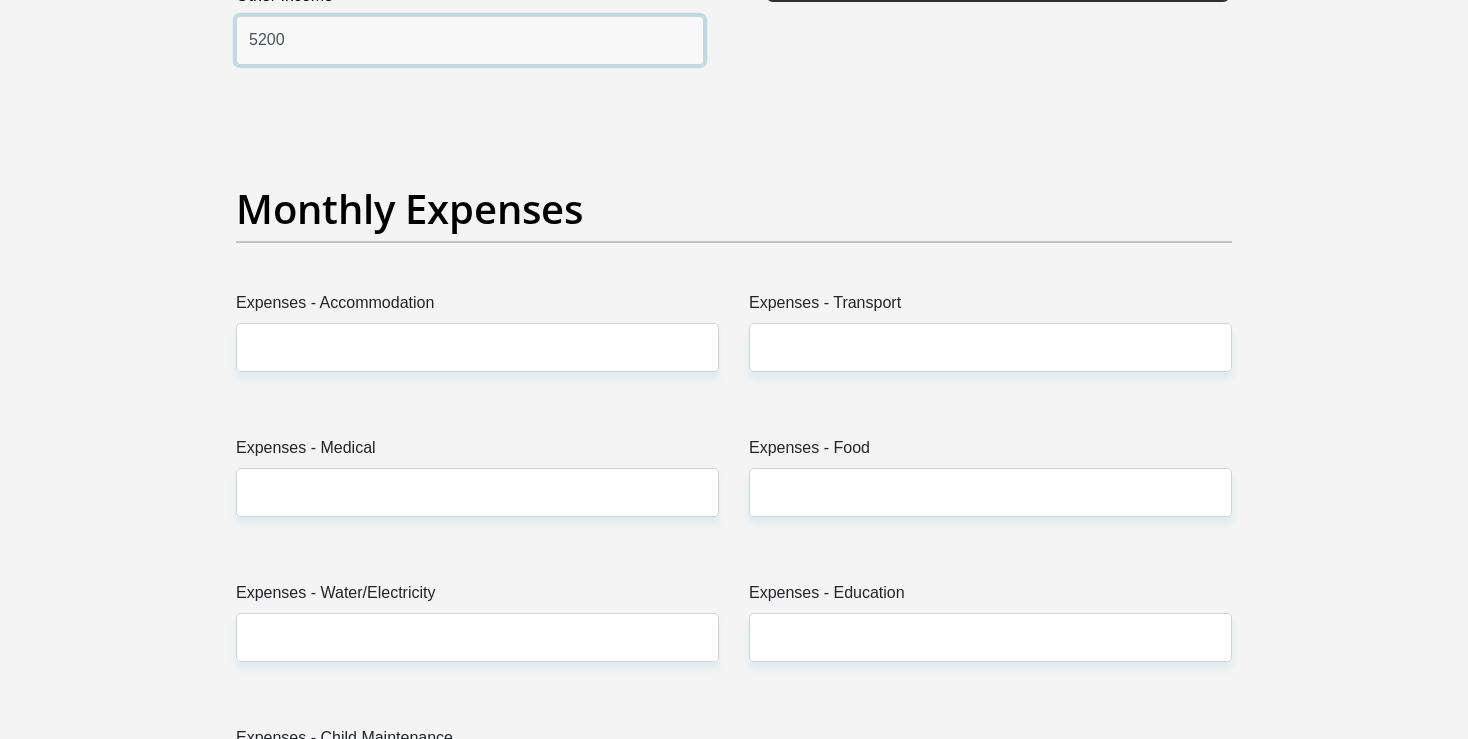 type on "5200" 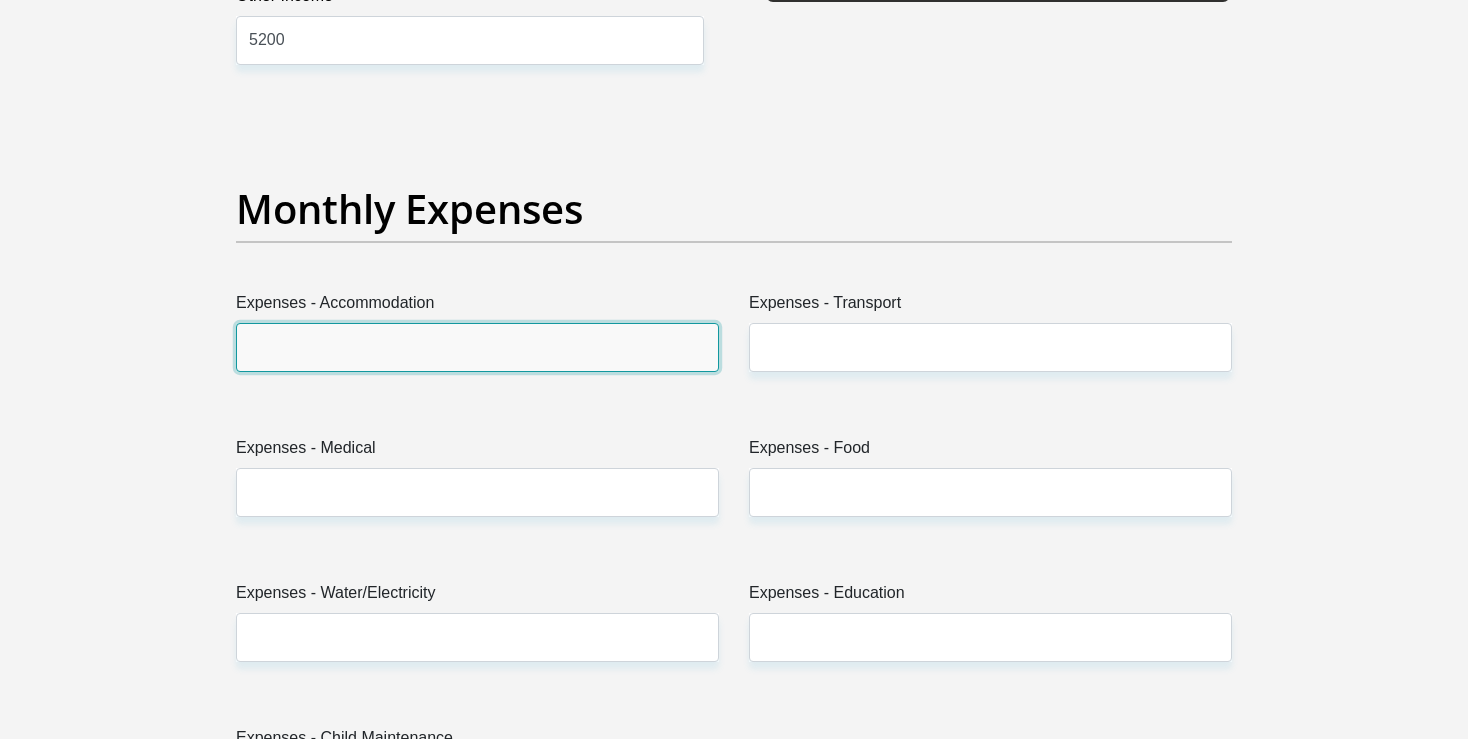 click on "Expenses - Accommodation" at bounding box center [477, 347] 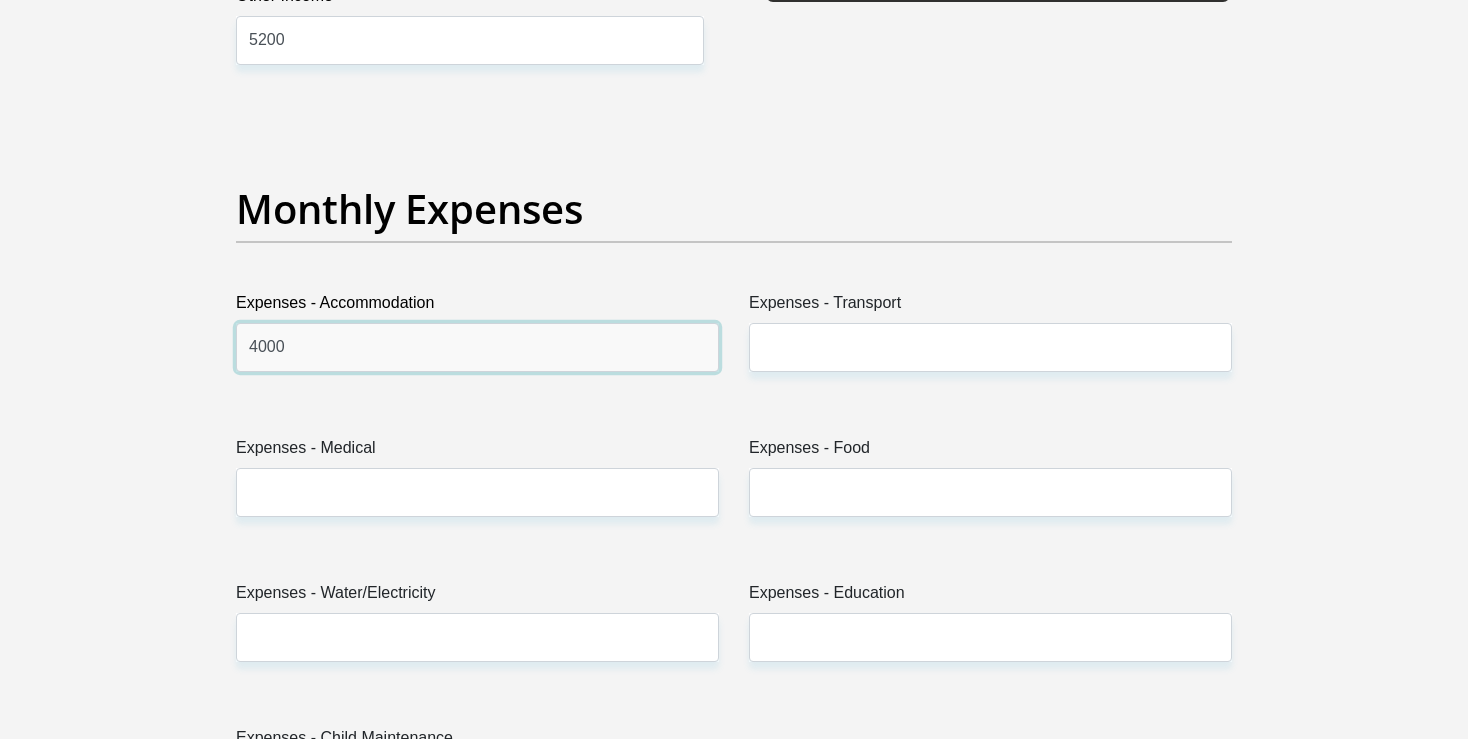 type on "4000" 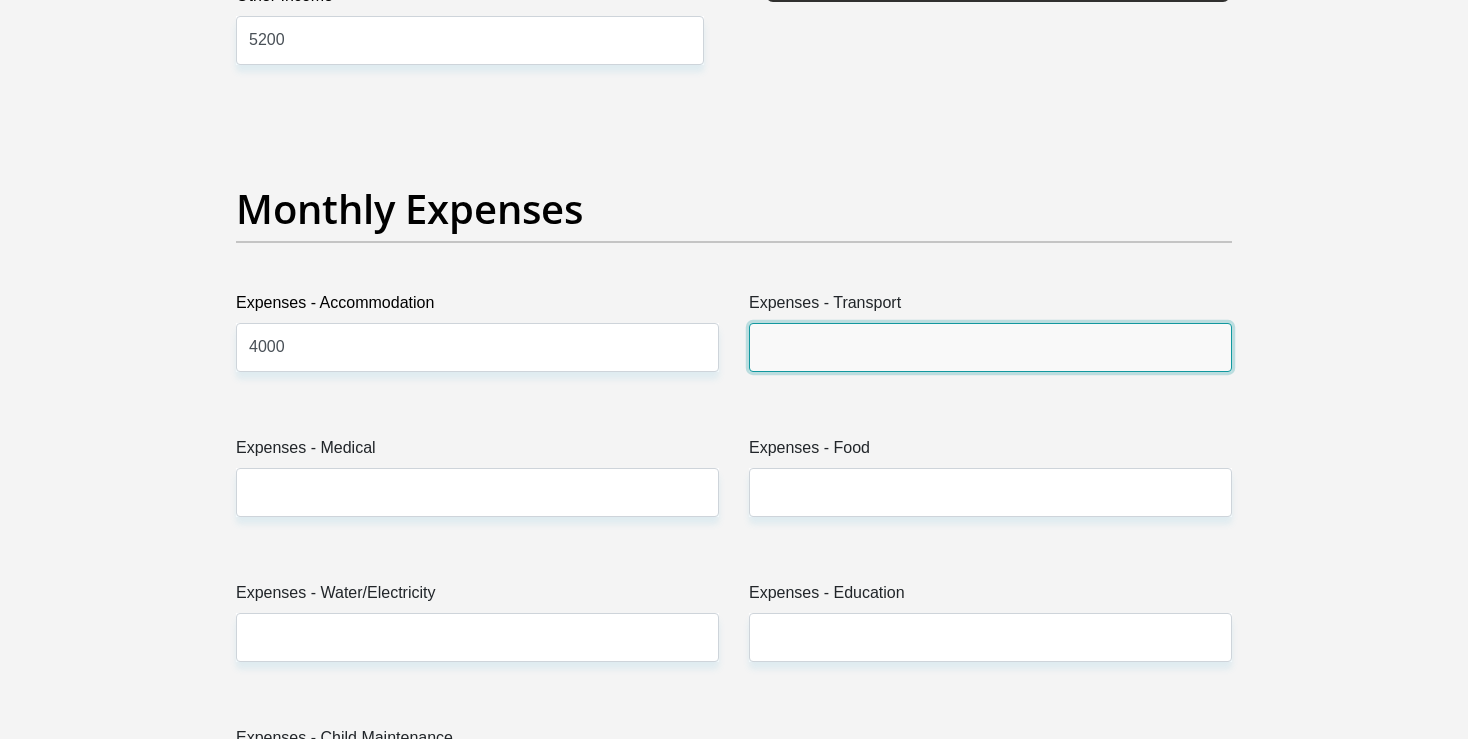click on "Expenses - Transport" at bounding box center [990, 347] 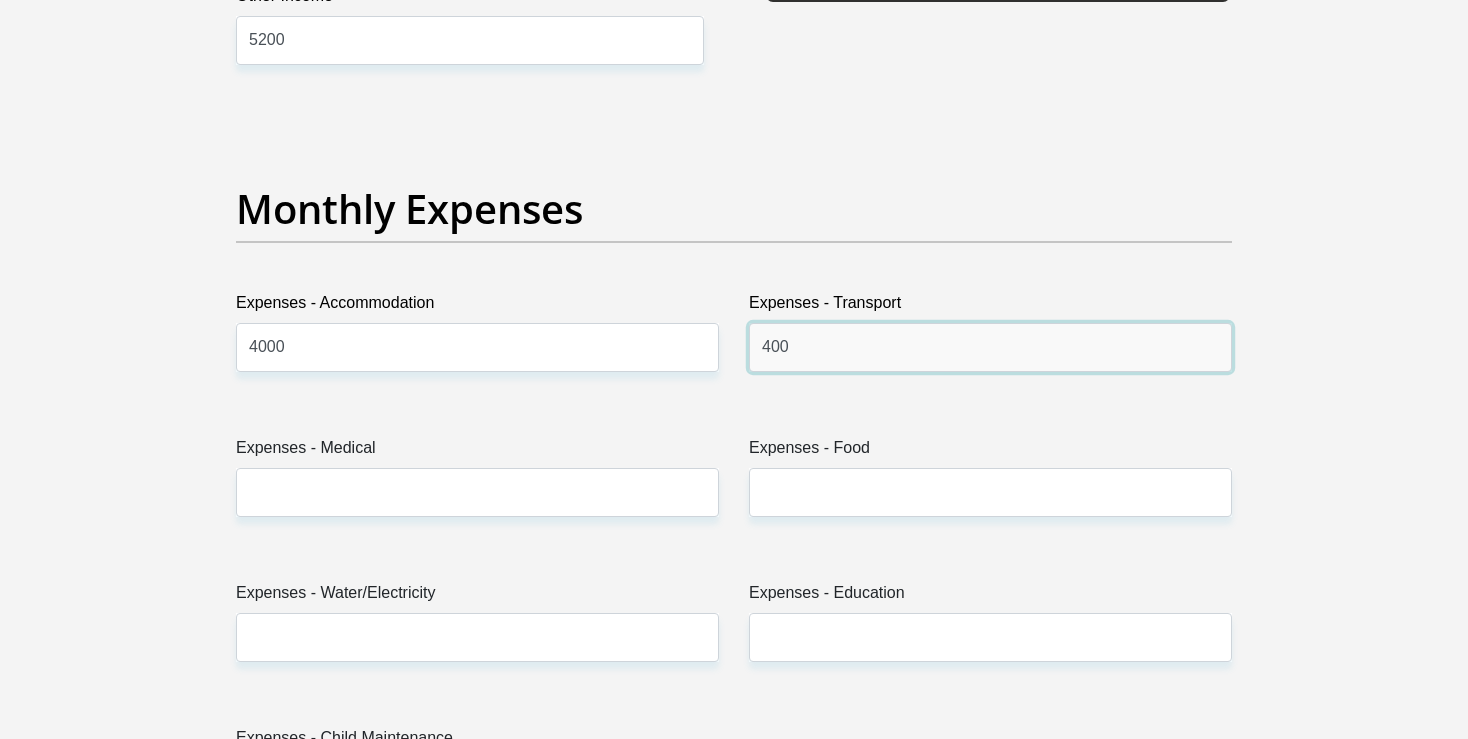 type on "400" 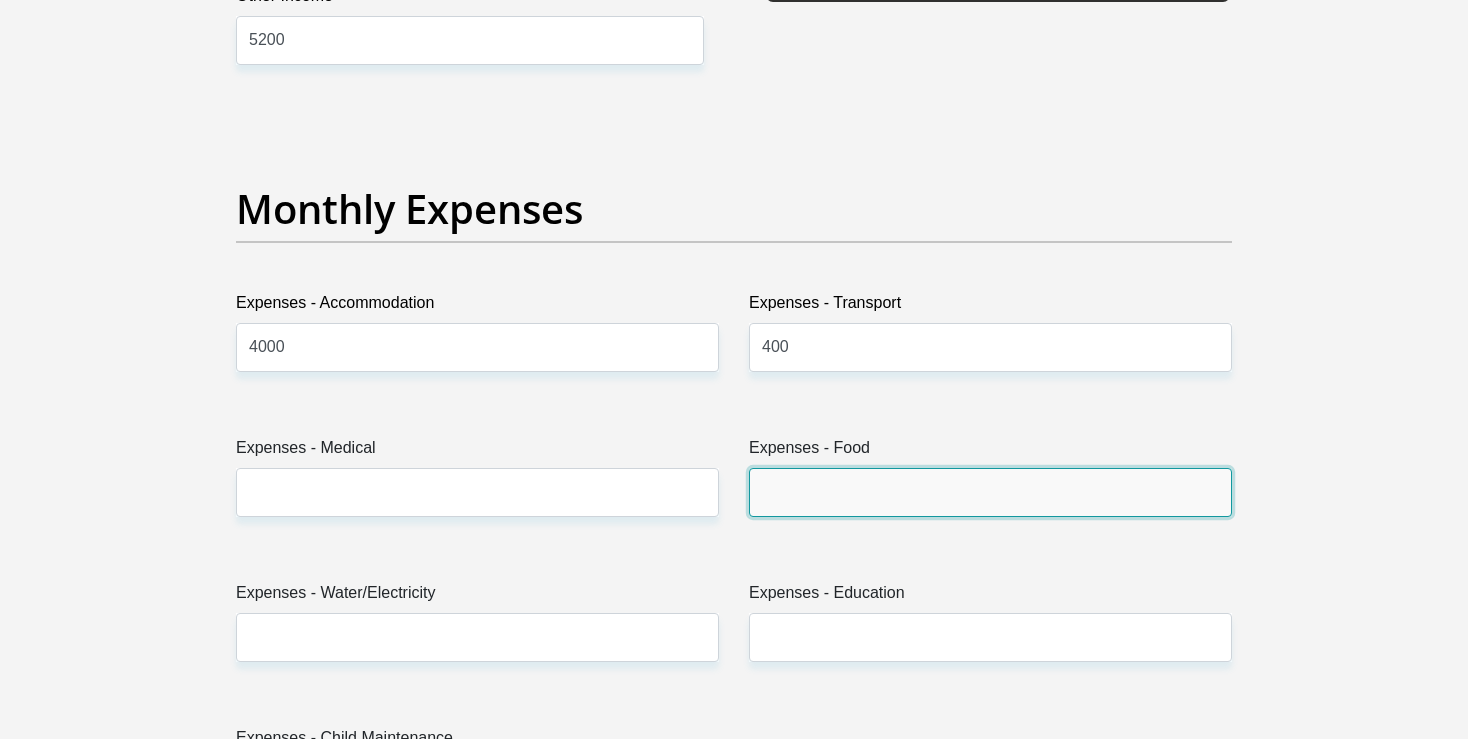 click on "Expenses - Food" at bounding box center (990, 492) 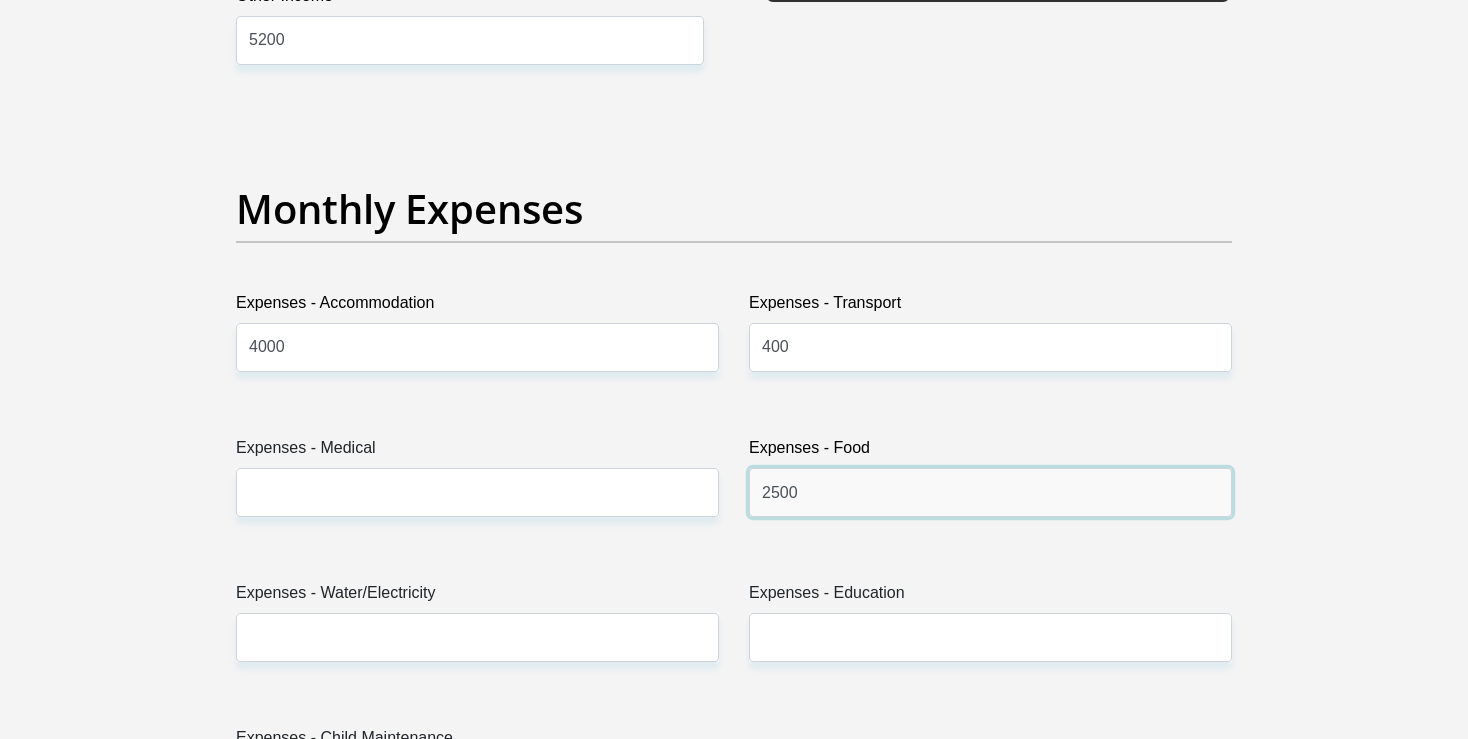 type on "2500" 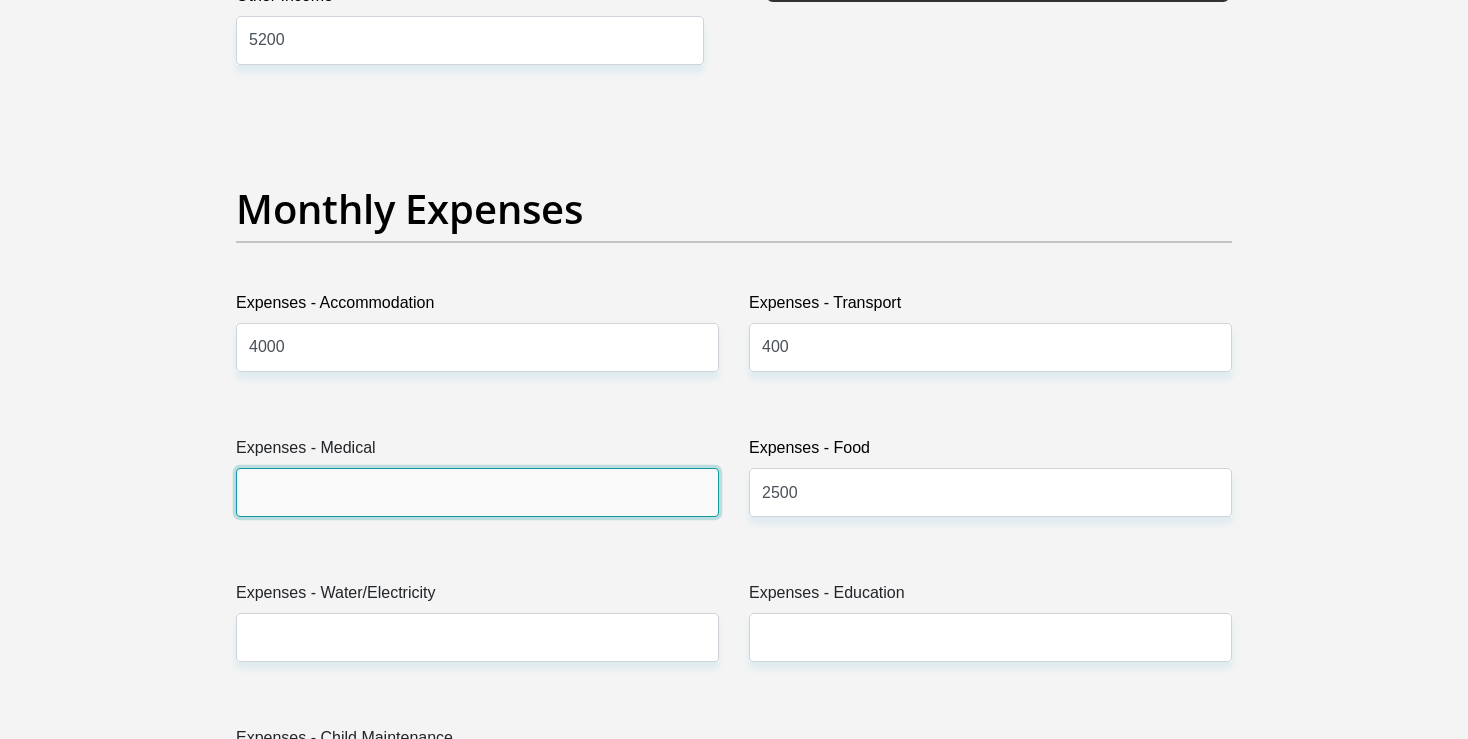 click on "Expenses - Medical" at bounding box center (477, 492) 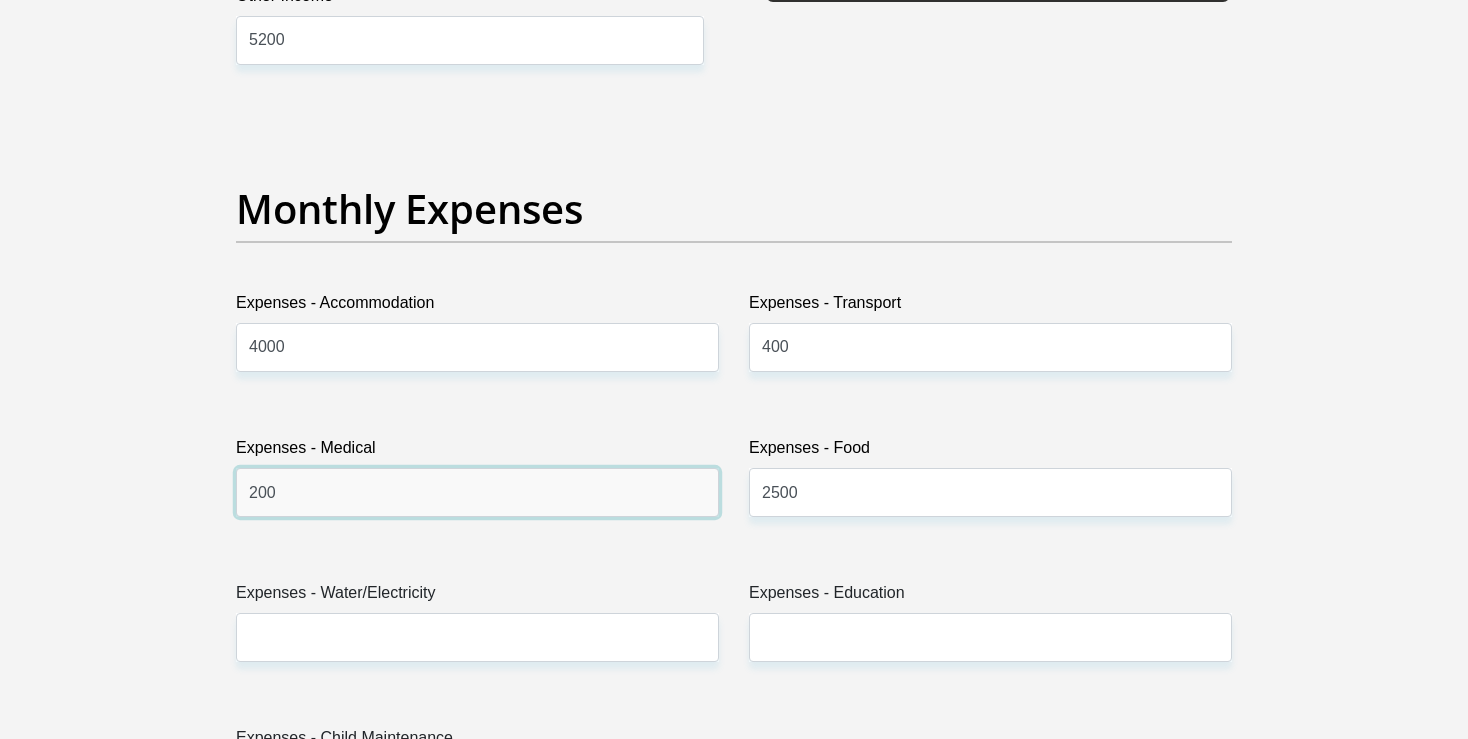 type on "200" 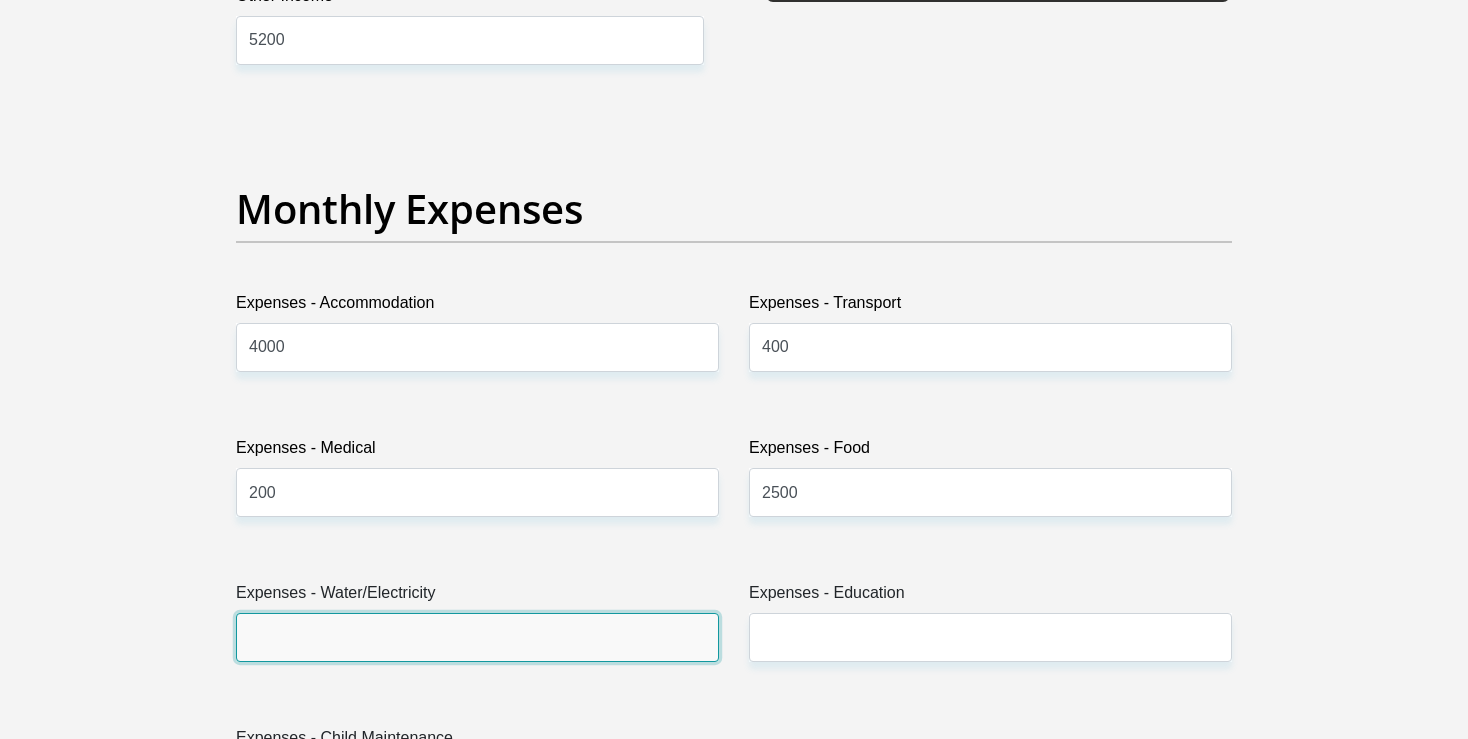 click on "Expenses - Water/Electricity" at bounding box center [477, 637] 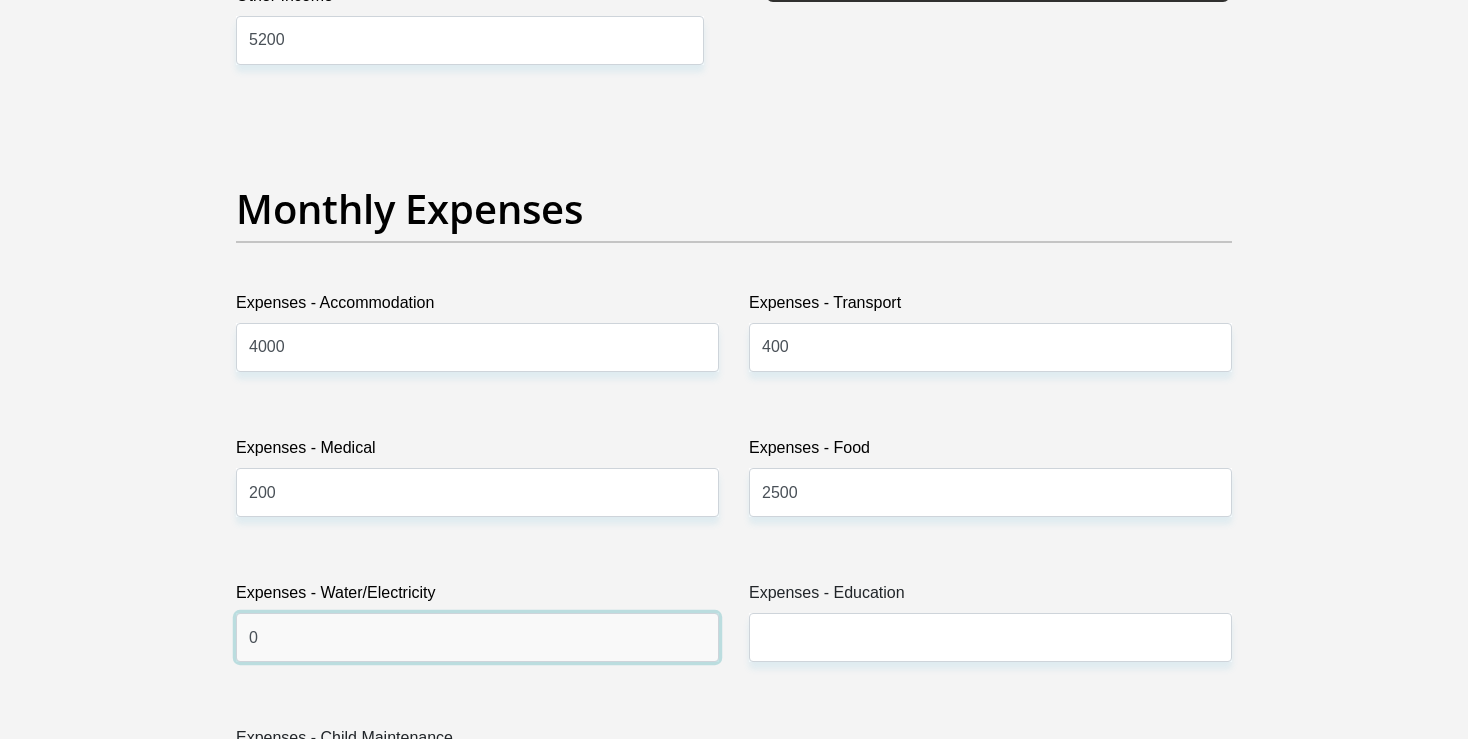 type on "0" 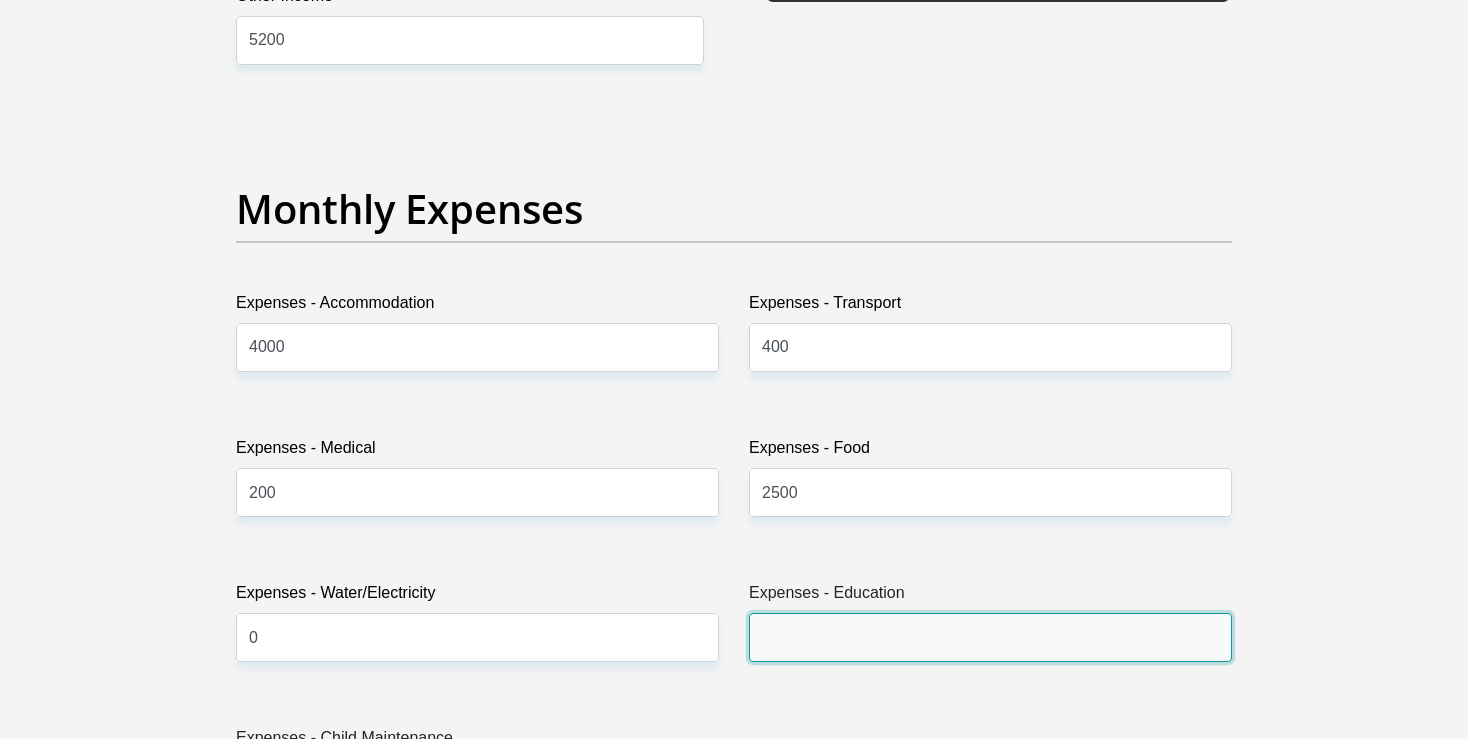 click on "Expenses - Education" at bounding box center (990, 637) 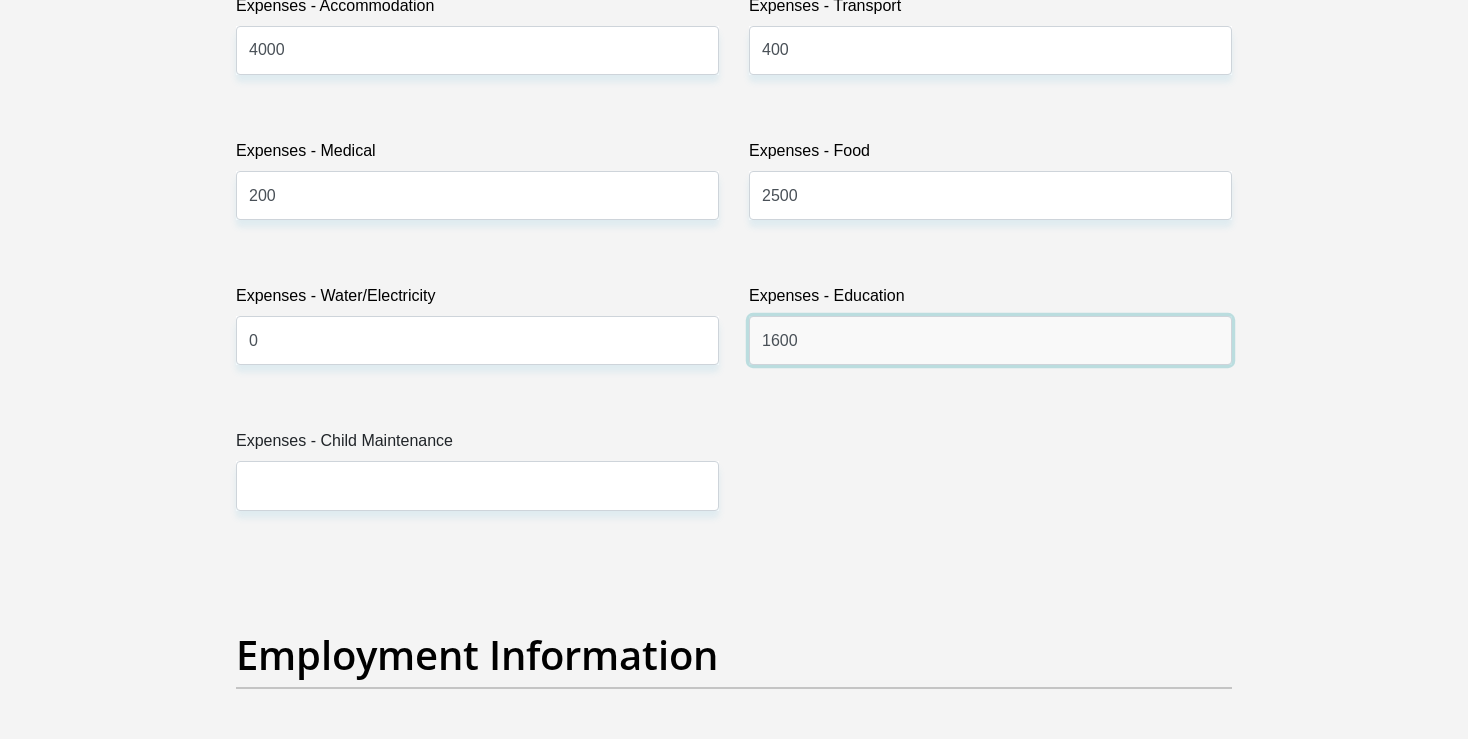 scroll, scrollTop: 3115, scrollLeft: 0, axis: vertical 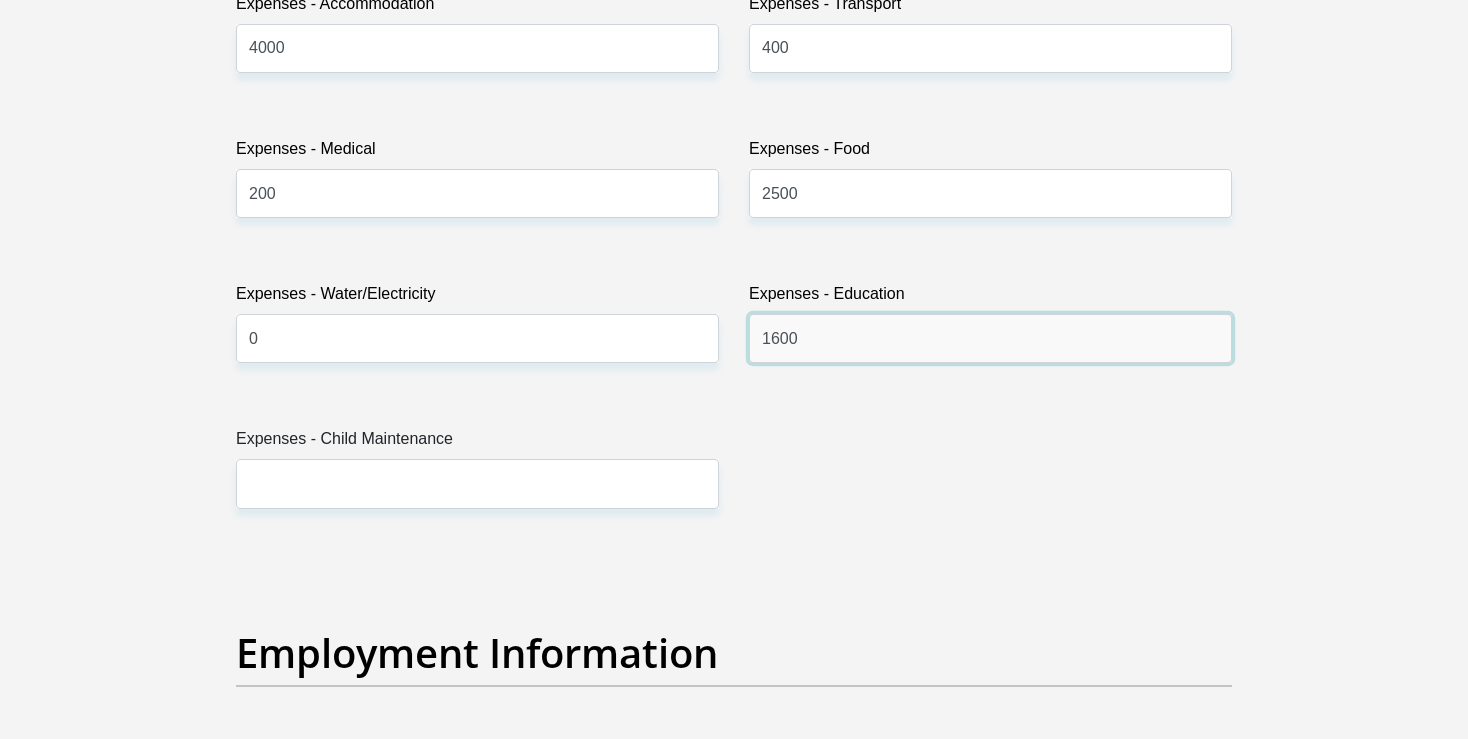 type on "1600" 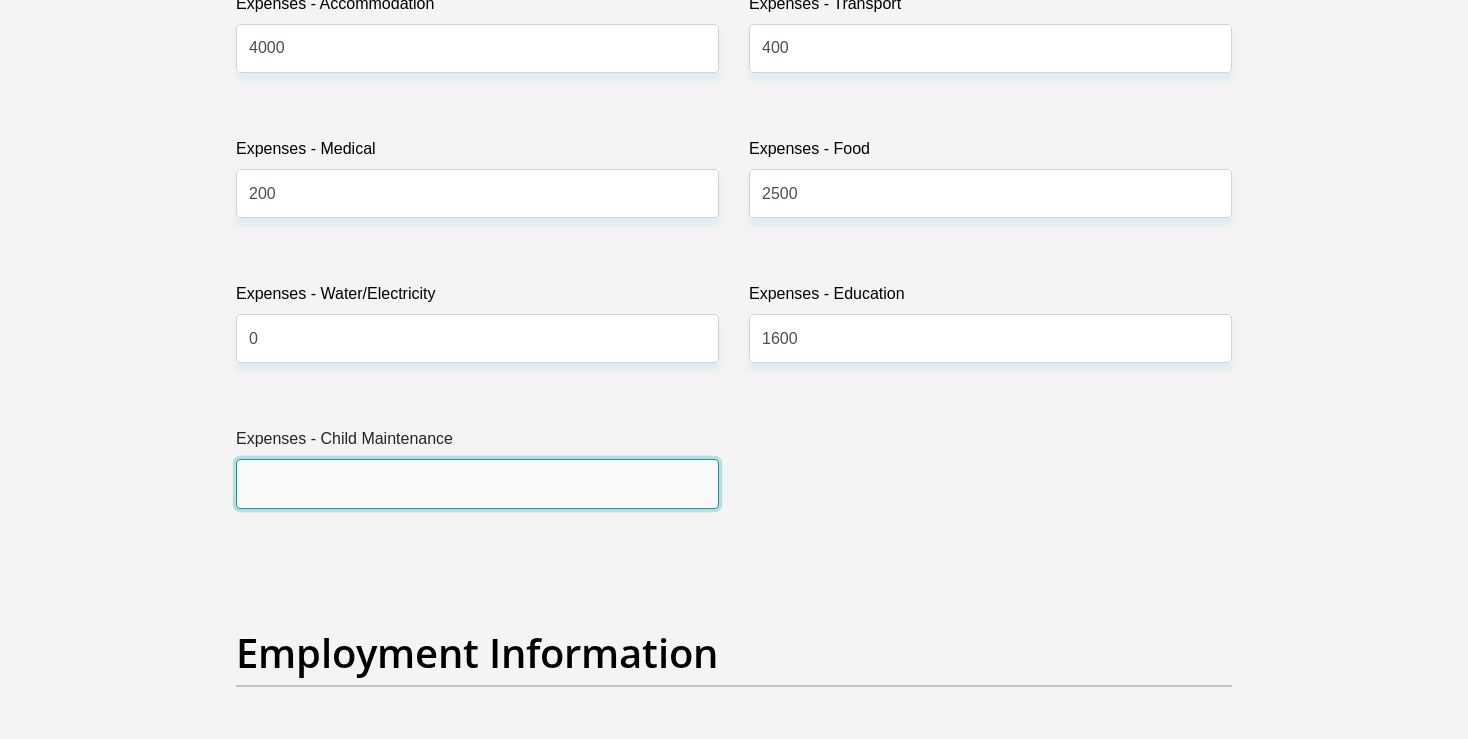 click on "Expenses - Child Maintenance" at bounding box center [477, 483] 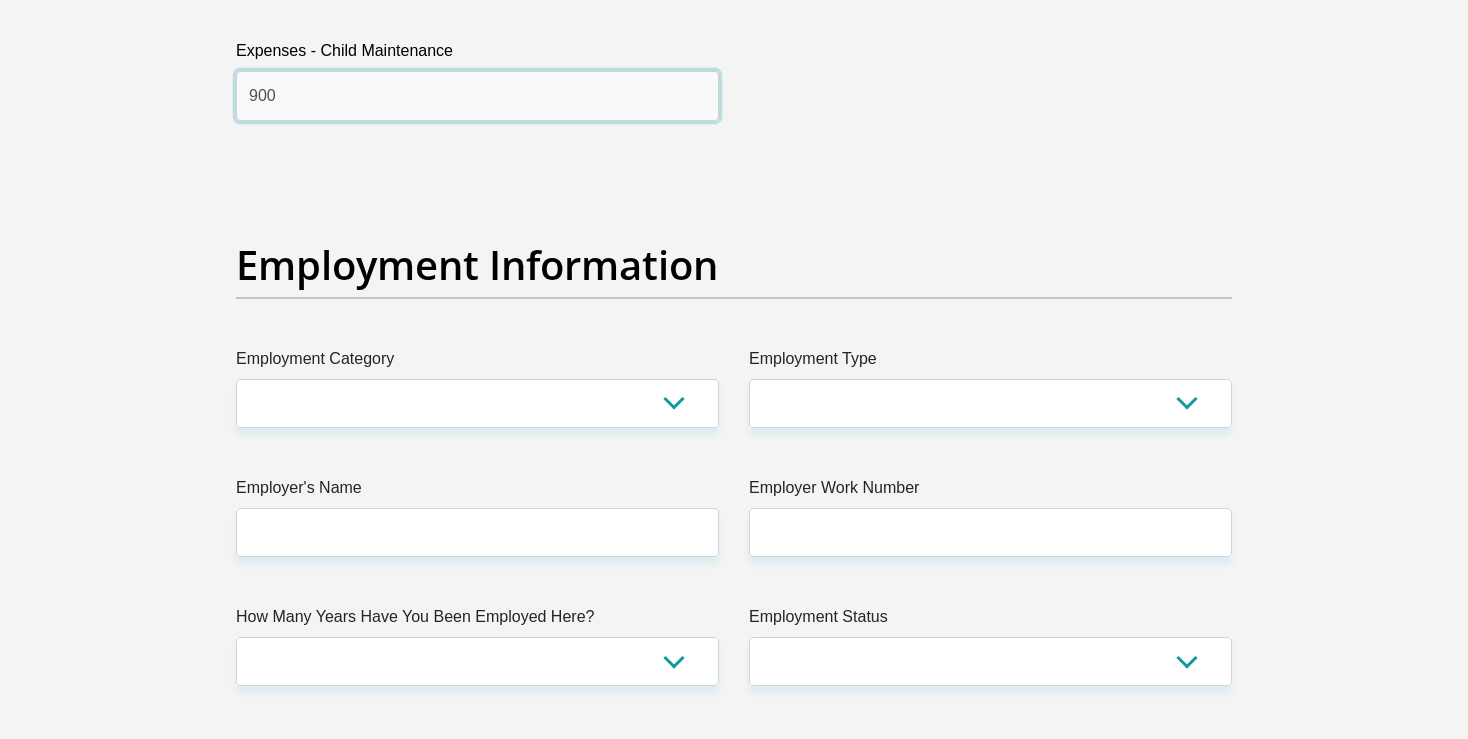 scroll, scrollTop: 3520, scrollLeft: 0, axis: vertical 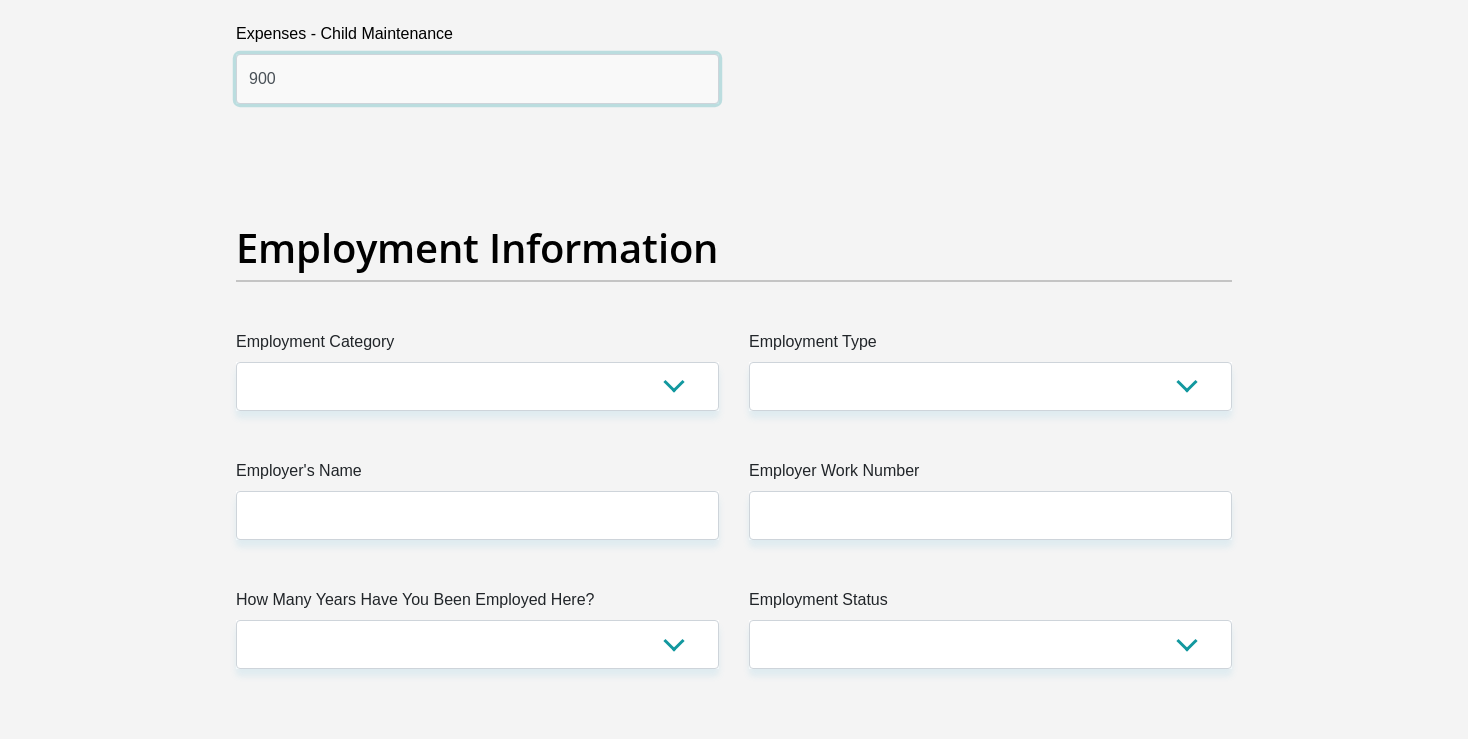 type on "900" 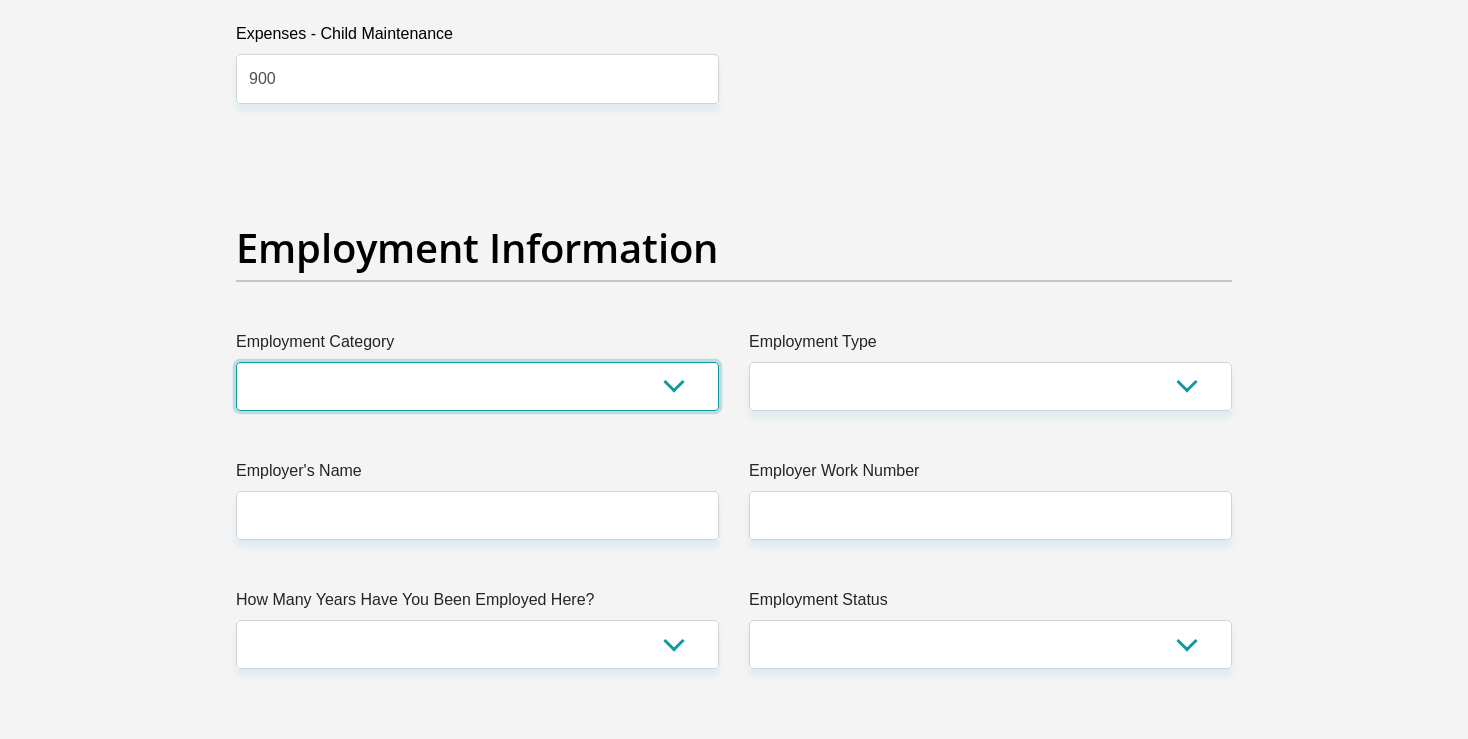 click on "AGRICULTURE
ALCOHOL & TOBACCO
CONSTRUCTION MATERIALS
METALLURGY
EQUIPMENT FOR RENEWABLE ENERGY
SPECIALIZED CONTRACTORS
CAR
GAMING (INCL. INTERNET
OTHER WHOLESALE
UNLICENSED PHARMACEUTICALS
CURRENCY EXCHANGE HOUSES
OTHER FINANCIAL INSTITUTIONS & INSURANCE
REAL ESTATE AGENTS
OIL & GAS
OTHER MATERIALS (E.G. IRON ORE)
PRECIOUS STONES & PRECIOUS METALS
POLITICAL ORGANIZATIONS
RELIGIOUS ORGANIZATIONS(NOT SECTS)
ACTI. HAVING BUSINESS DEAL WITH PUBLIC ADMINISTRATION
LAUNDROMATS" at bounding box center (477, 386) 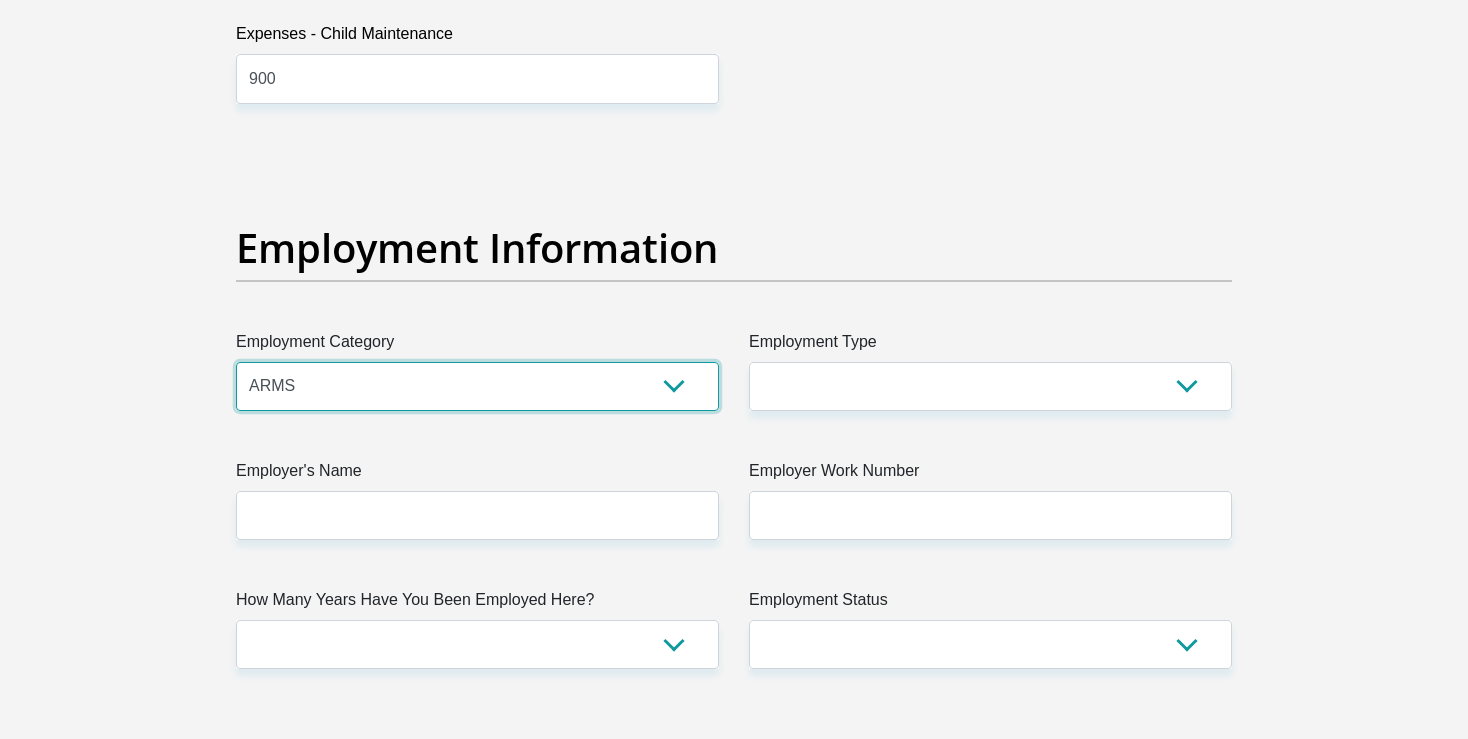 click on "ARMS" at bounding box center (0, 0) 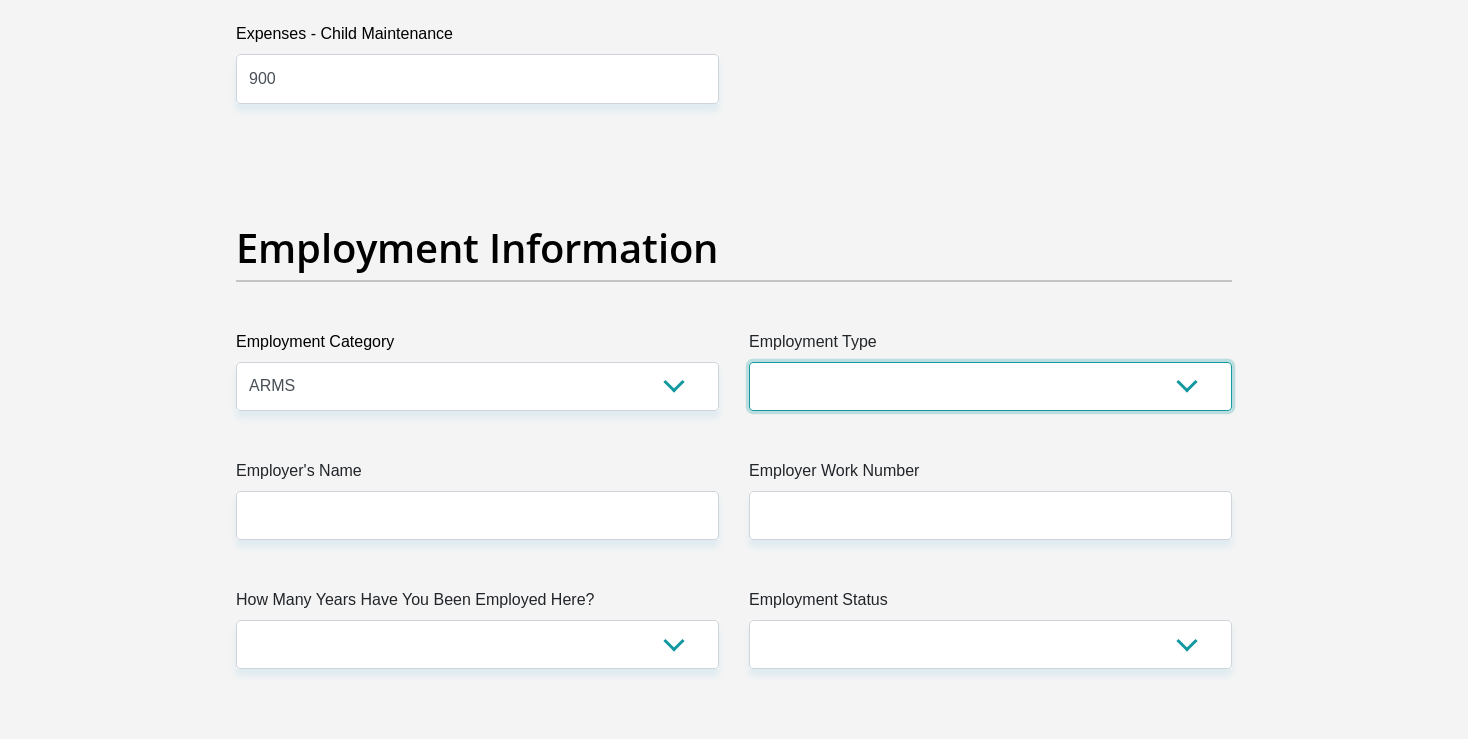 click on "College/Lecturer
Craft Seller
Creative
Driver
Executive
Farmer
Forces - Non Commissioned
Forces - Officer
Hawker
Housewife
Labourer
Licenced Professional
Manager
Miner
Non Licenced Professional
Office Staff/Clerk
Outside Worker
Pensioner
Permanent Teacher
Production/Manufacturing
Sales
Self-Employed
Semi-Professional Worker
Service Industry  Social Worker  Student" at bounding box center (990, 386) 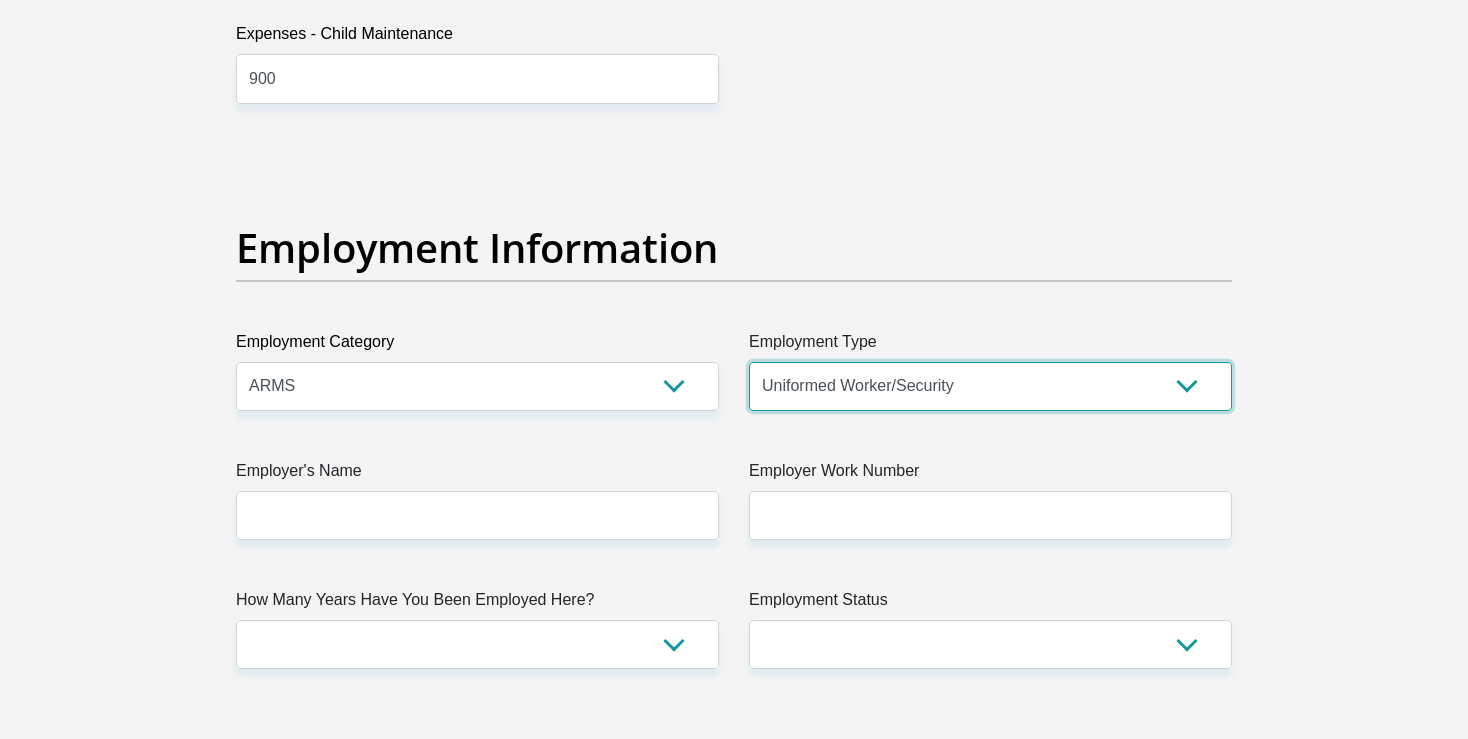 click on "Uniformed Worker/Security" at bounding box center (0, 0) 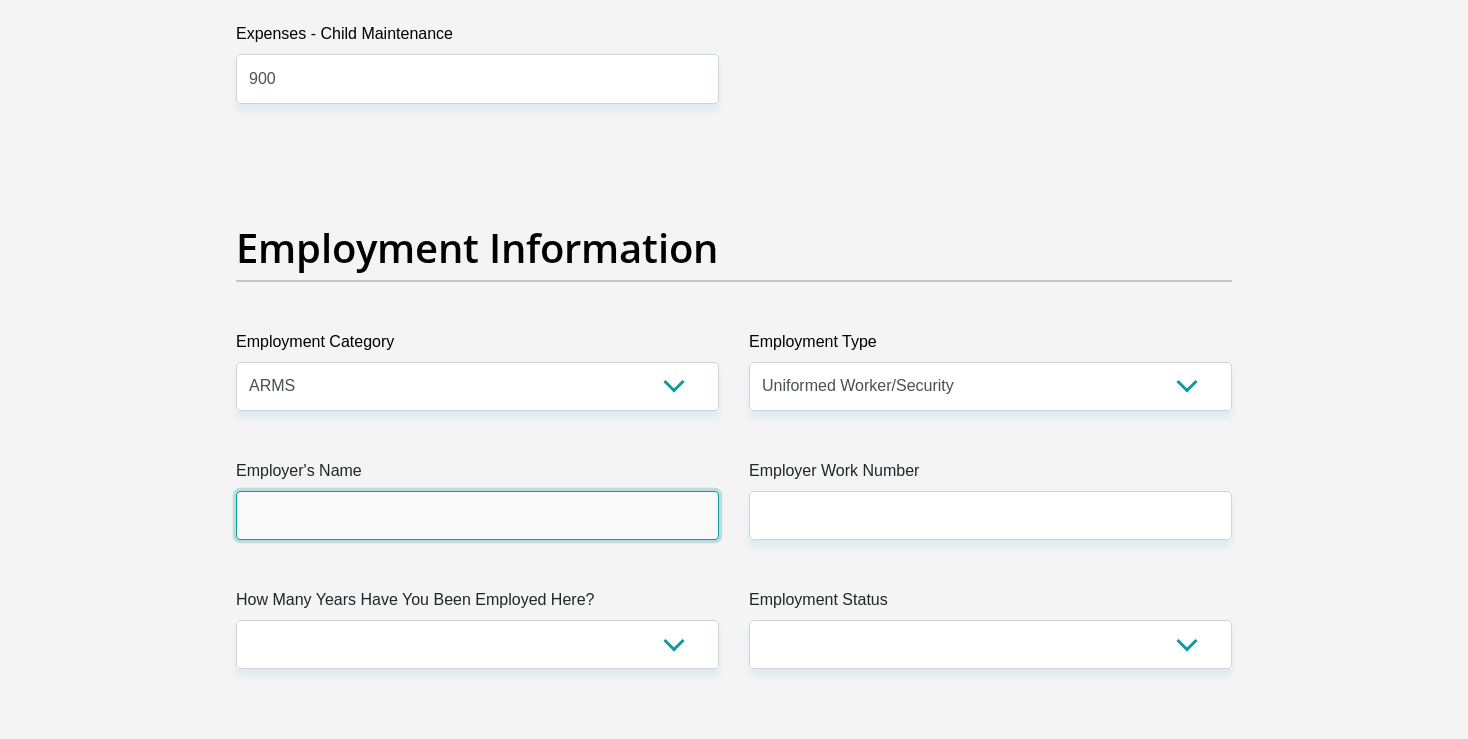 click on "Employer's Name" at bounding box center (477, 515) 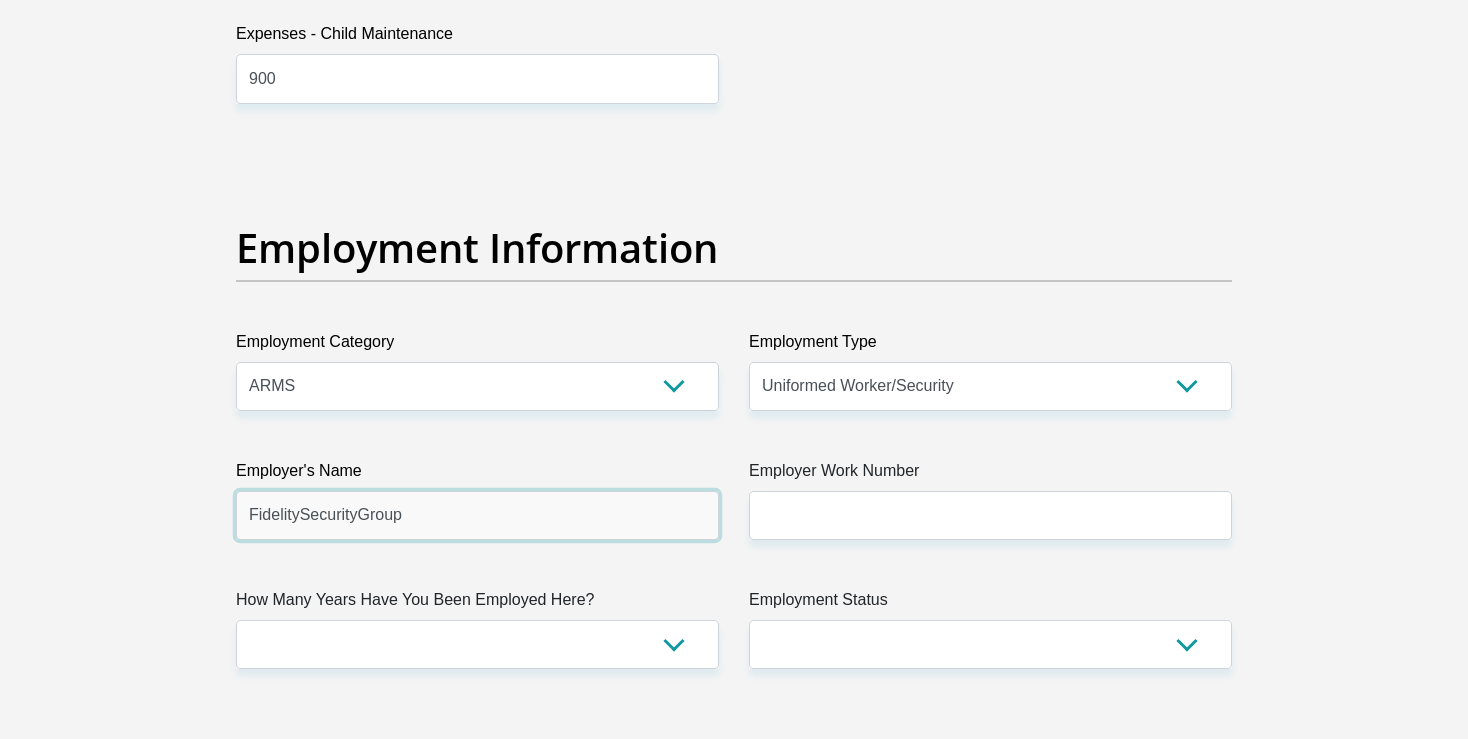 type on "FidelitySecurityGroup" 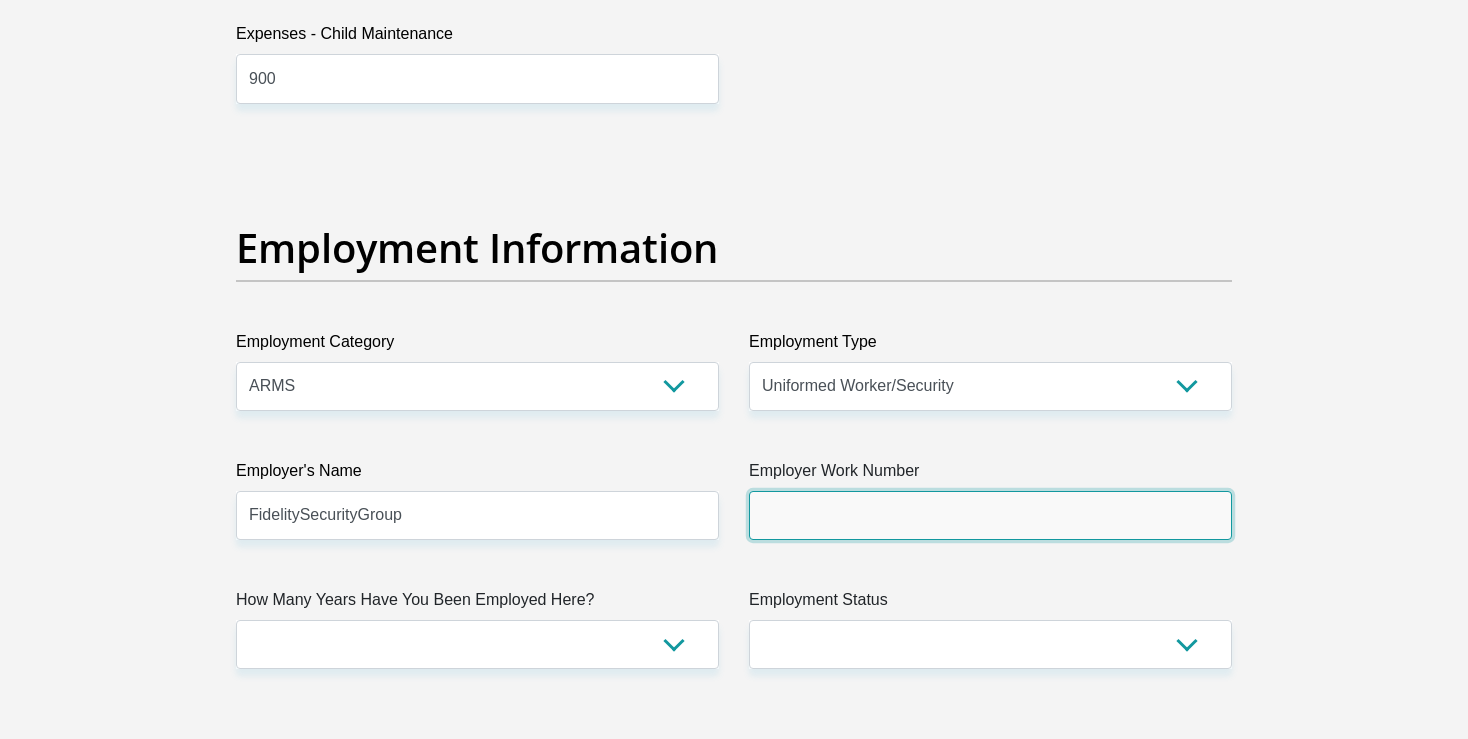 click on "Employer Work Number" at bounding box center (990, 515) 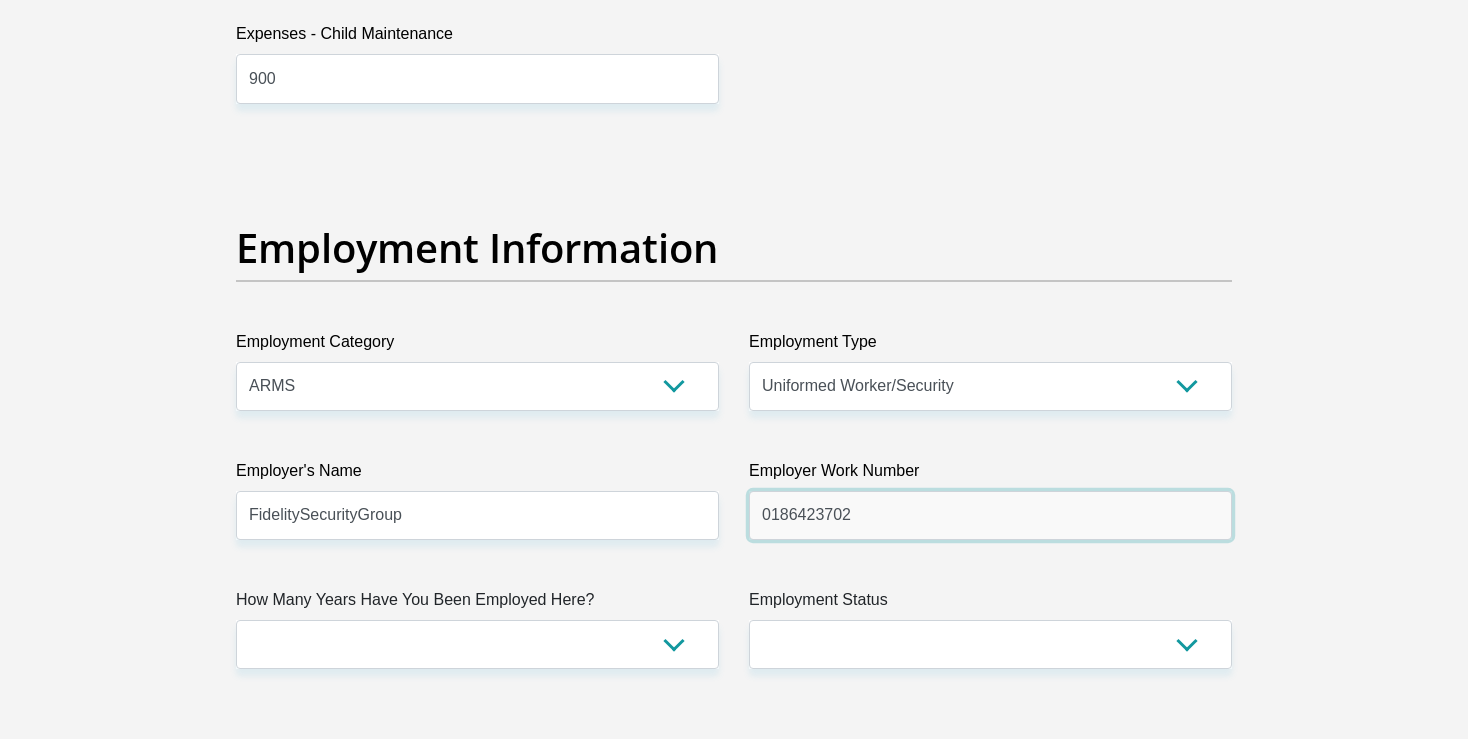 type on "0186423702" 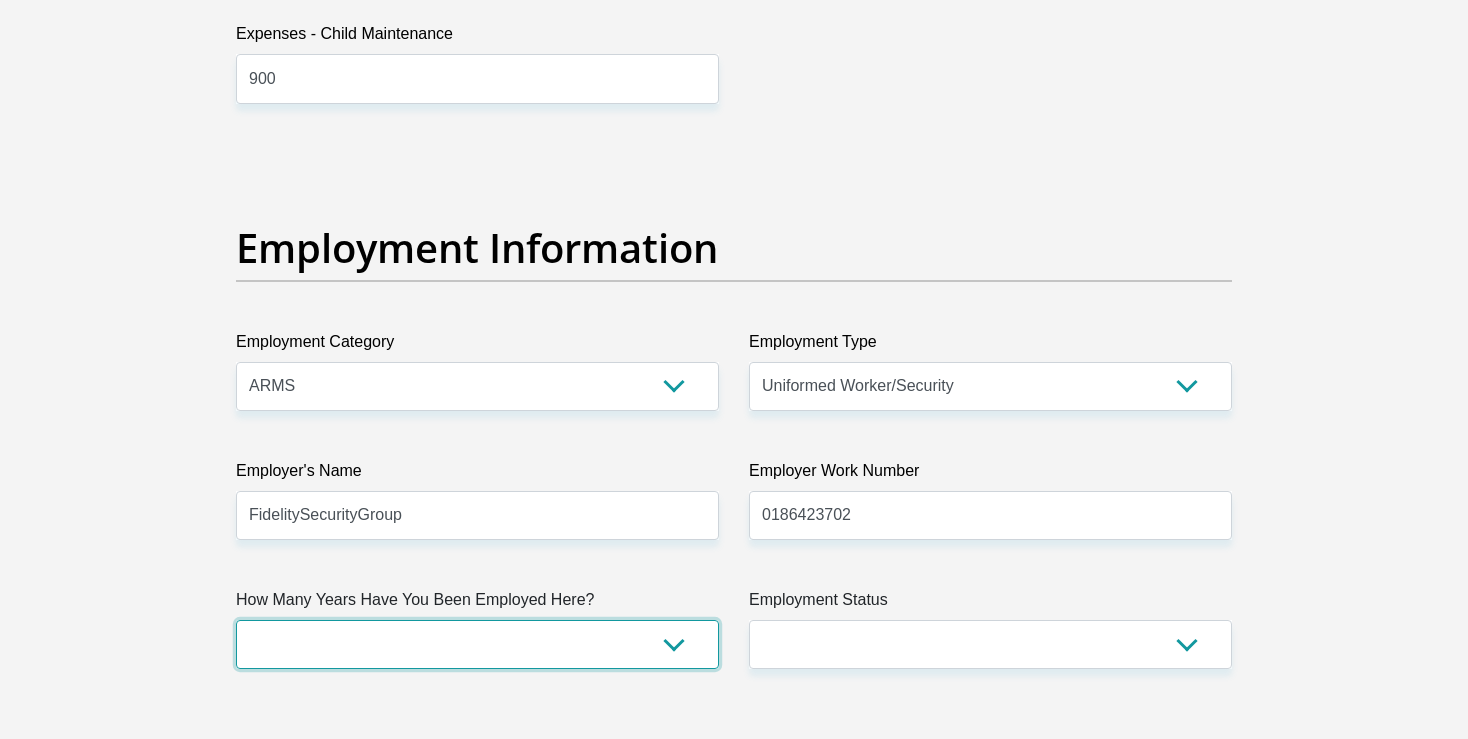 click on "less than 1 year
1-3 years
3-5 years
5+ years" at bounding box center (477, 644) 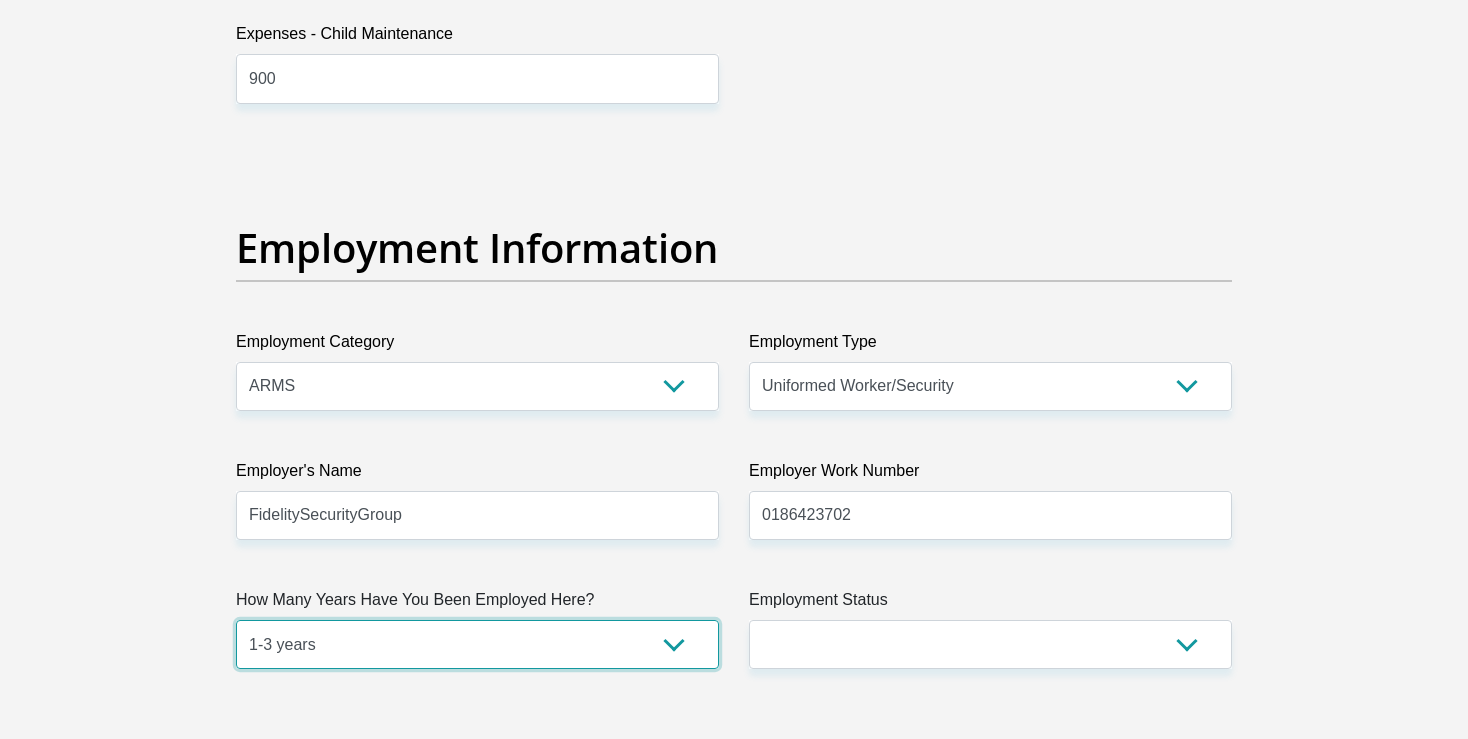 click on "1-3 years" at bounding box center [0, 0] 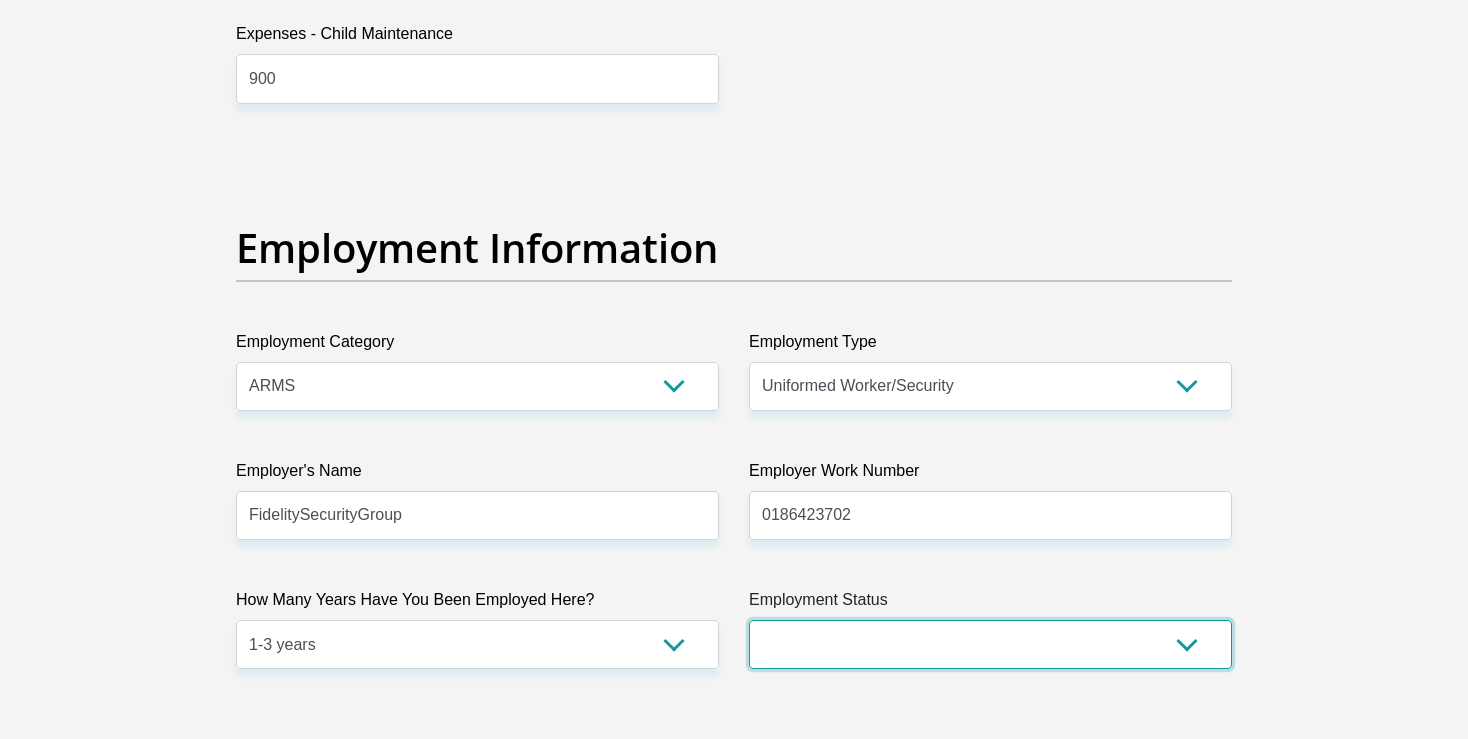 click on "Permanent/Full-time
Part-time/Casual
Contract Worker
Self-Employed
Housewife
Retired
Student
Medically Boarded
Disability
Unemployed" at bounding box center [990, 644] 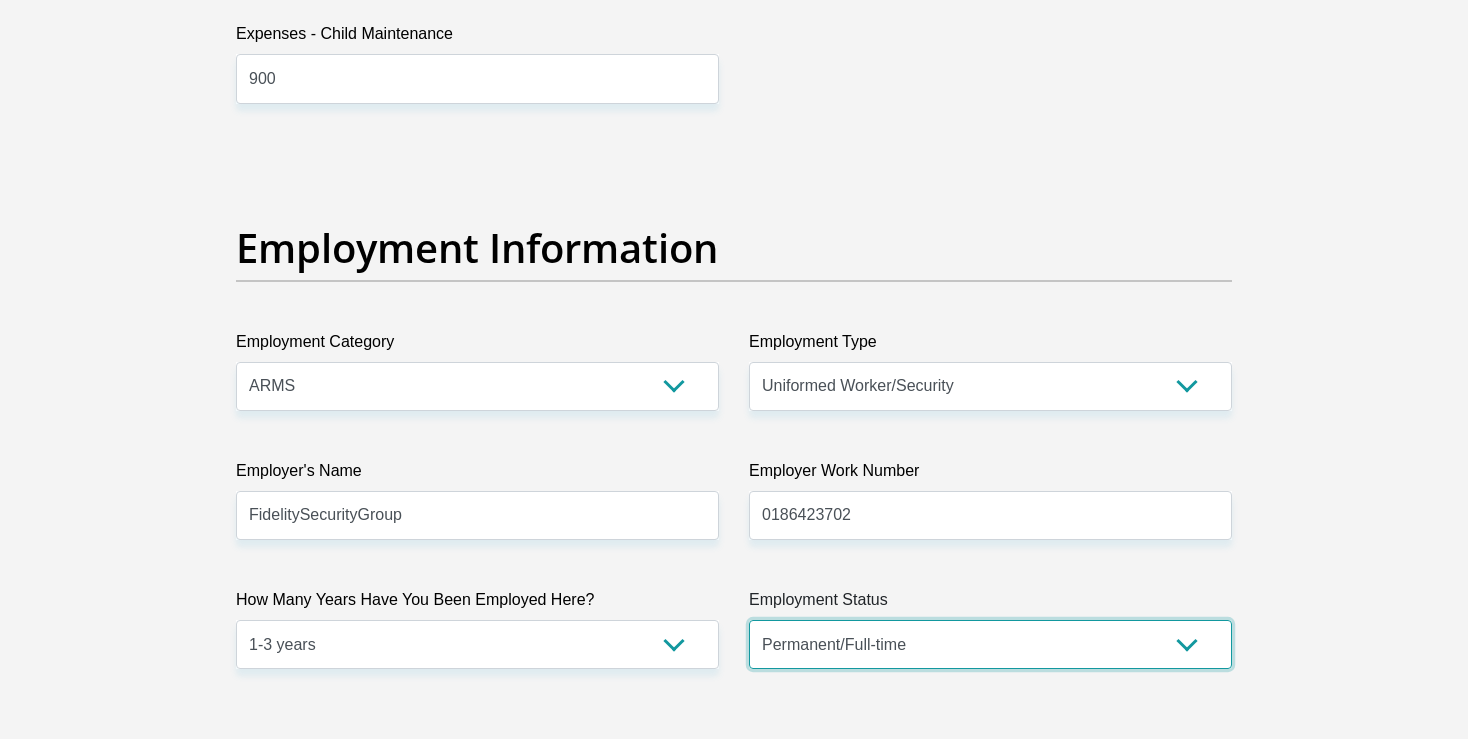 click on "Permanent/Full-time" at bounding box center [0, 0] 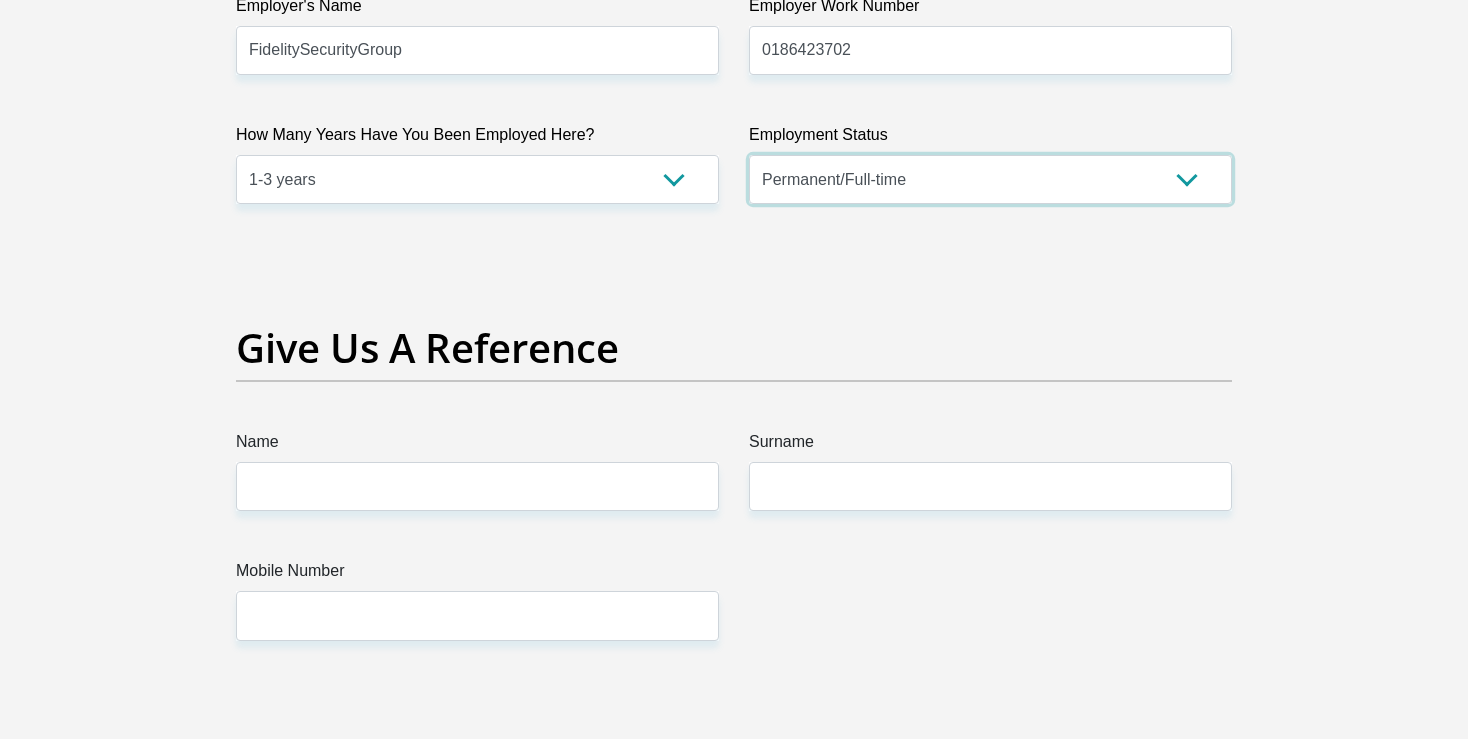 scroll, scrollTop: 4030, scrollLeft: 0, axis: vertical 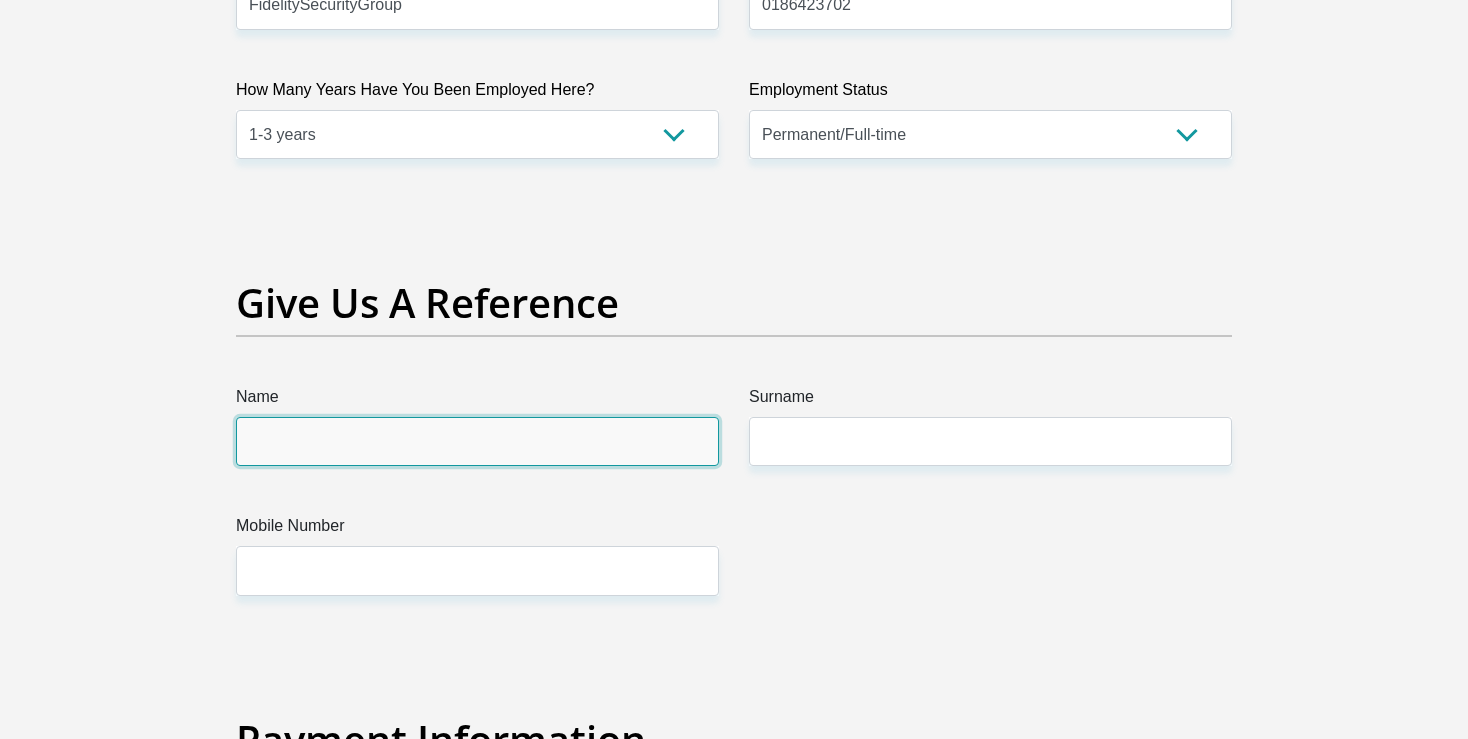 click on "Name" at bounding box center (477, 441) 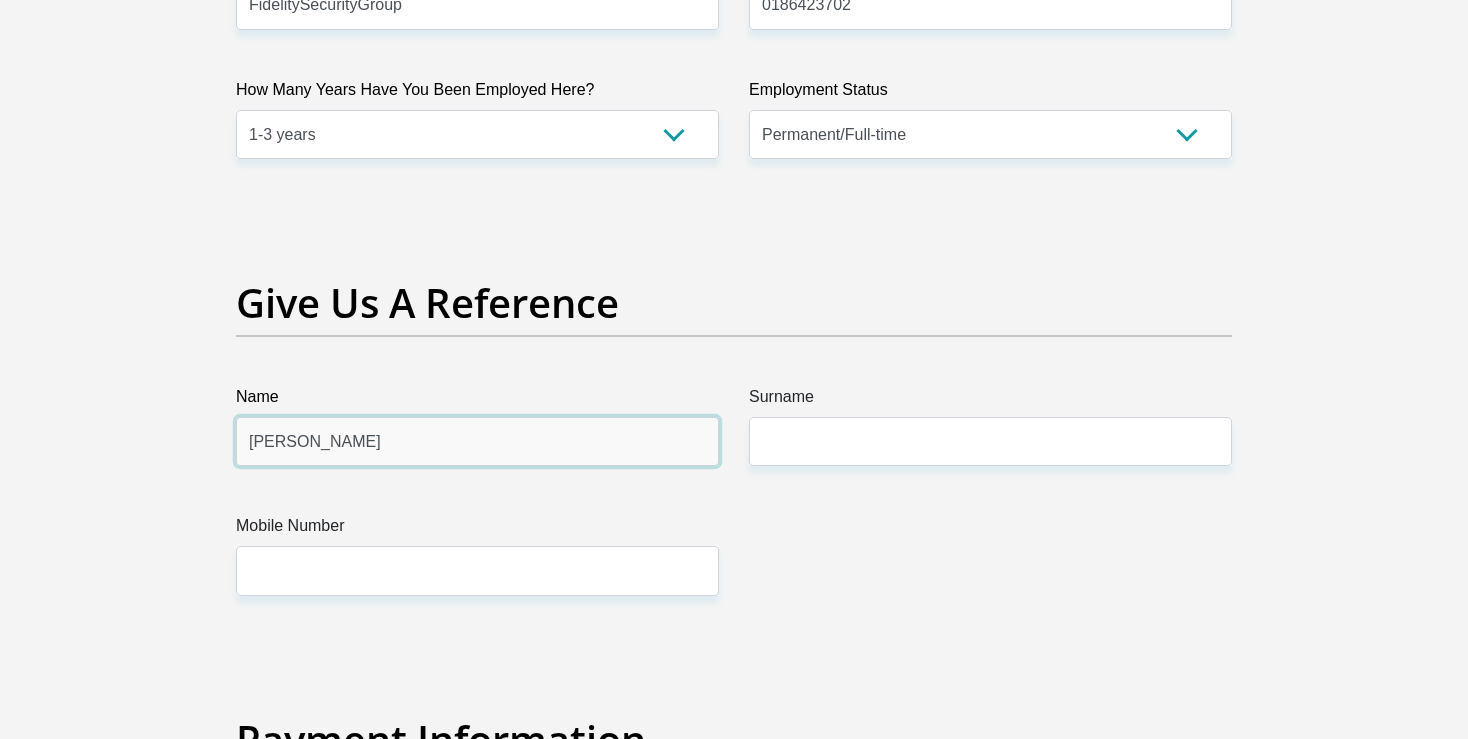 type on "james" 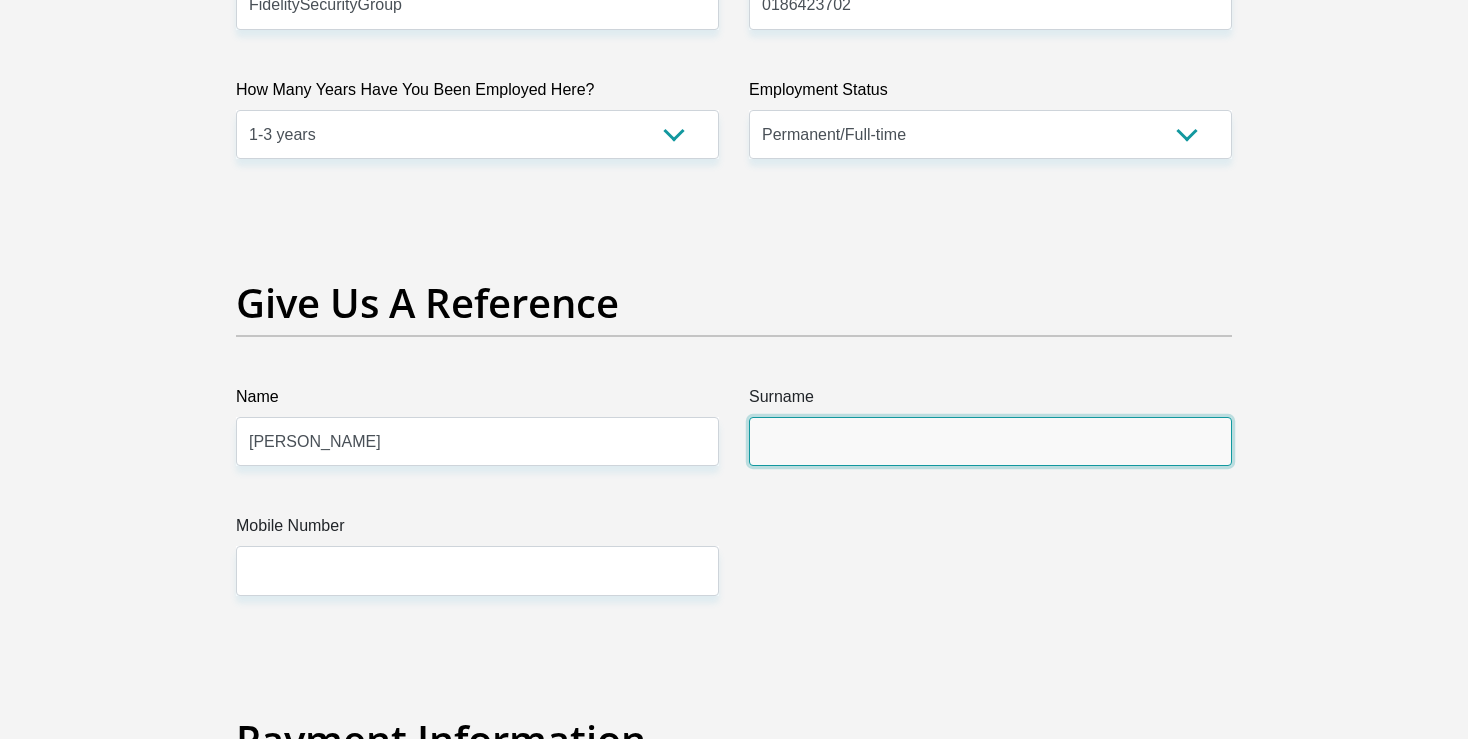 click on "Surname" at bounding box center [990, 441] 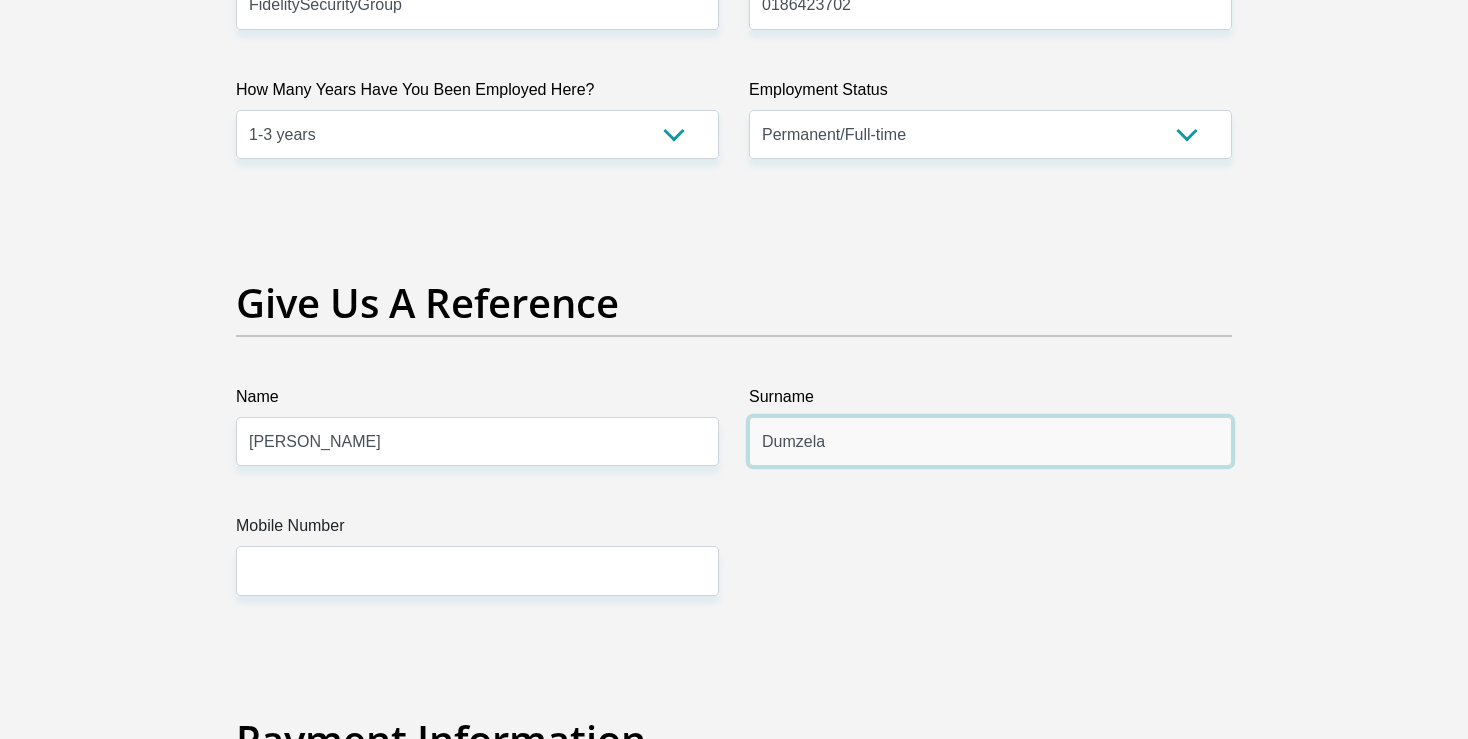 type on "Dumzela" 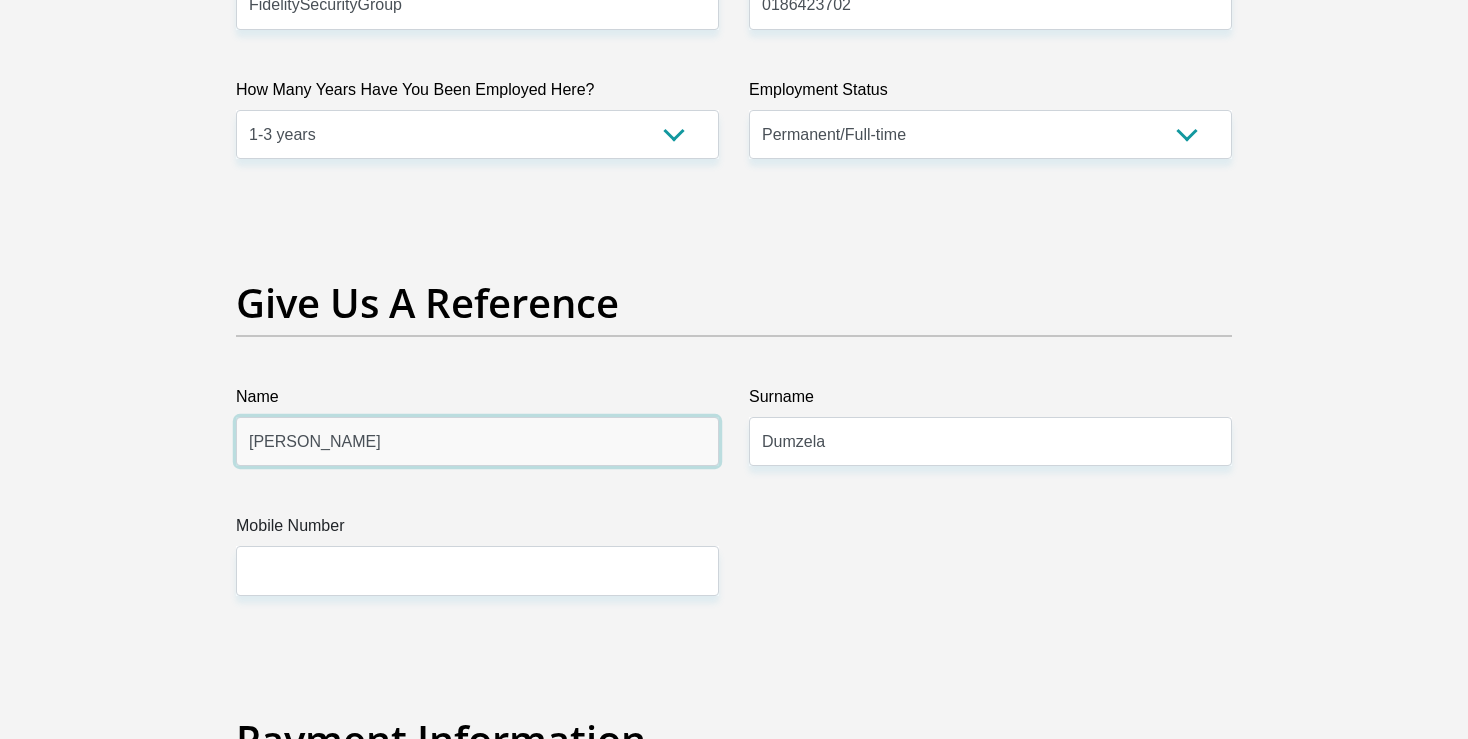click on "james" at bounding box center (477, 441) 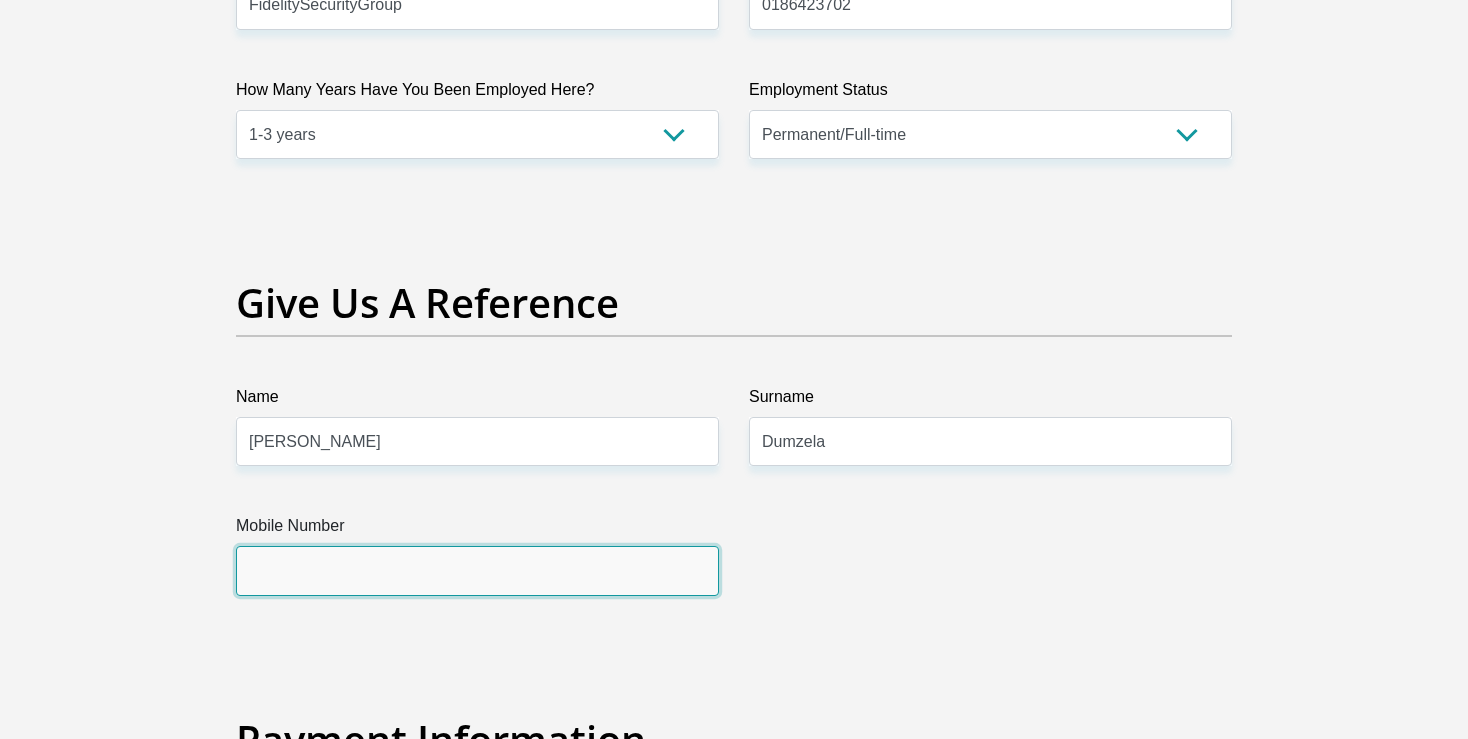 click on "Mobile Number" at bounding box center [477, 570] 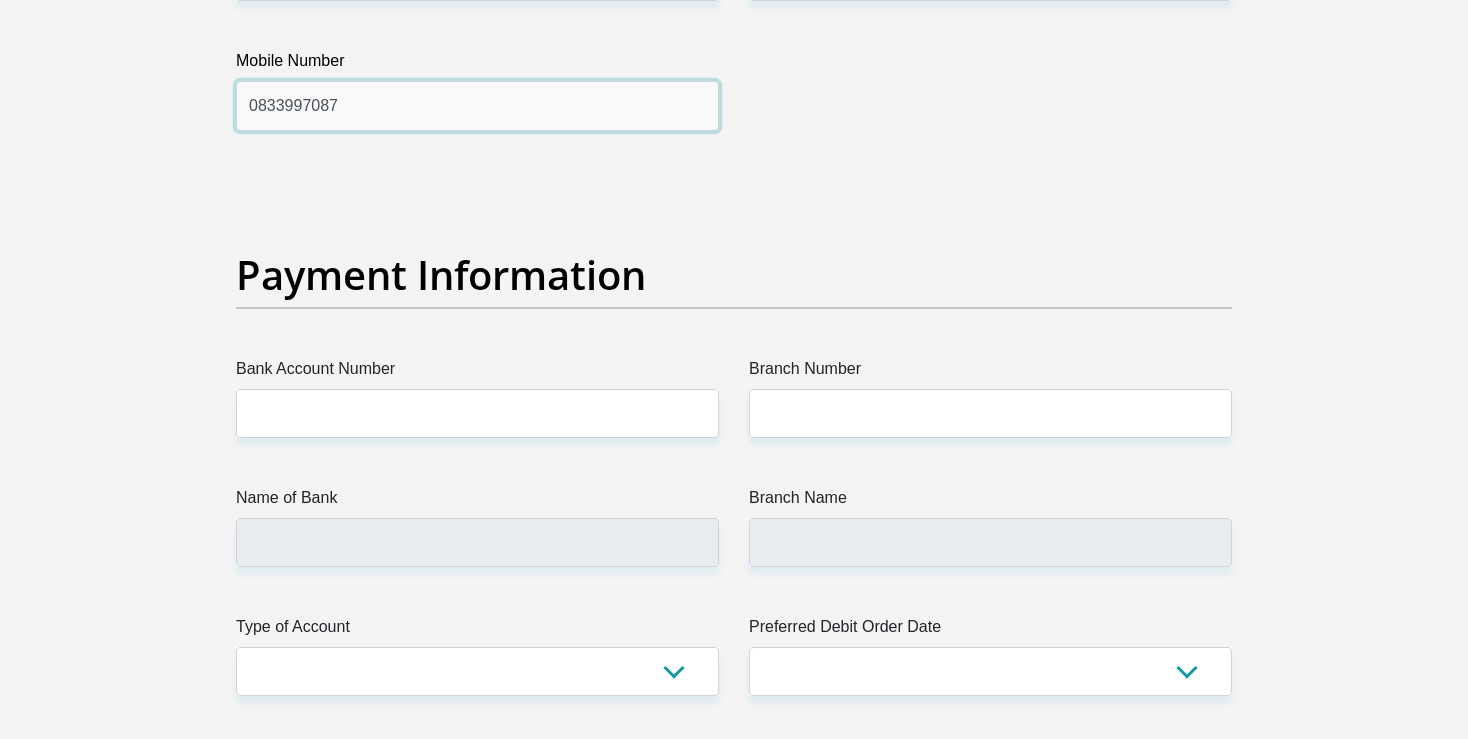 scroll, scrollTop: 4505, scrollLeft: 0, axis: vertical 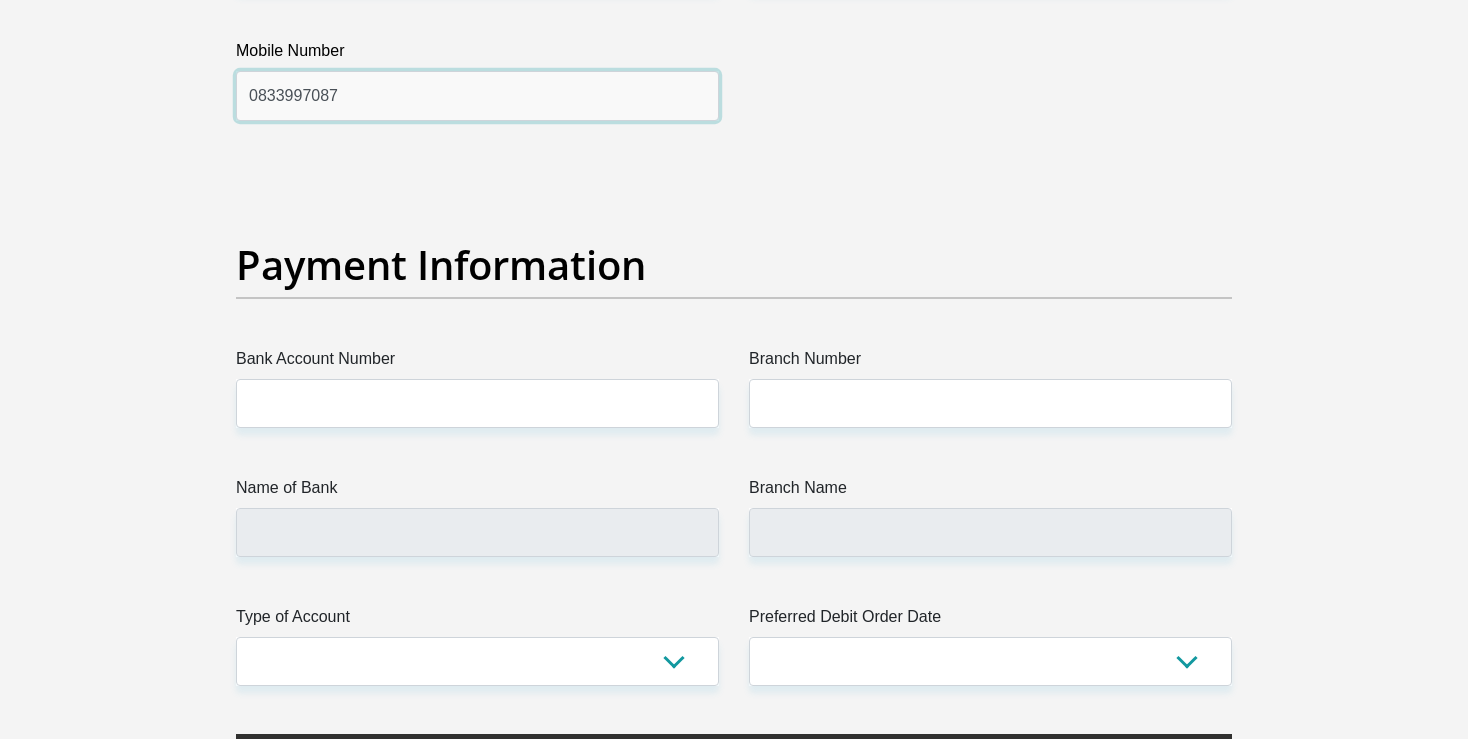 type on "0833997087" 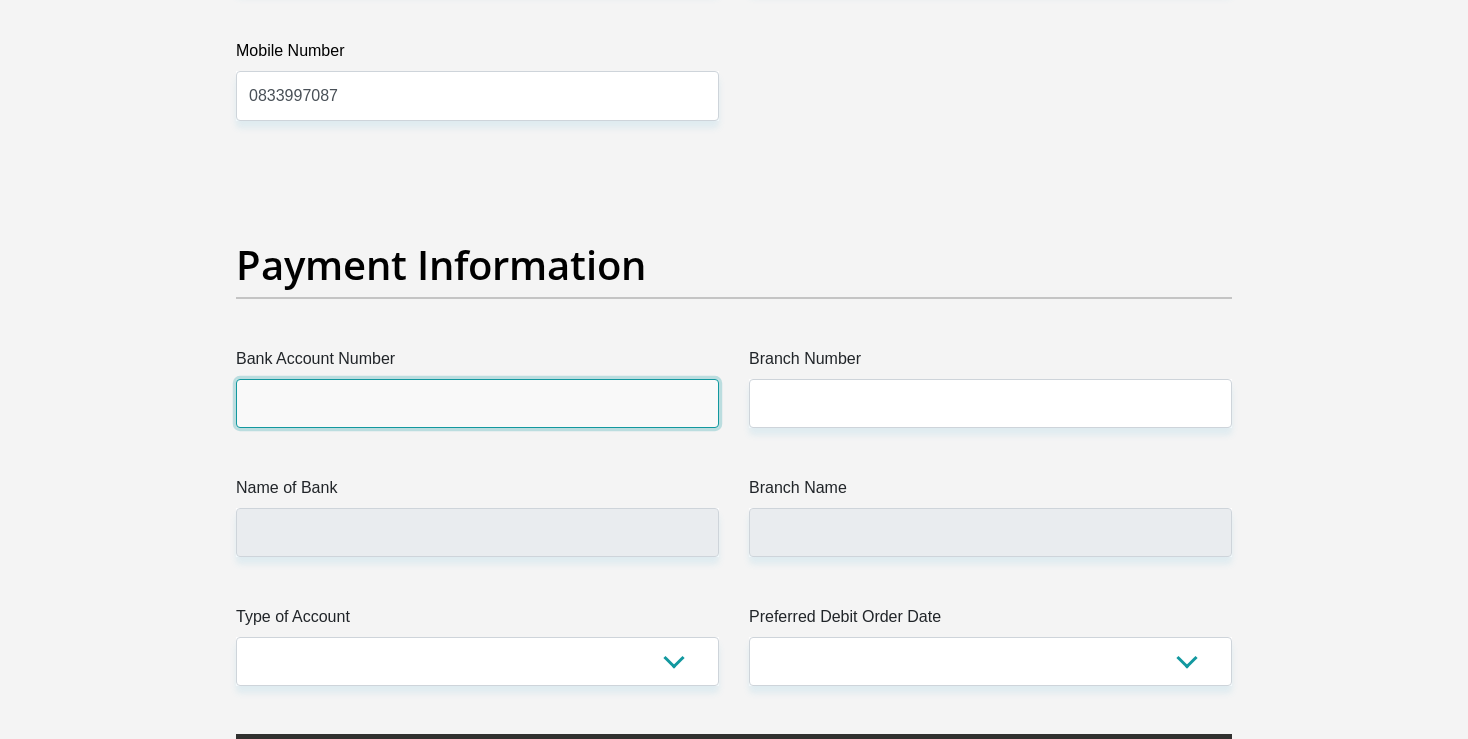 click on "Bank Account Number" at bounding box center [477, 403] 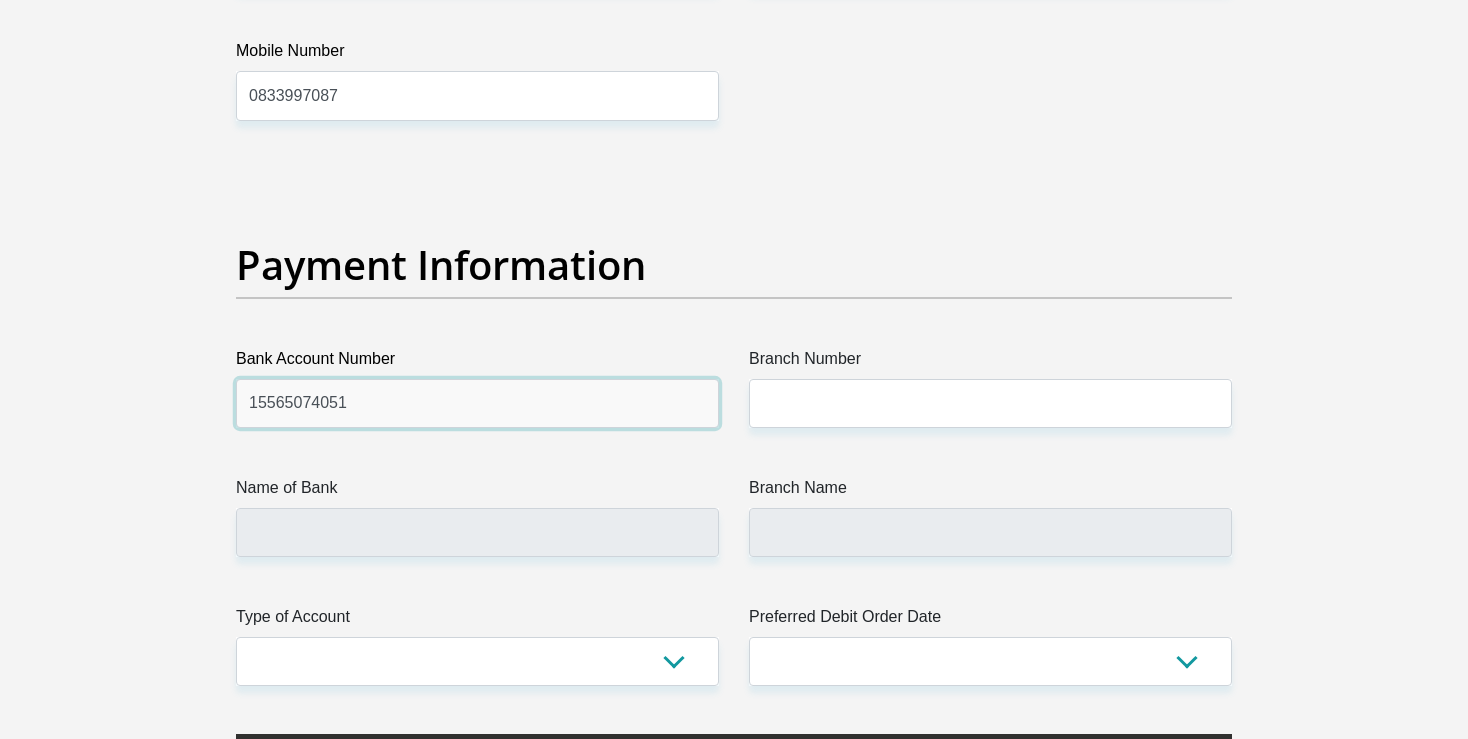 click on "15565074051" at bounding box center (477, 403) 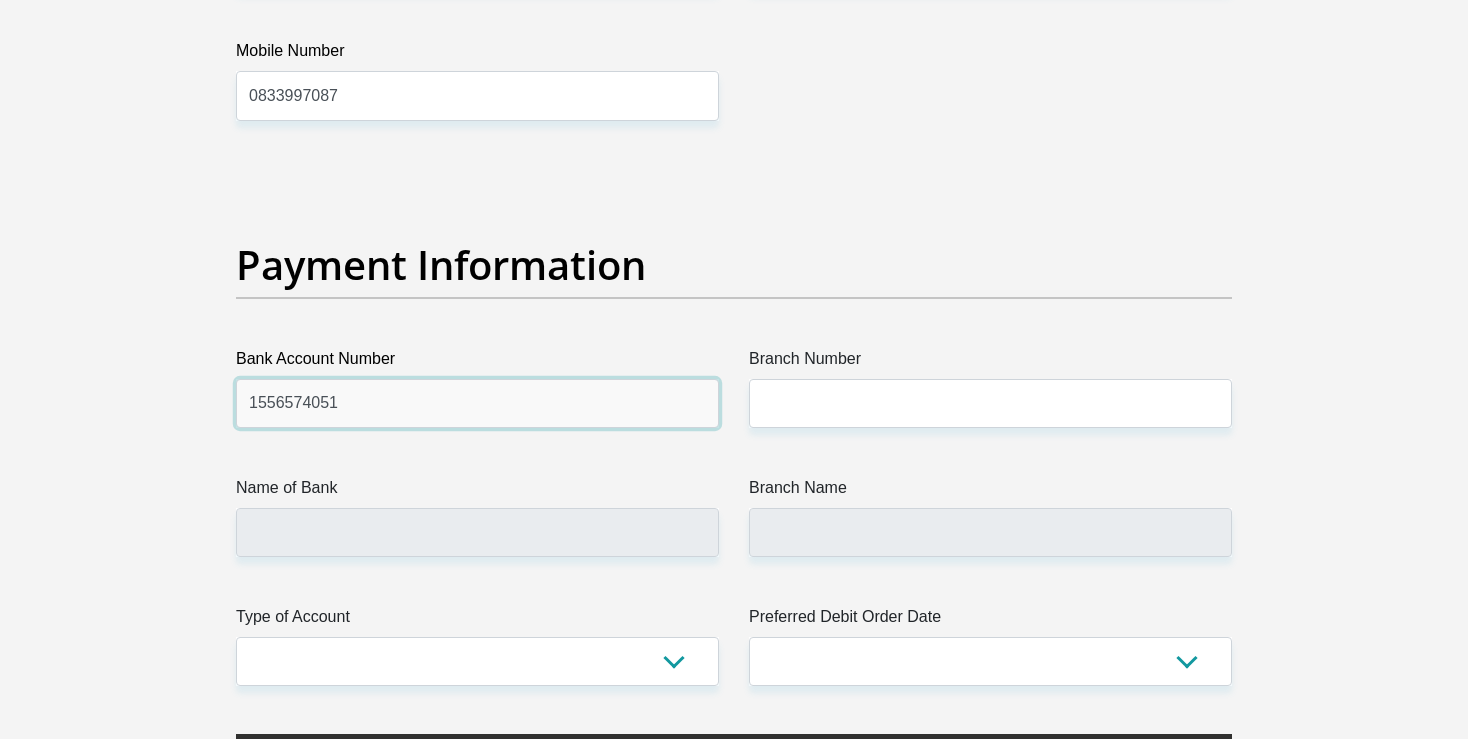click on "1556574051" at bounding box center [477, 403] 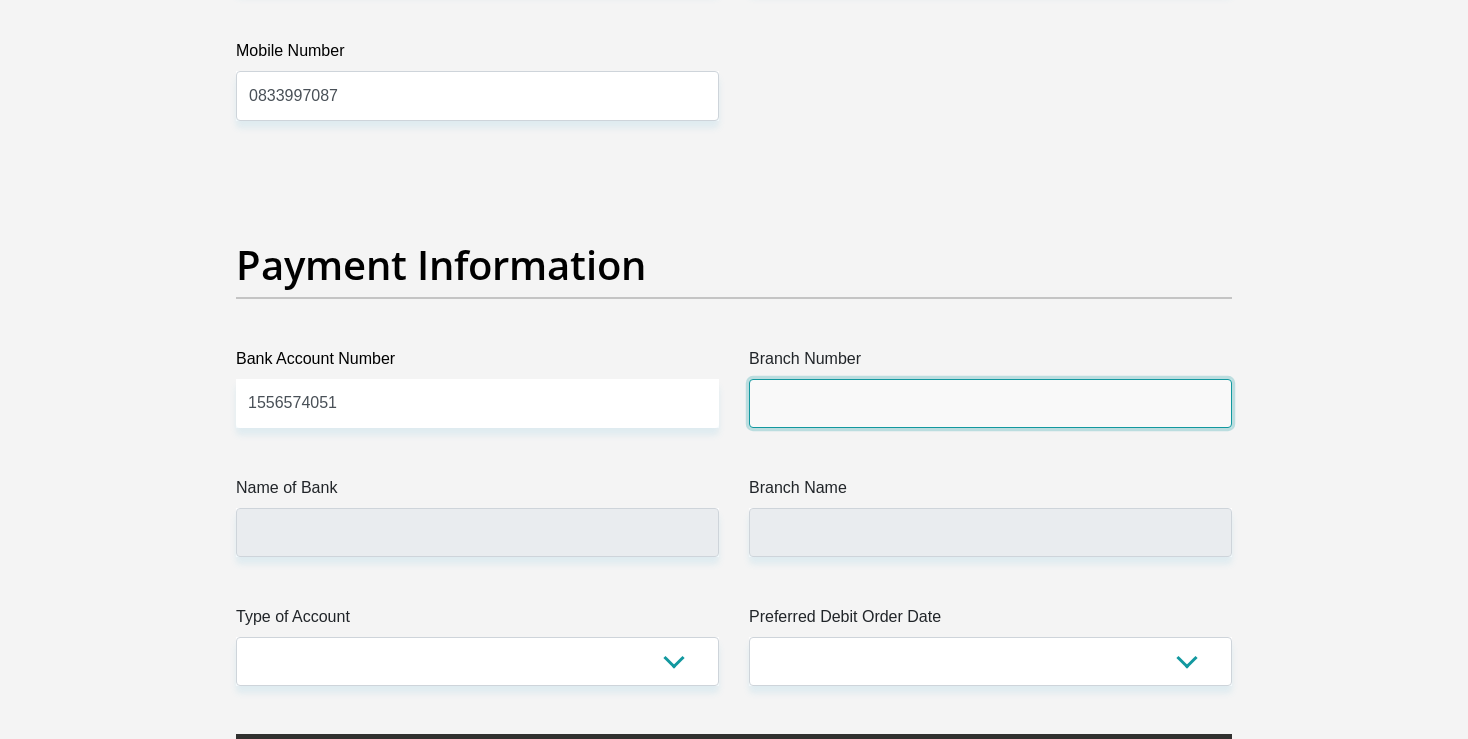 click on "Branch Number" at bounding box center (990, 403) 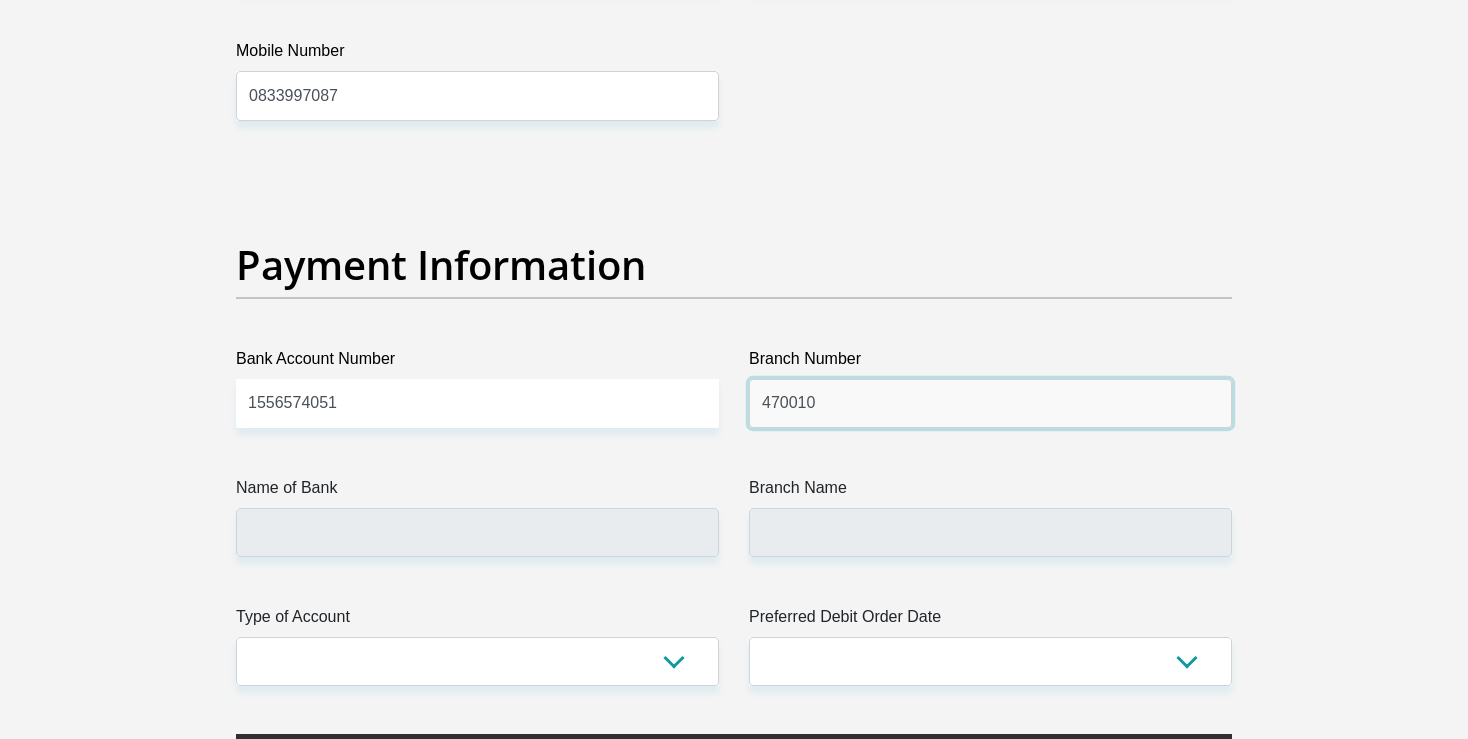 type on "470010" 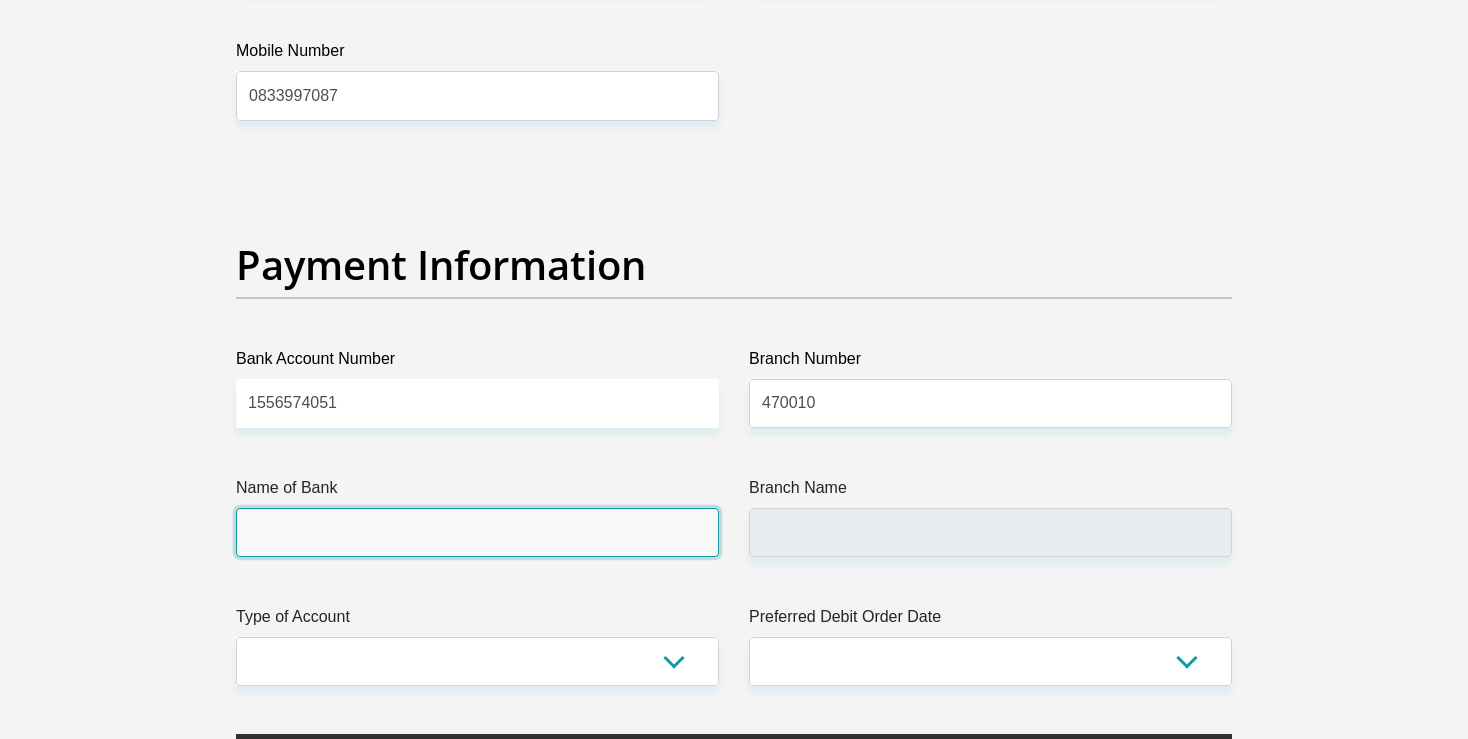 click on "Name of Bank" at bounding box center [477, 532] 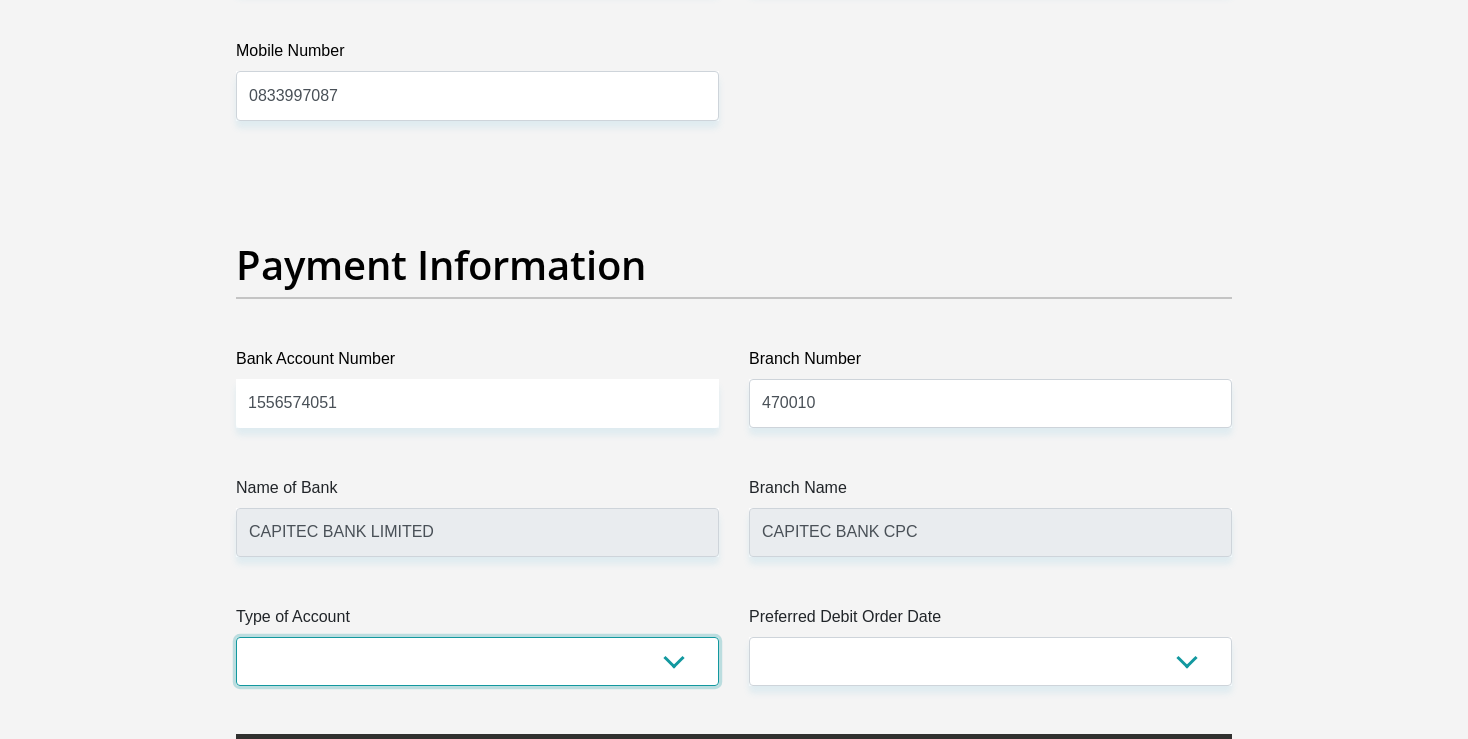 click on "Cheque
Savings" at bounding box center (477, 661) 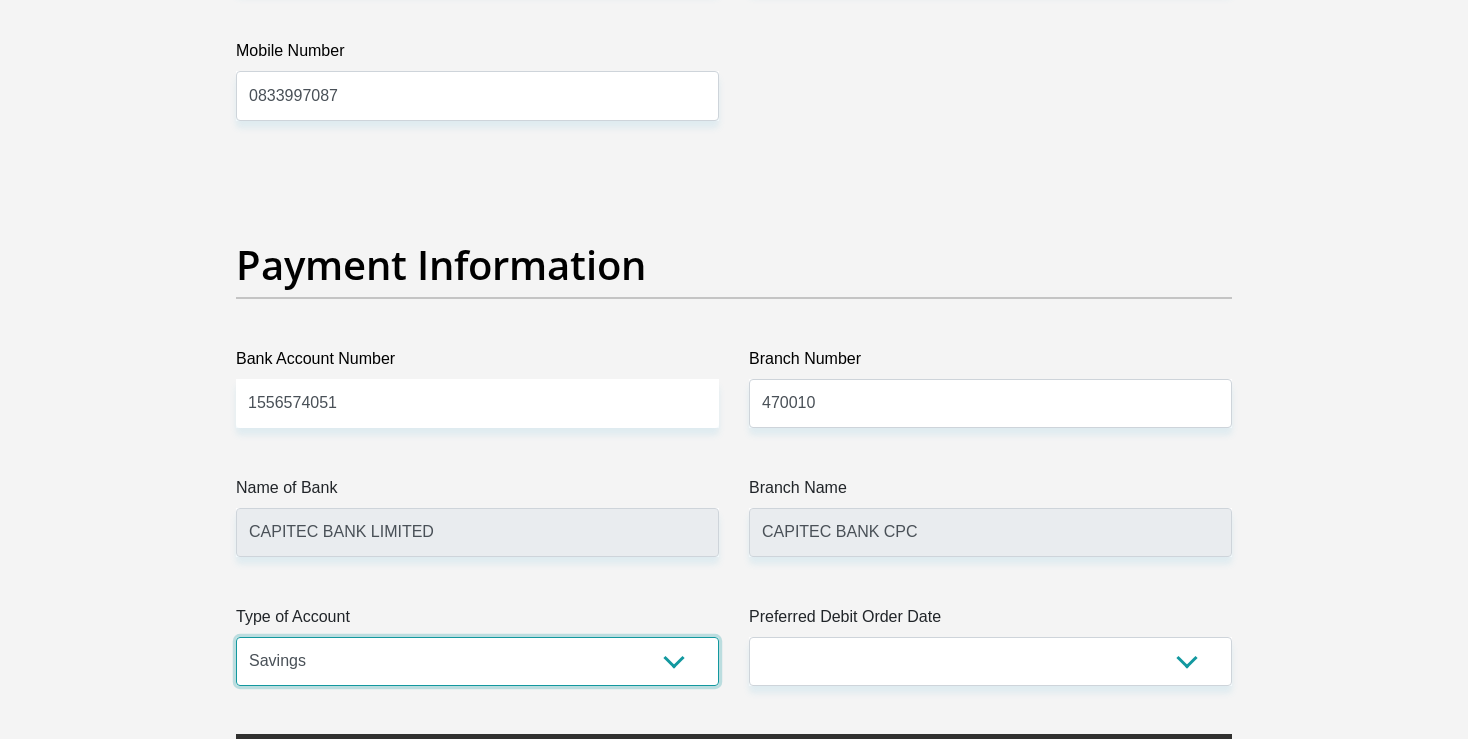 click on "Savings" at bounding box center [0, 0] 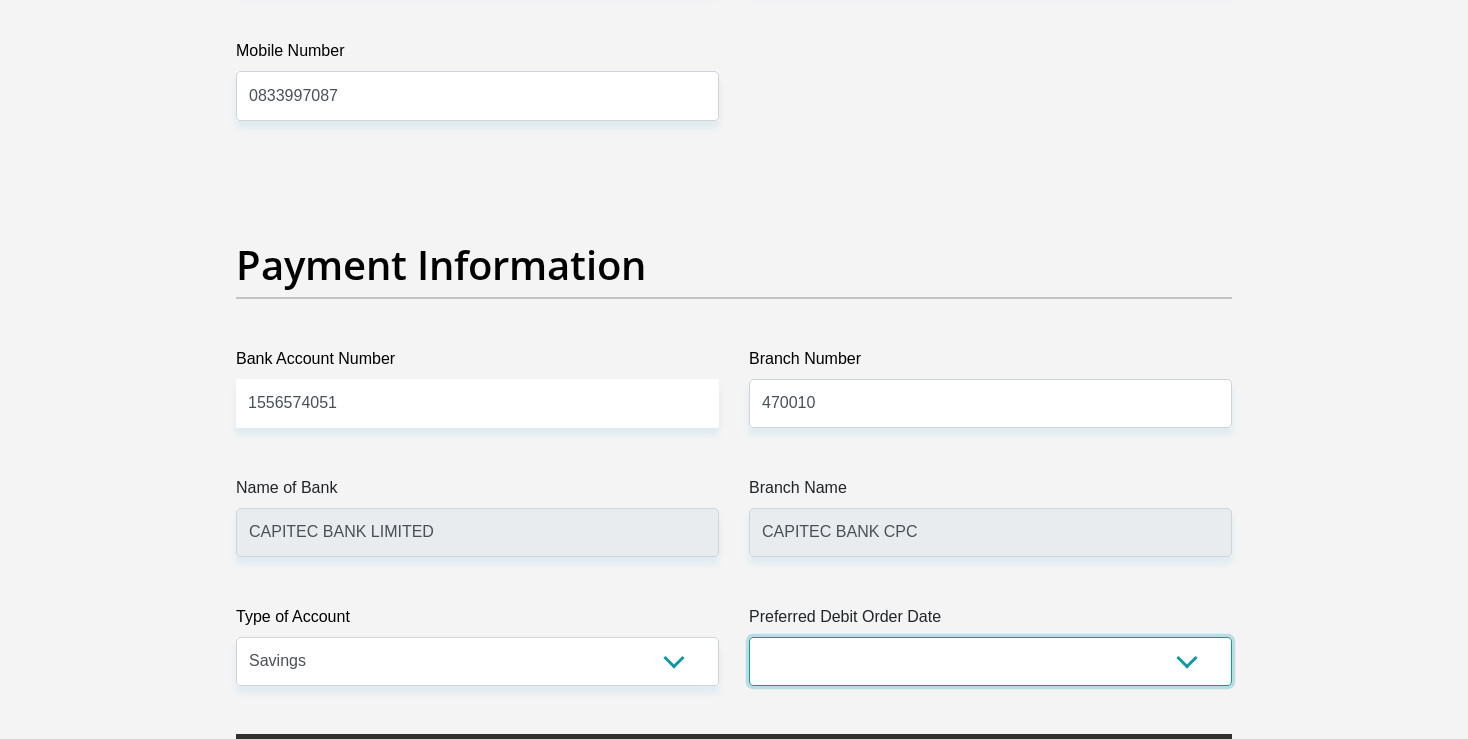 click on "1st
2nd
3rd
4th
5th
7th
18th
19th
20th
21st
22nd
23rd
24th
25th
26th
27th
28th
29th
30th" at bounding box center (990, 661) 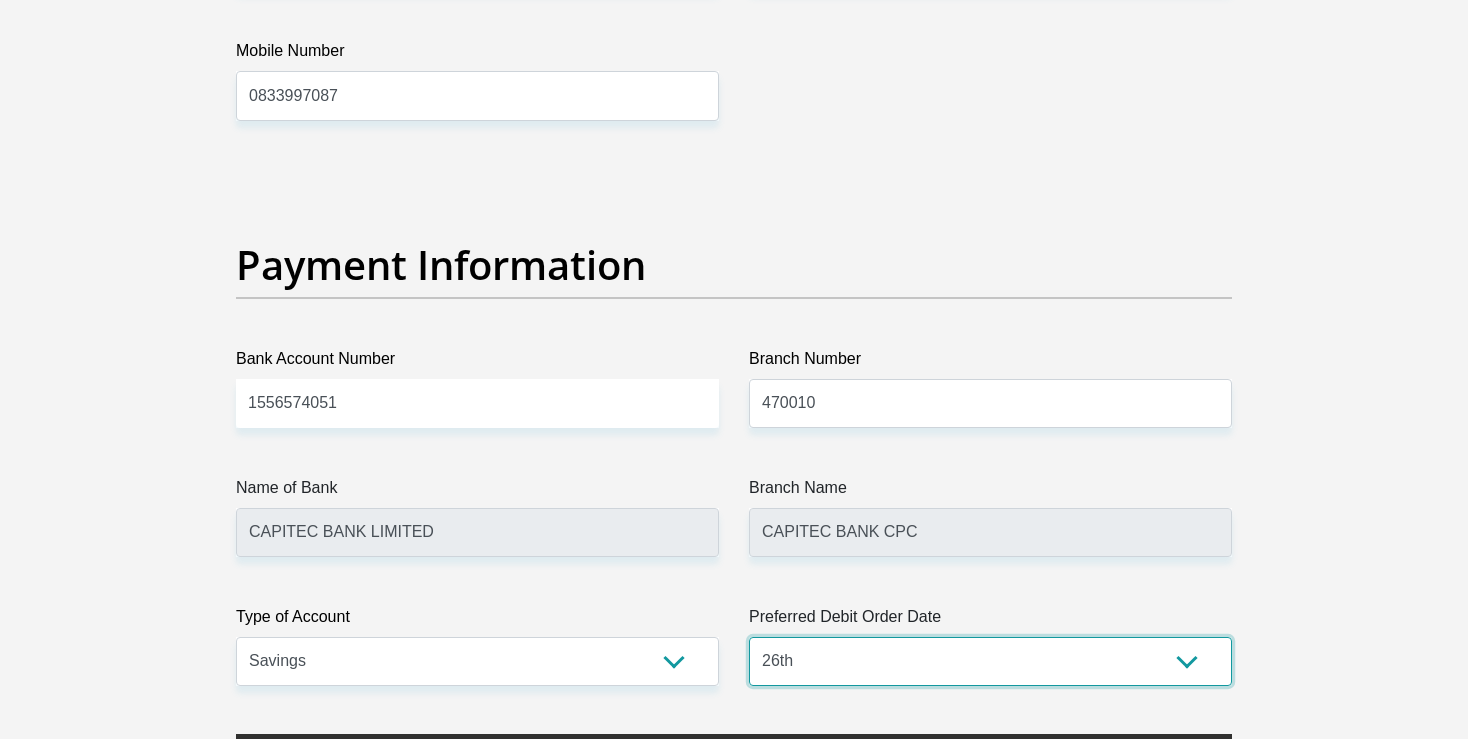 click on "26th" at bounding box center [0, 0] 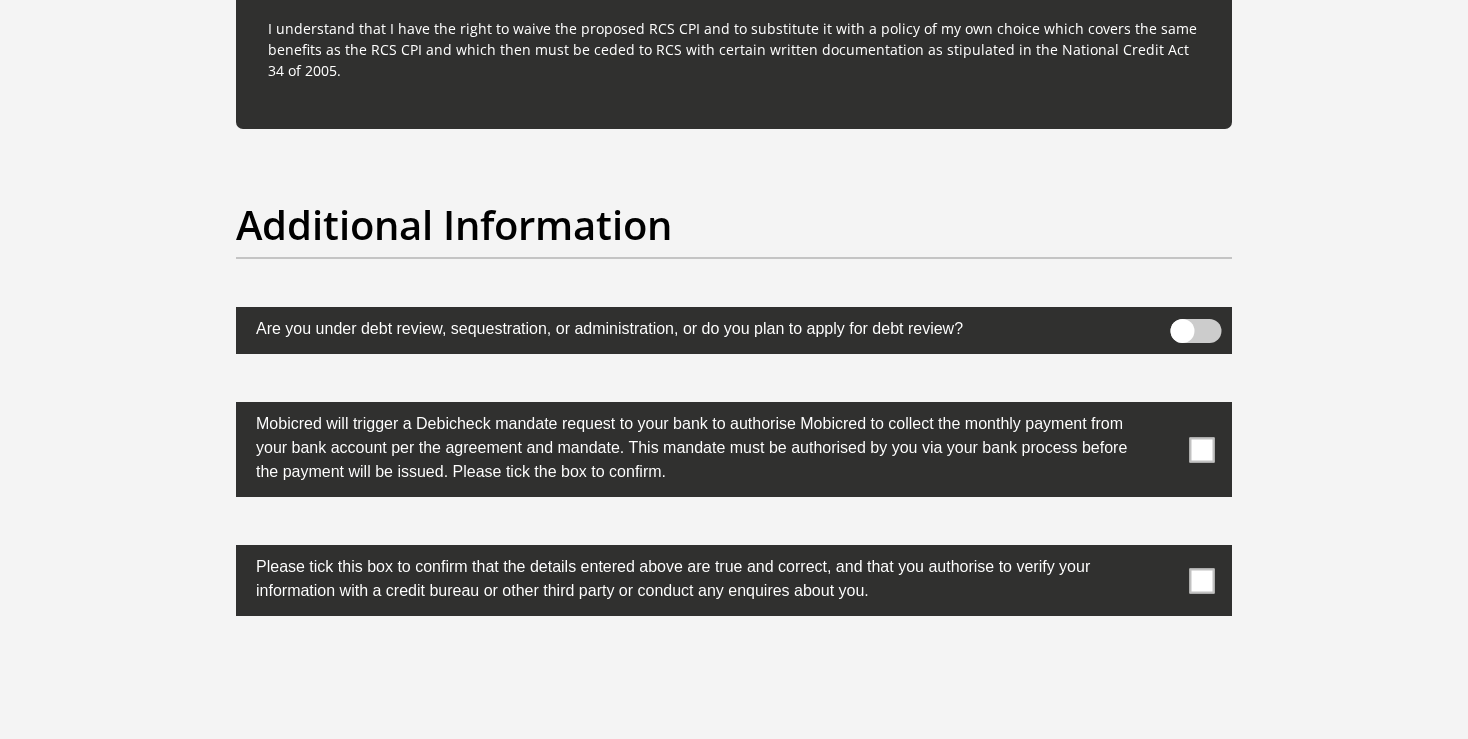 scroll, scrollTop: 6177, scrollLeft: 0, axis: vertical 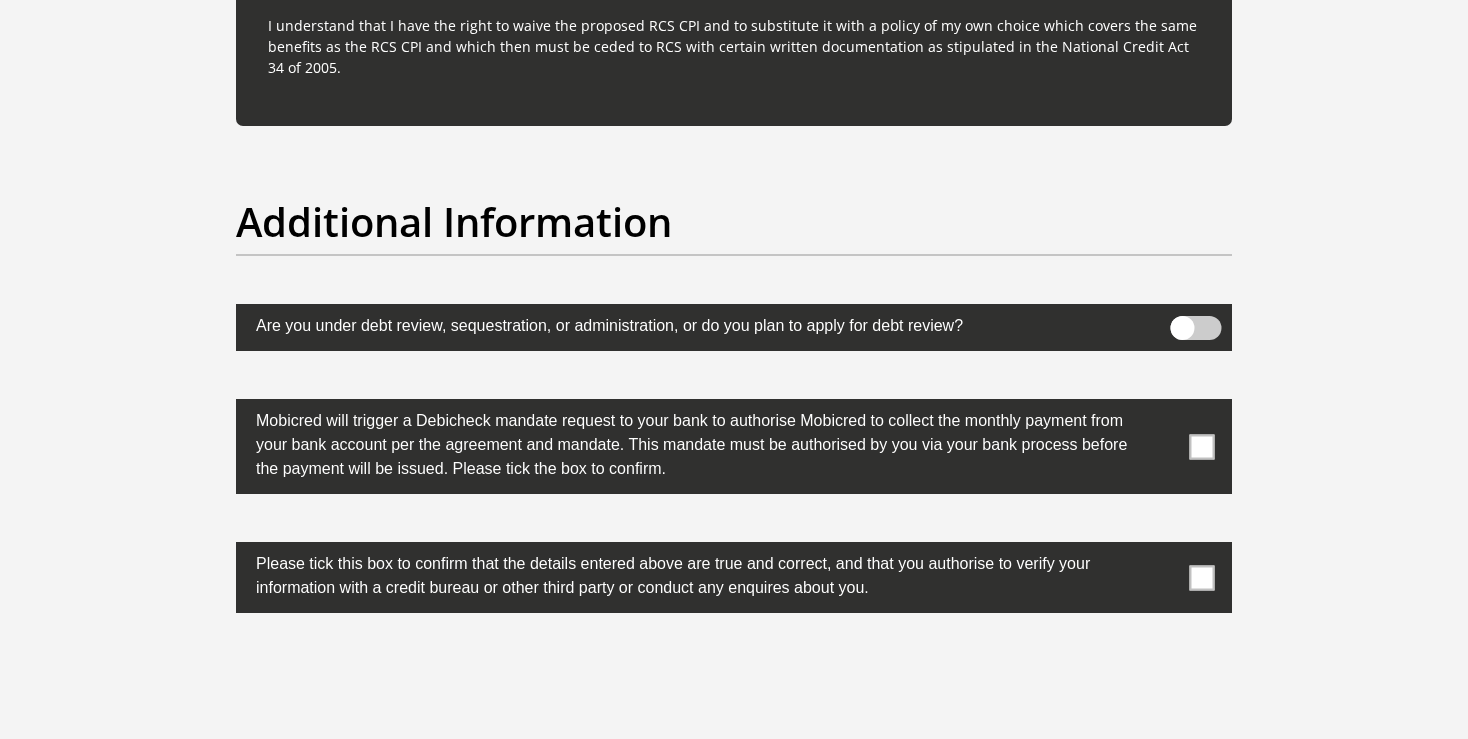 click at bounding box center [1202, 446] 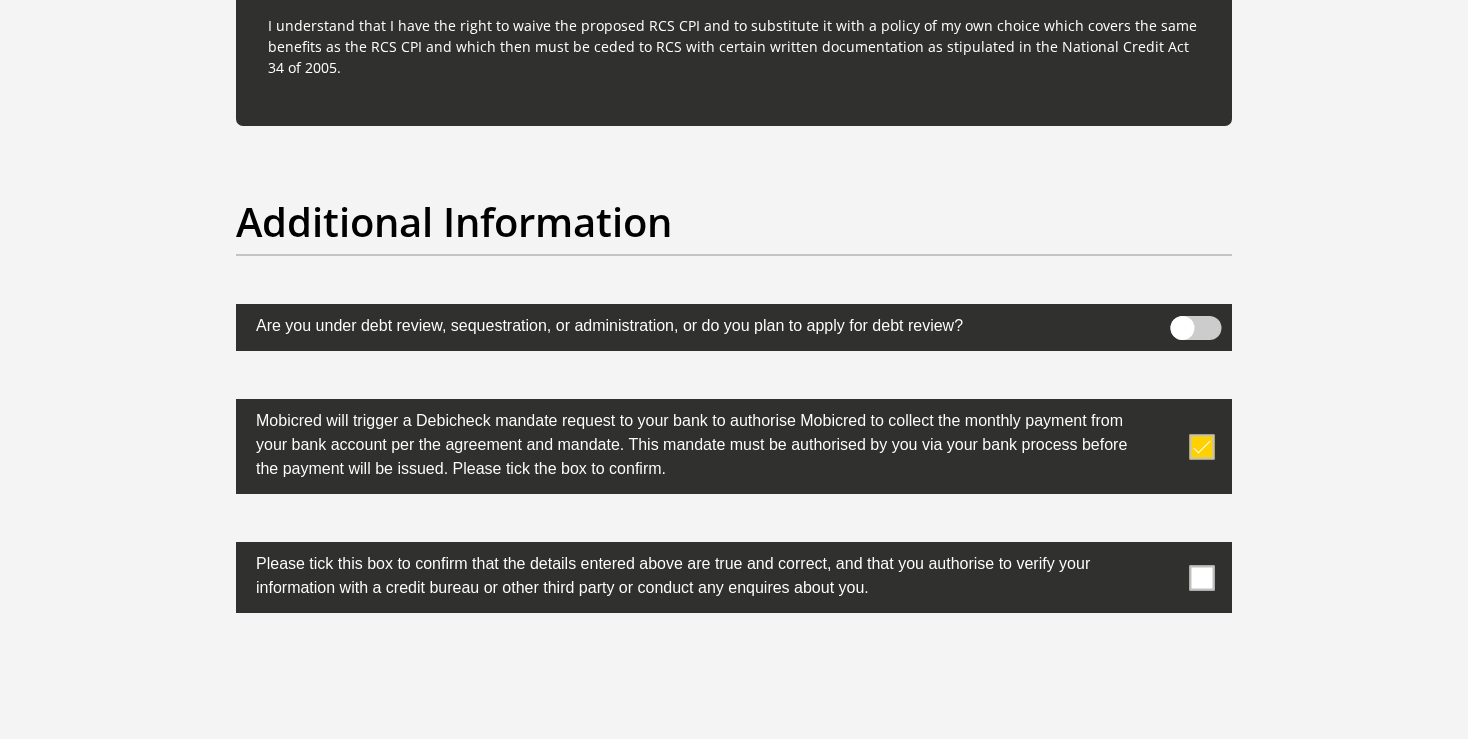 click at bounding box center (1202, 577) 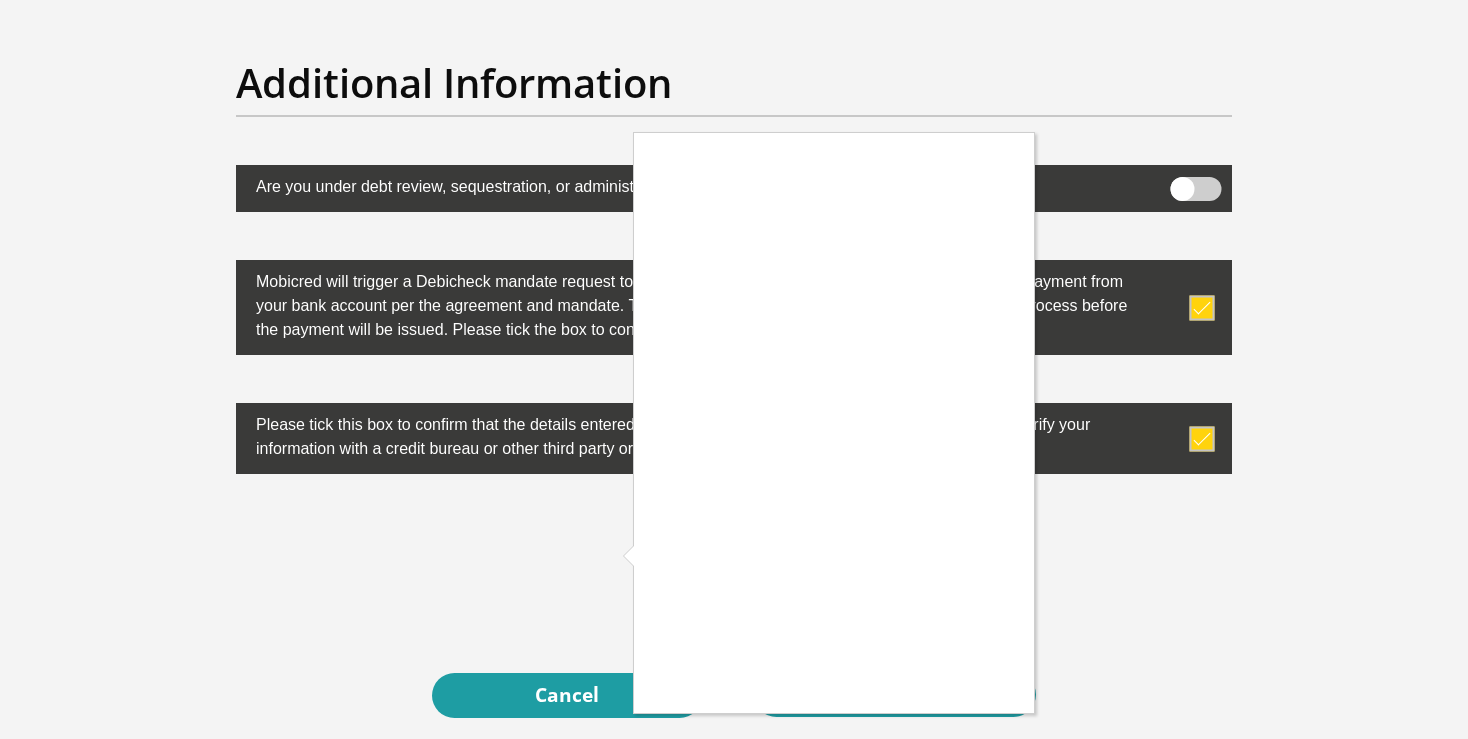 scroll, scrollTop: 6336, scrollLeft: 0, axis: vertical 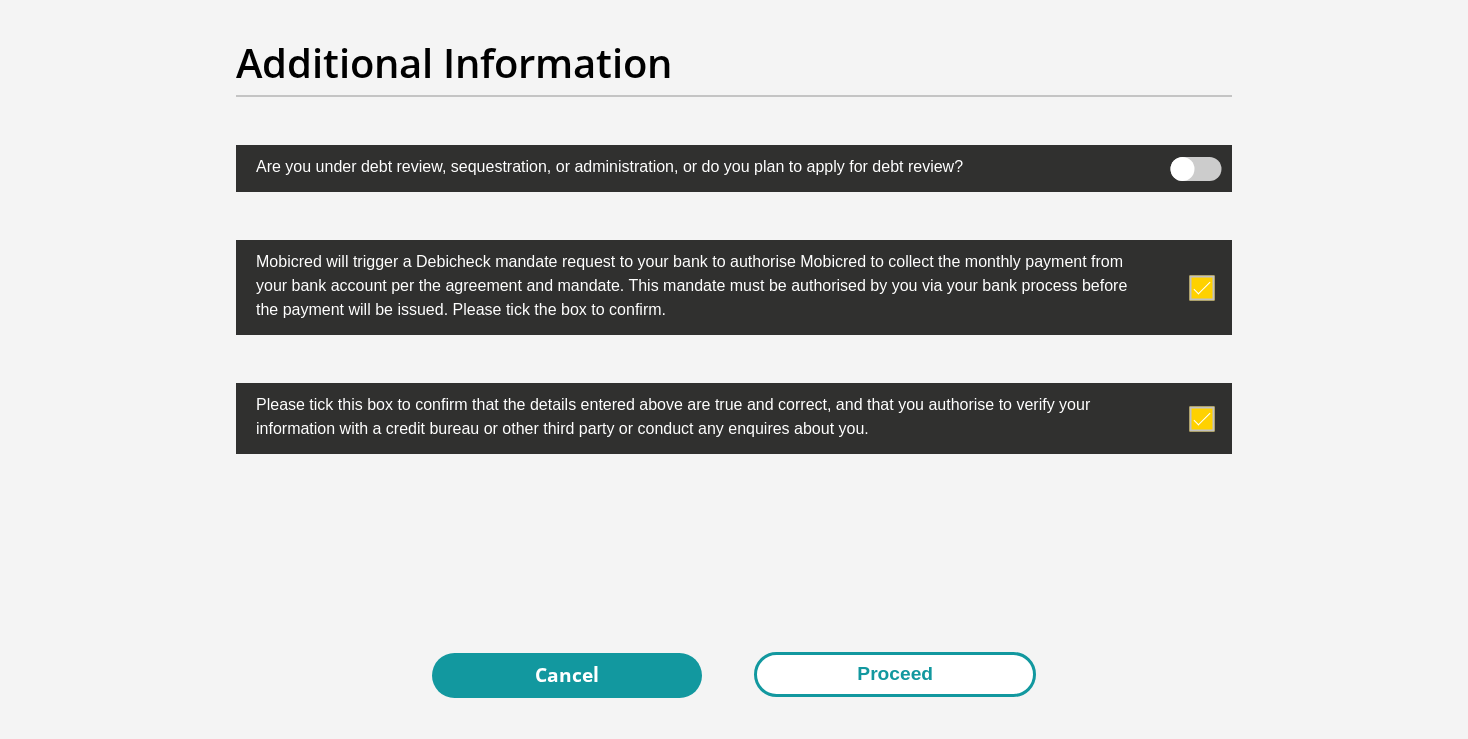 click on "Proceed" at bounding box center [895, 674] 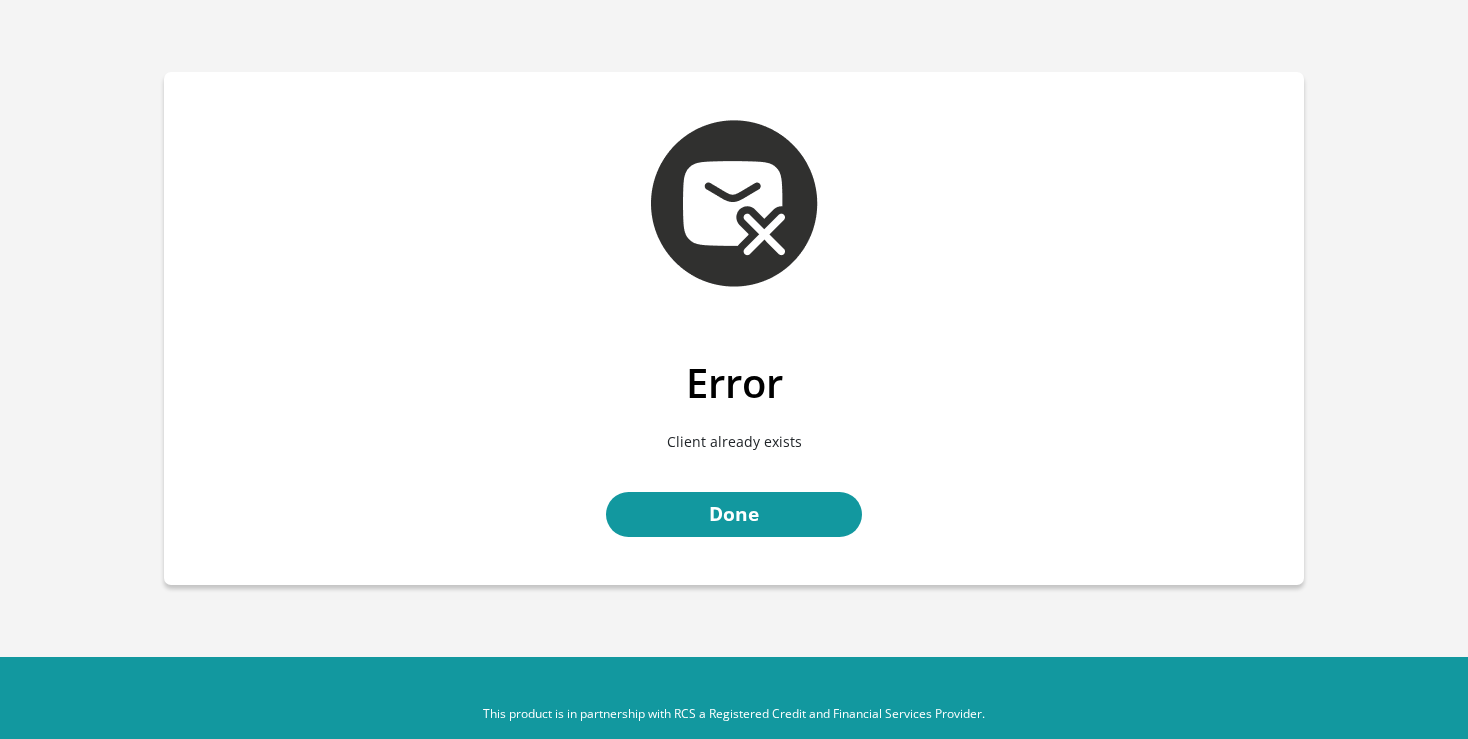 scroll, scrollTop: 0, scrollLeft: 0, axis: both 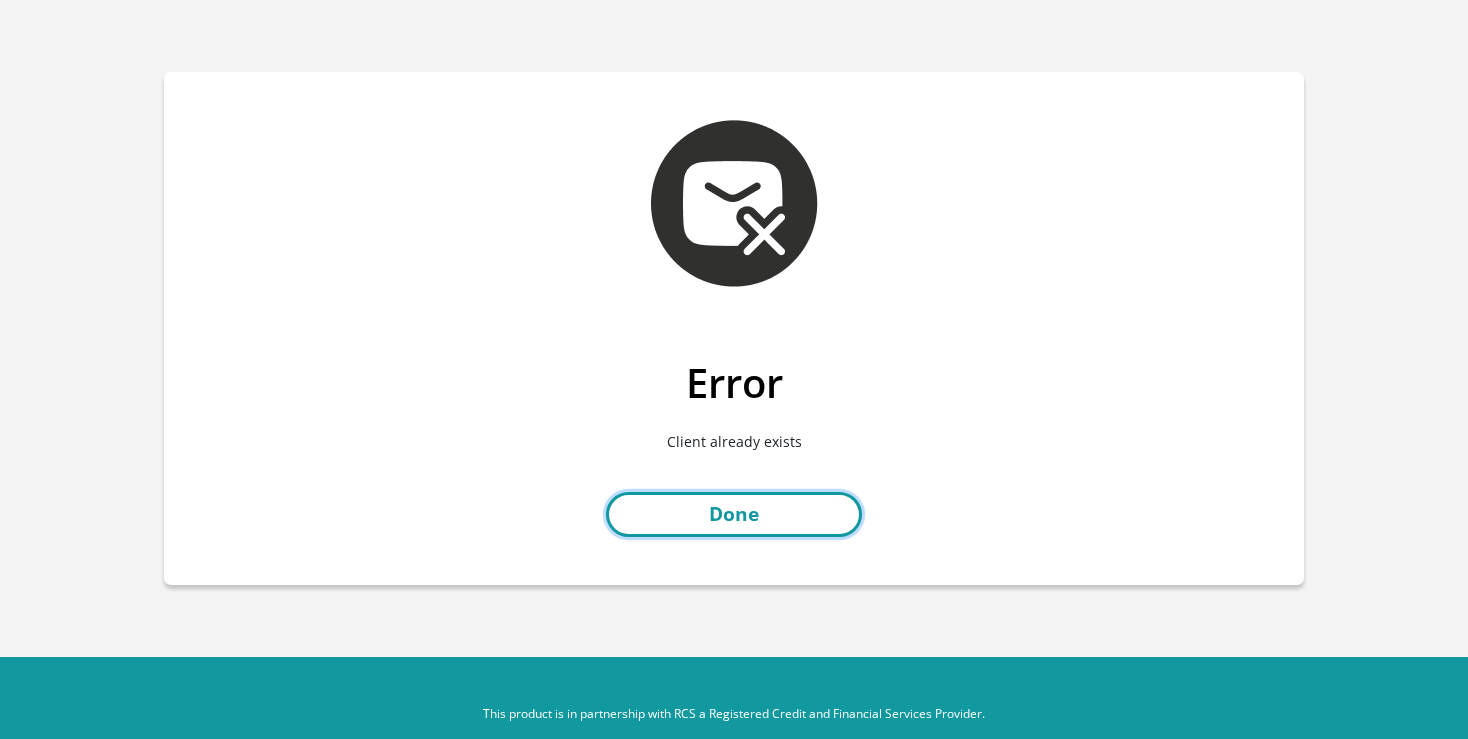 click on "Done" at bounding box center (734, 514) 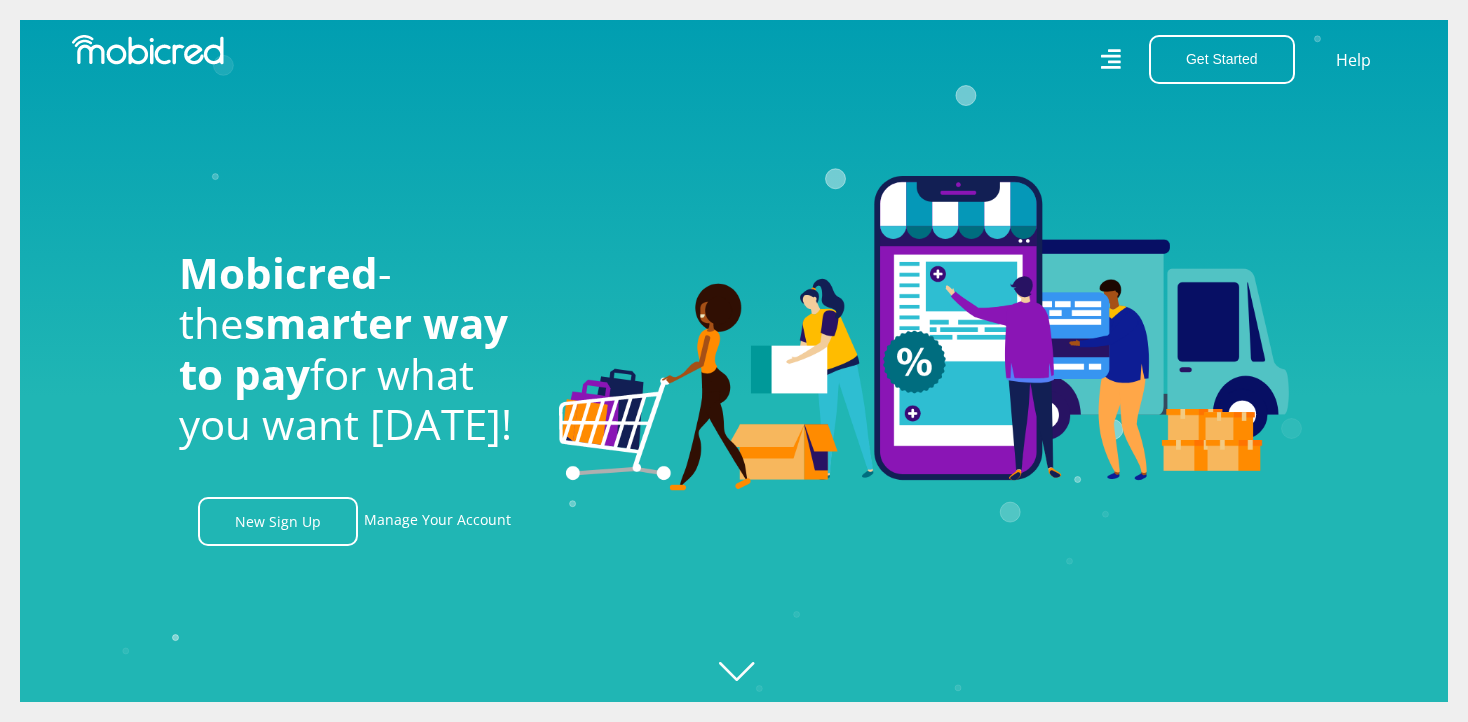 scroll, scrollTop: 0, scrollLeft: 0, axis: both 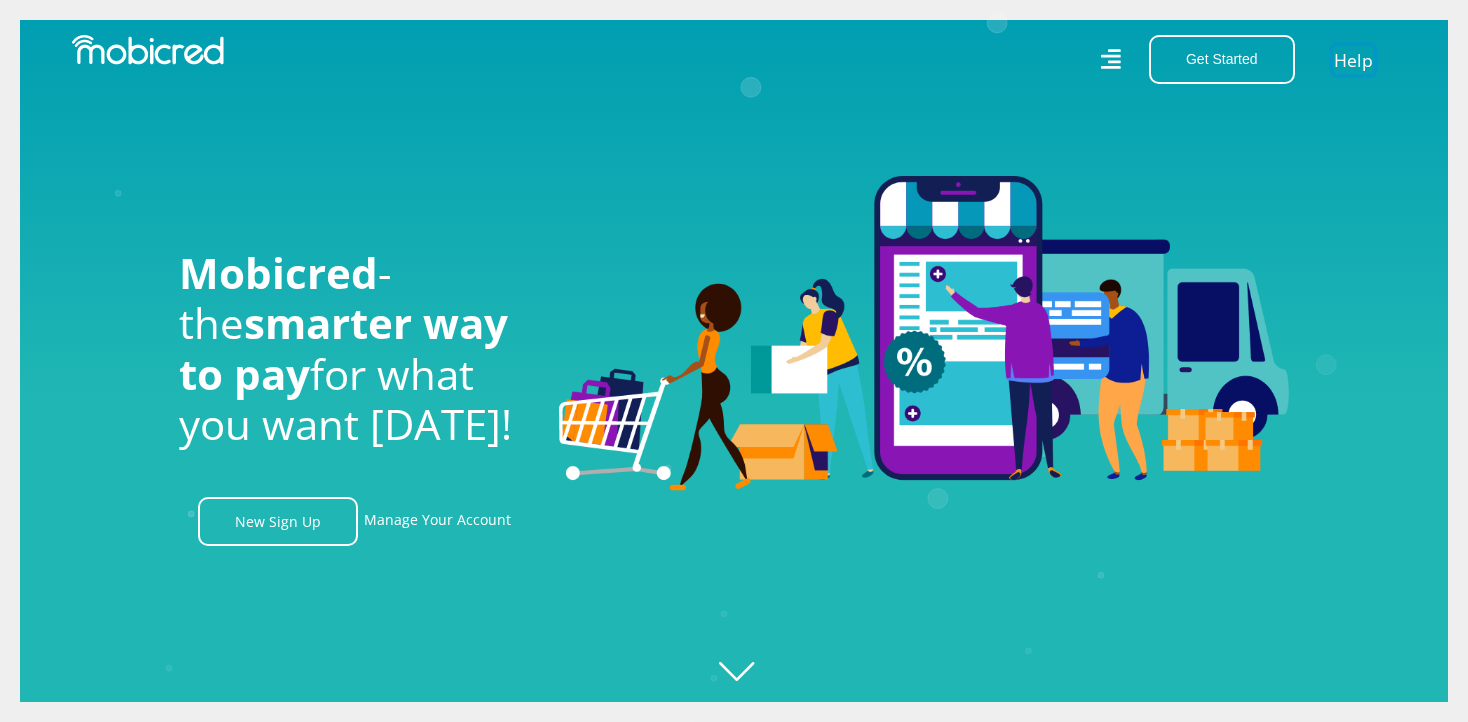 click on "Help" at bounding box center (1353, 59) 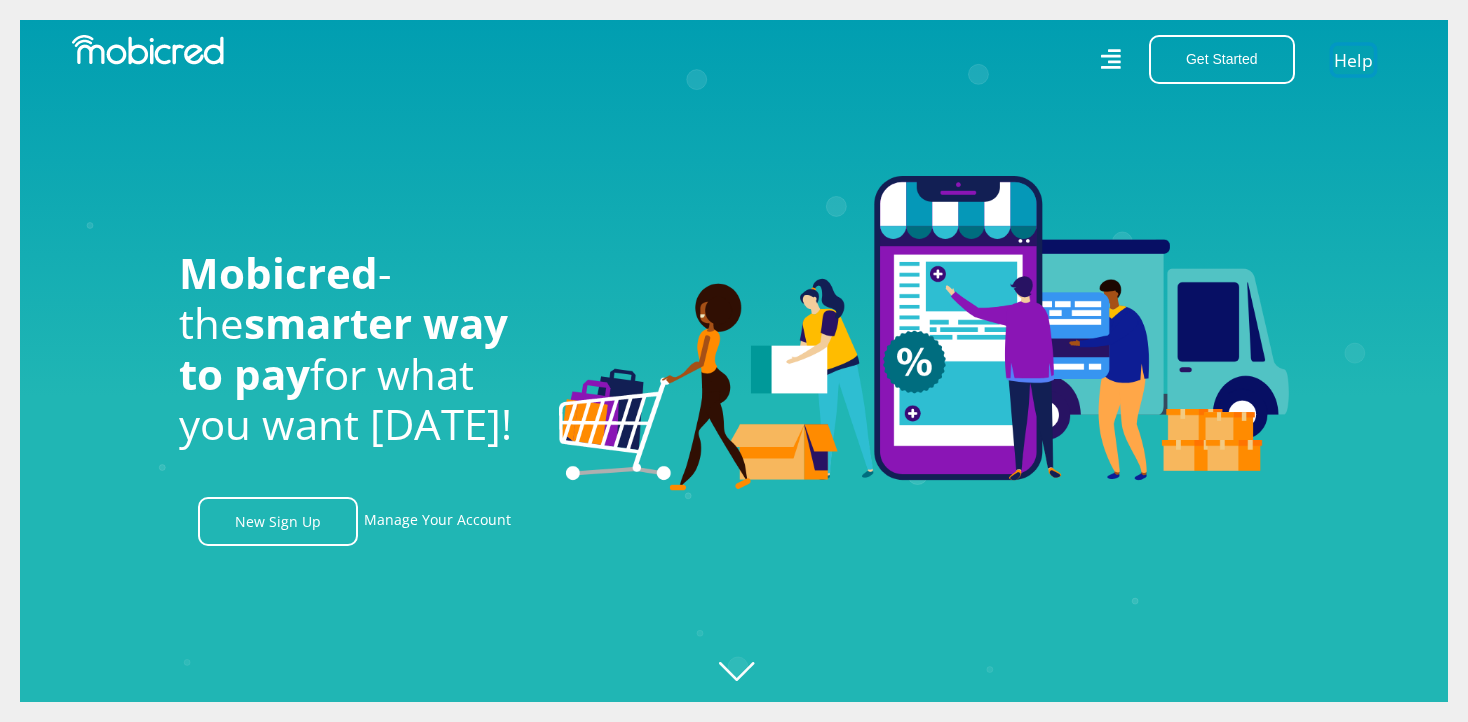 scroll, scrollTop: 0, scrollLeft: 2564, axis: horizontal 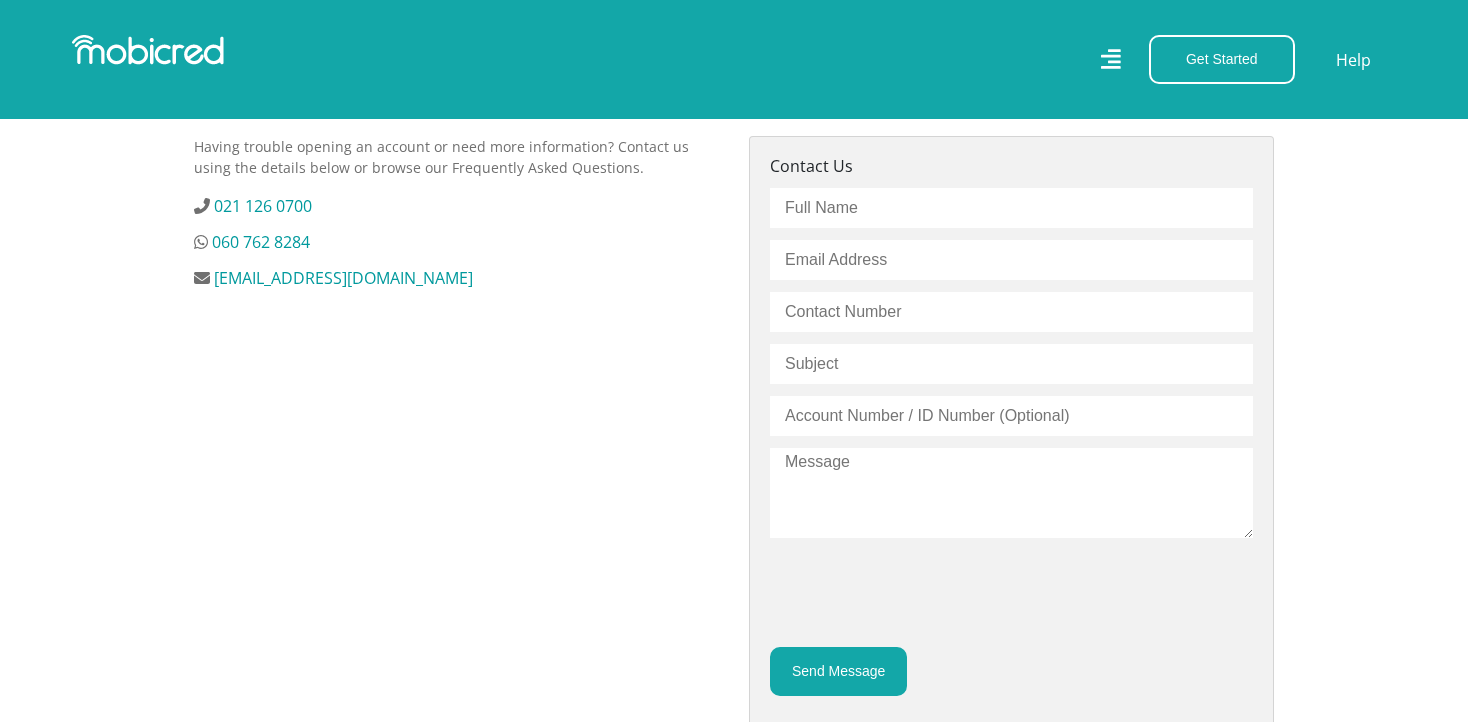 click at bounding box center (1011, 208) 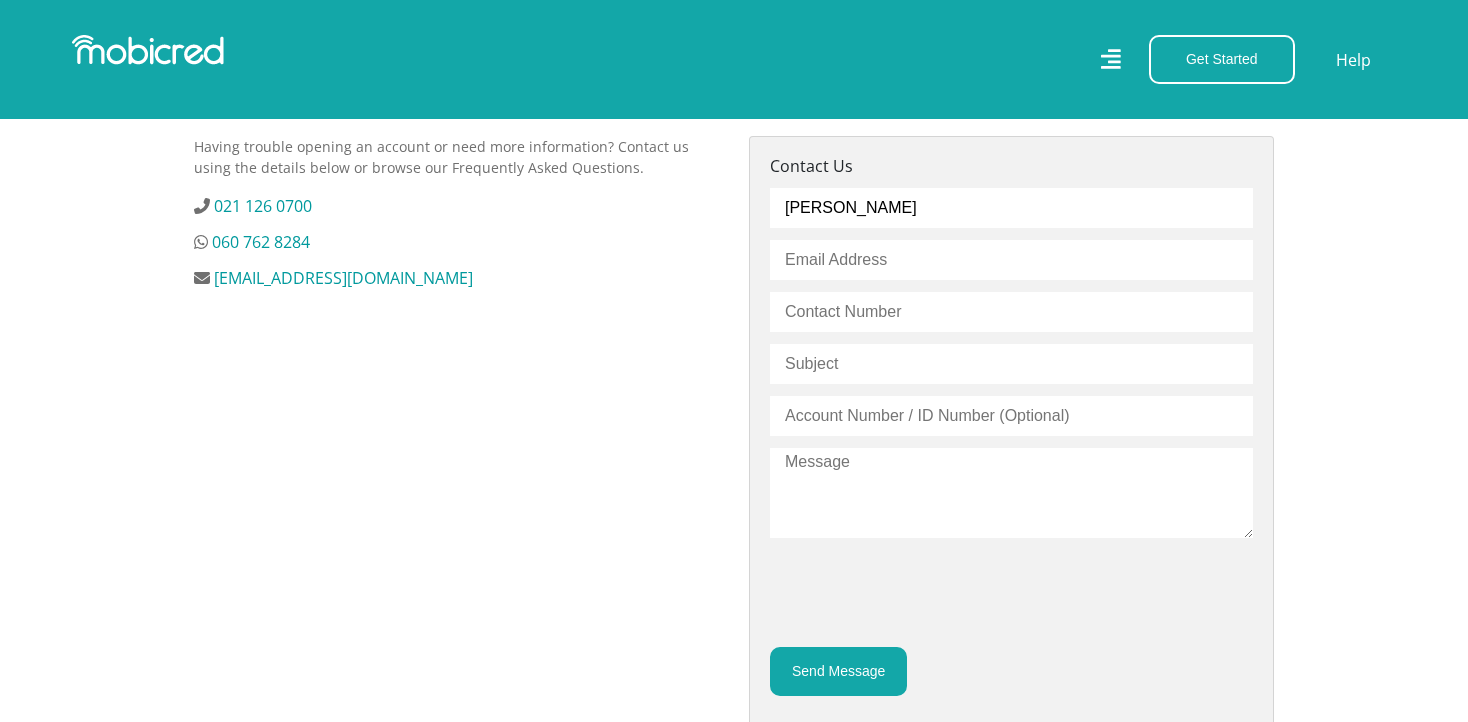 type on "[PERSON_NAME]" 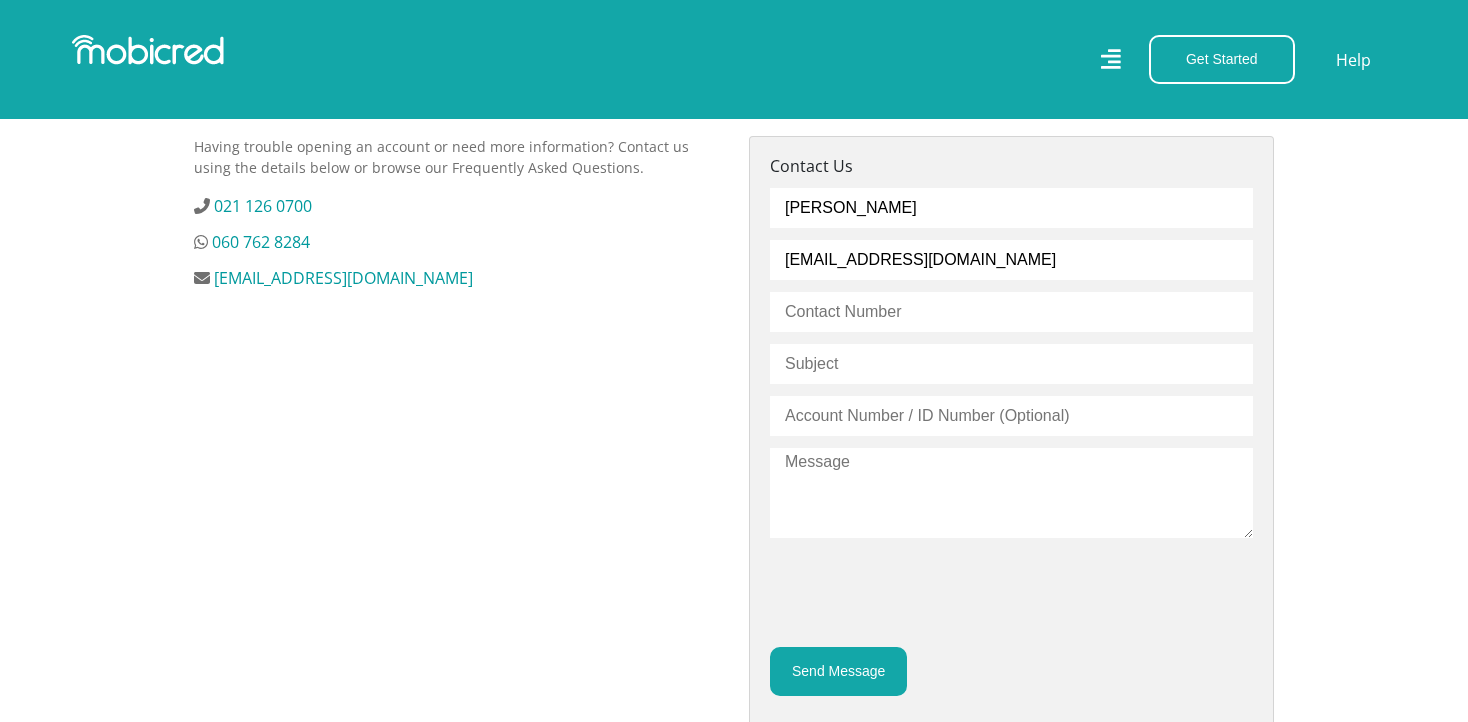 type on "[EMAIL_ADDRESS][DOMAIN_NAME]" 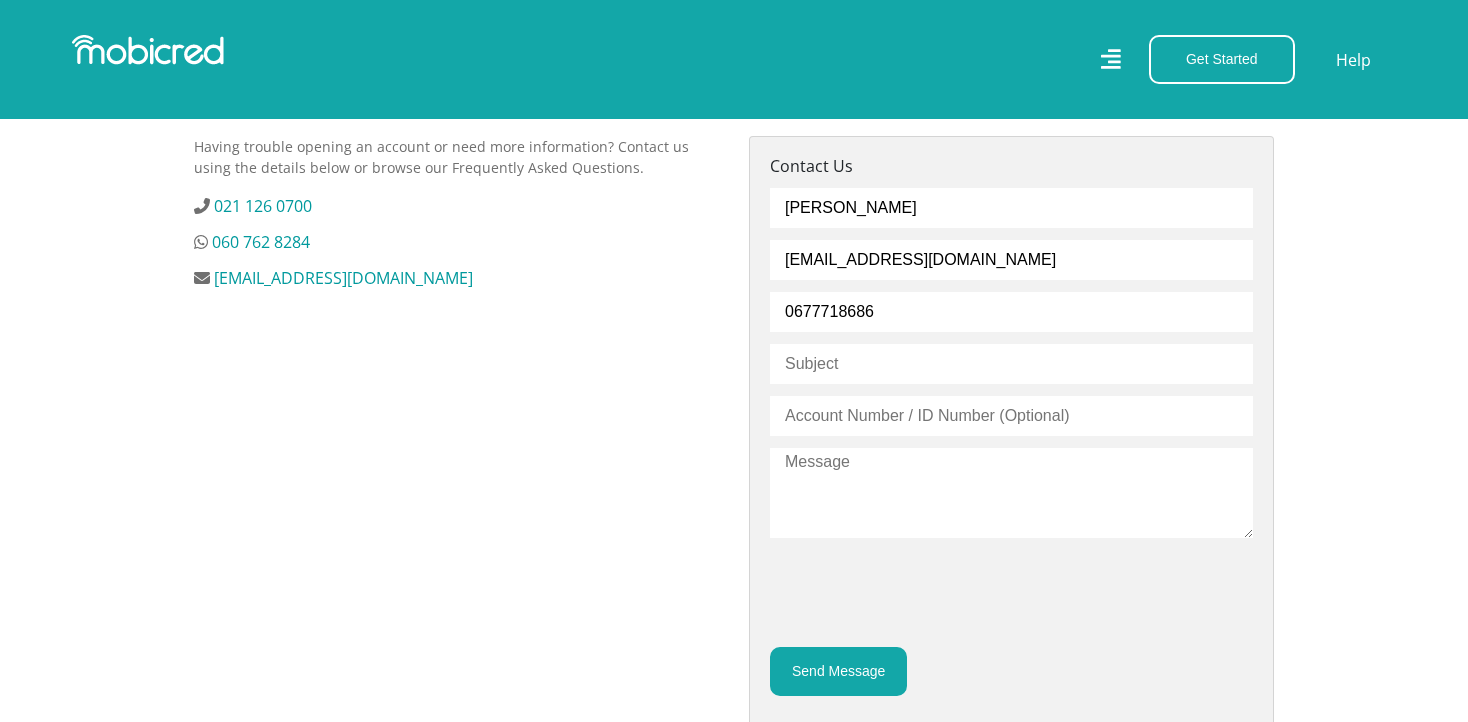 type on "0677718686" 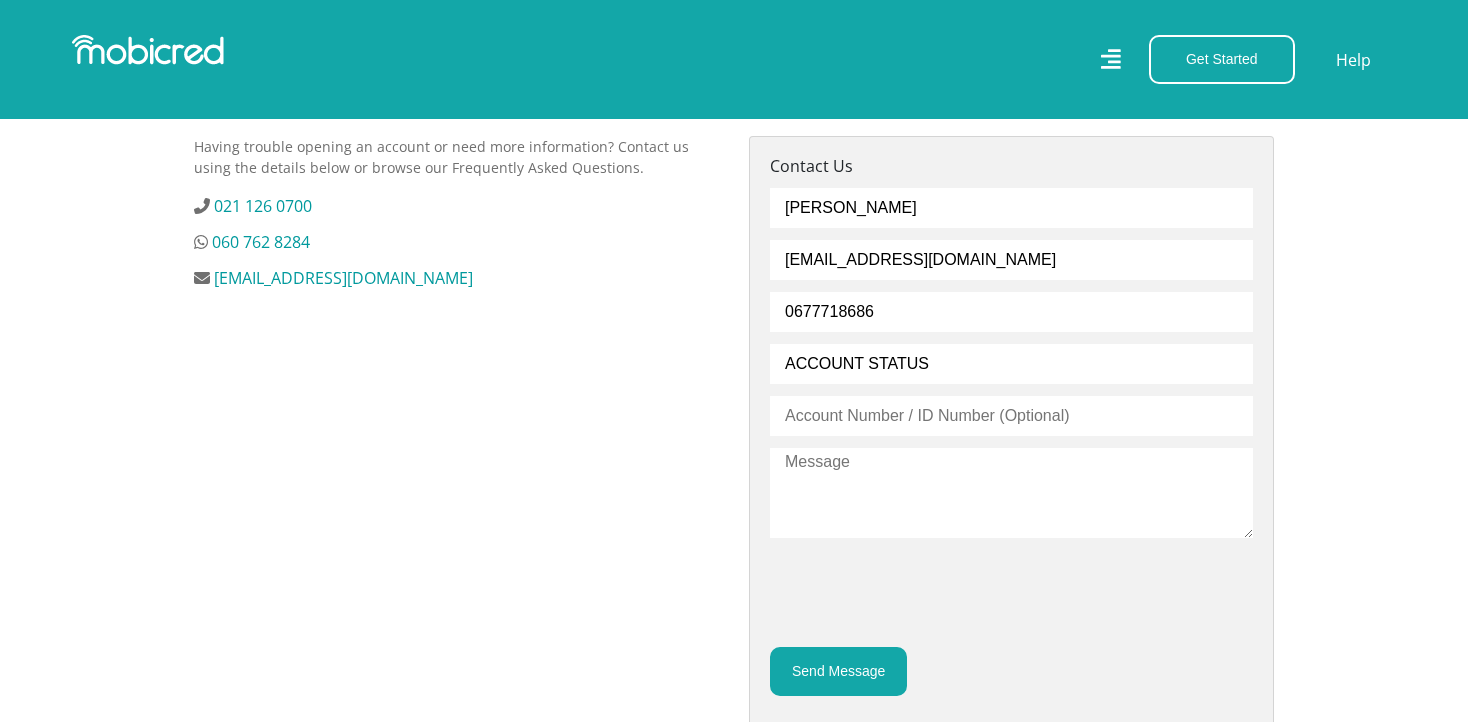 type on "ACCOUNT STATUS" 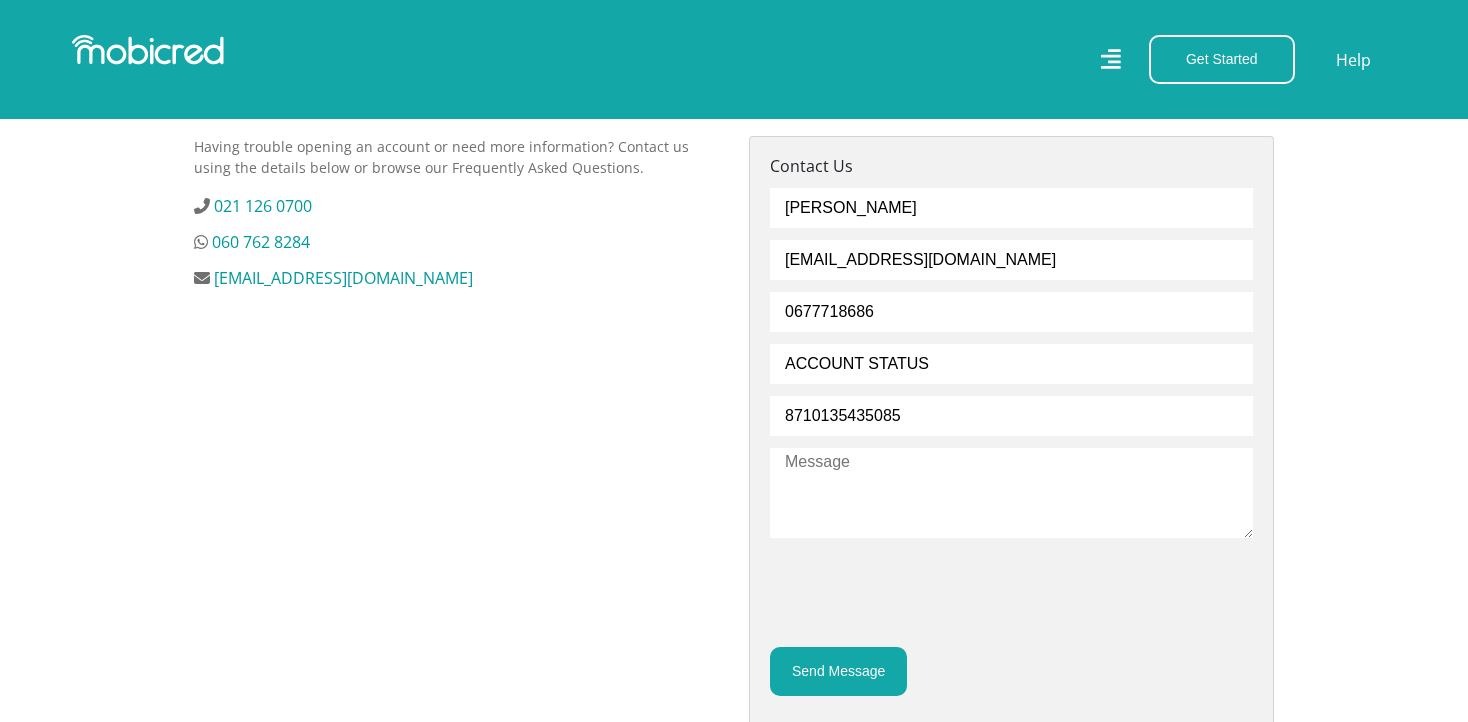 type on "8710135435085" 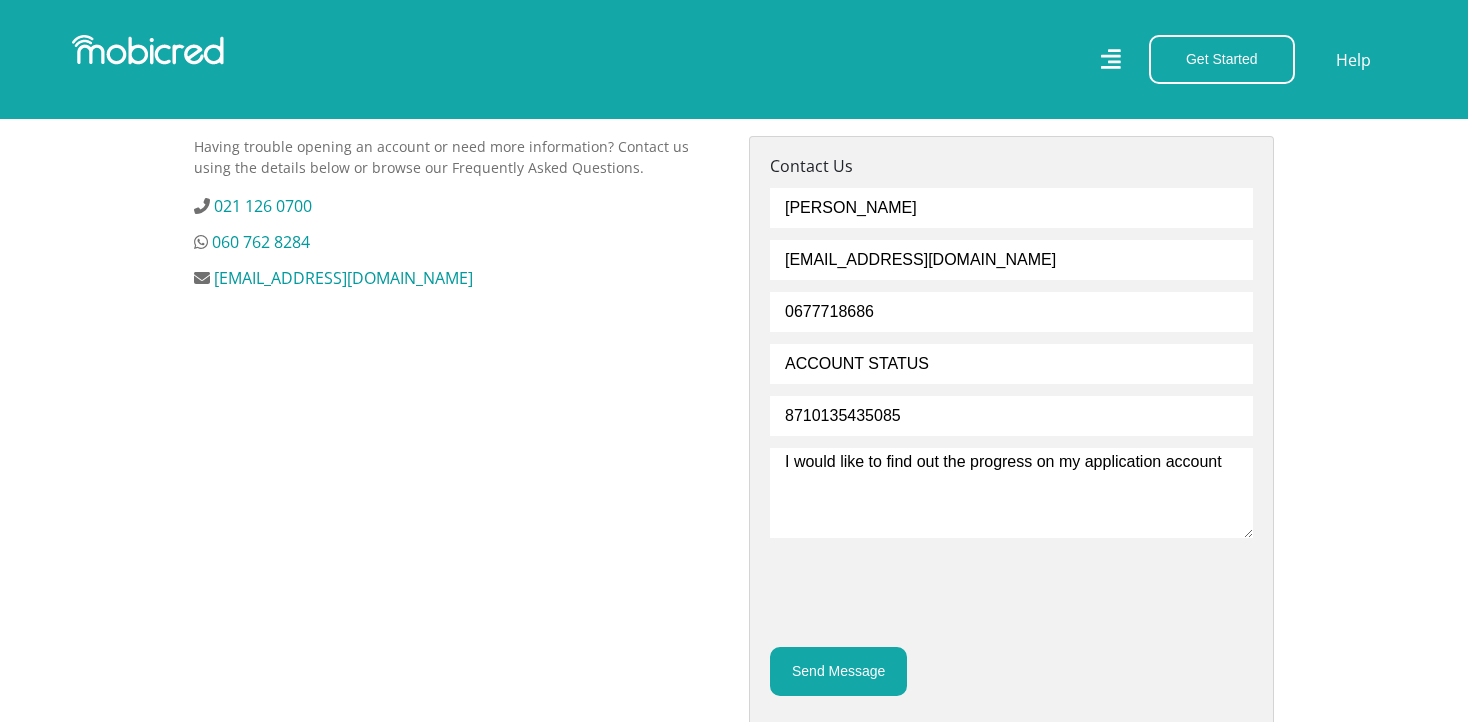 type on "I would like to find out the progress on my application account" 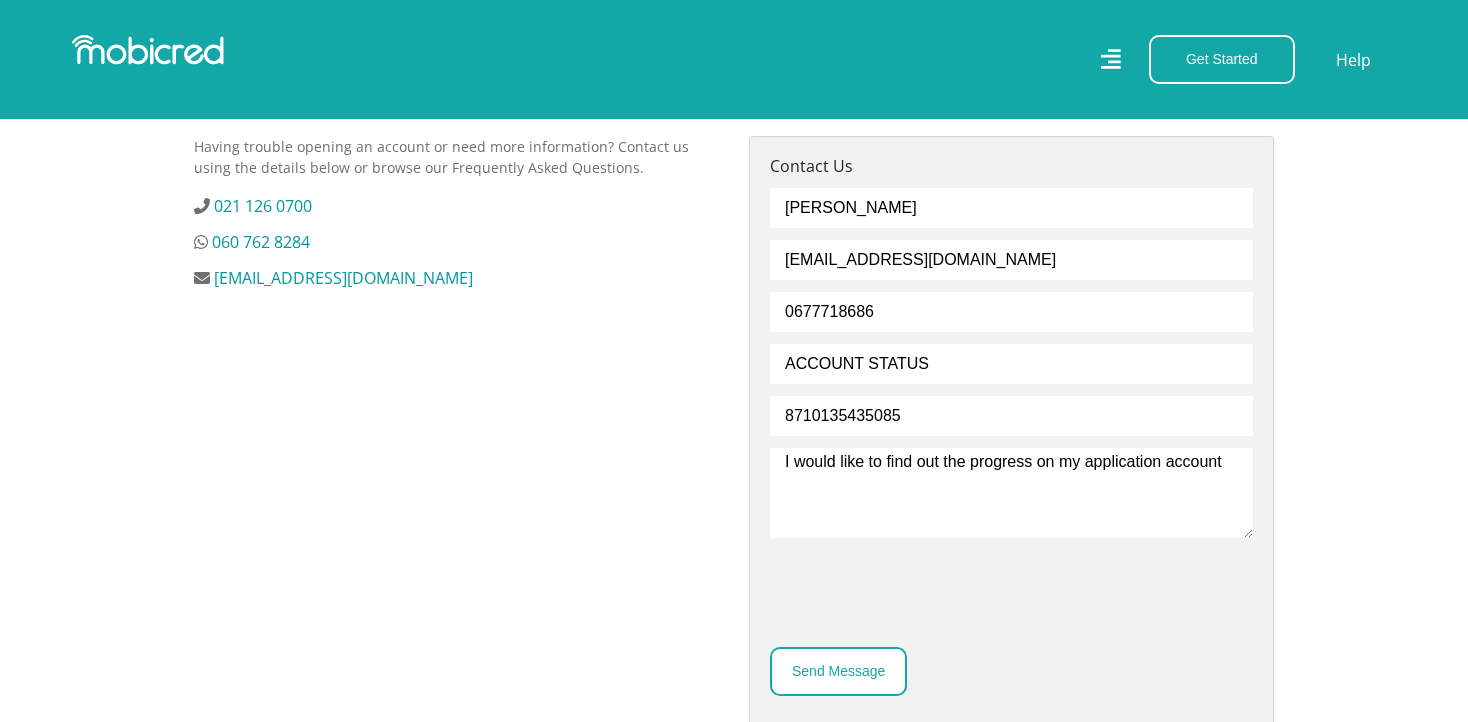 click on "Send Message" at bounding box center [838, 671] 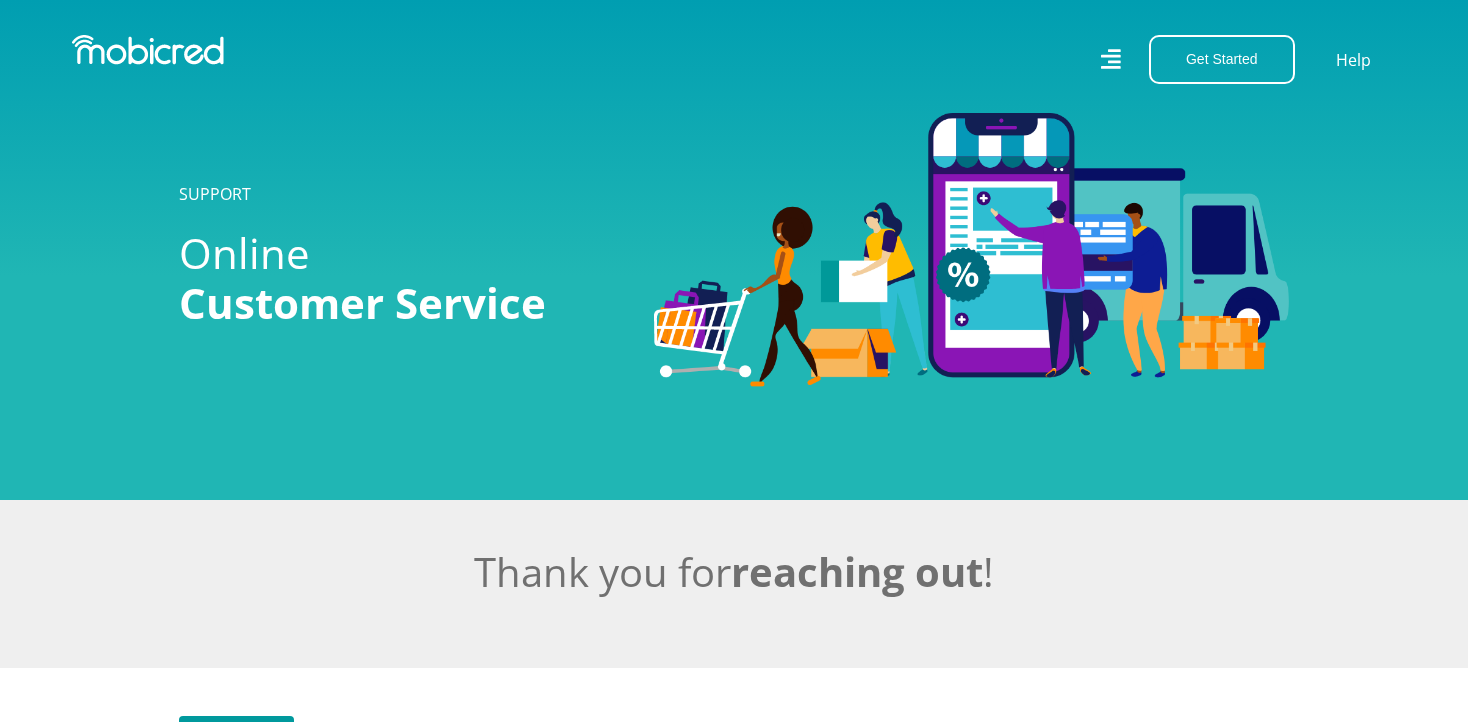 scroll, scrollTop: 0, scrollLeft: 0, axis: both 